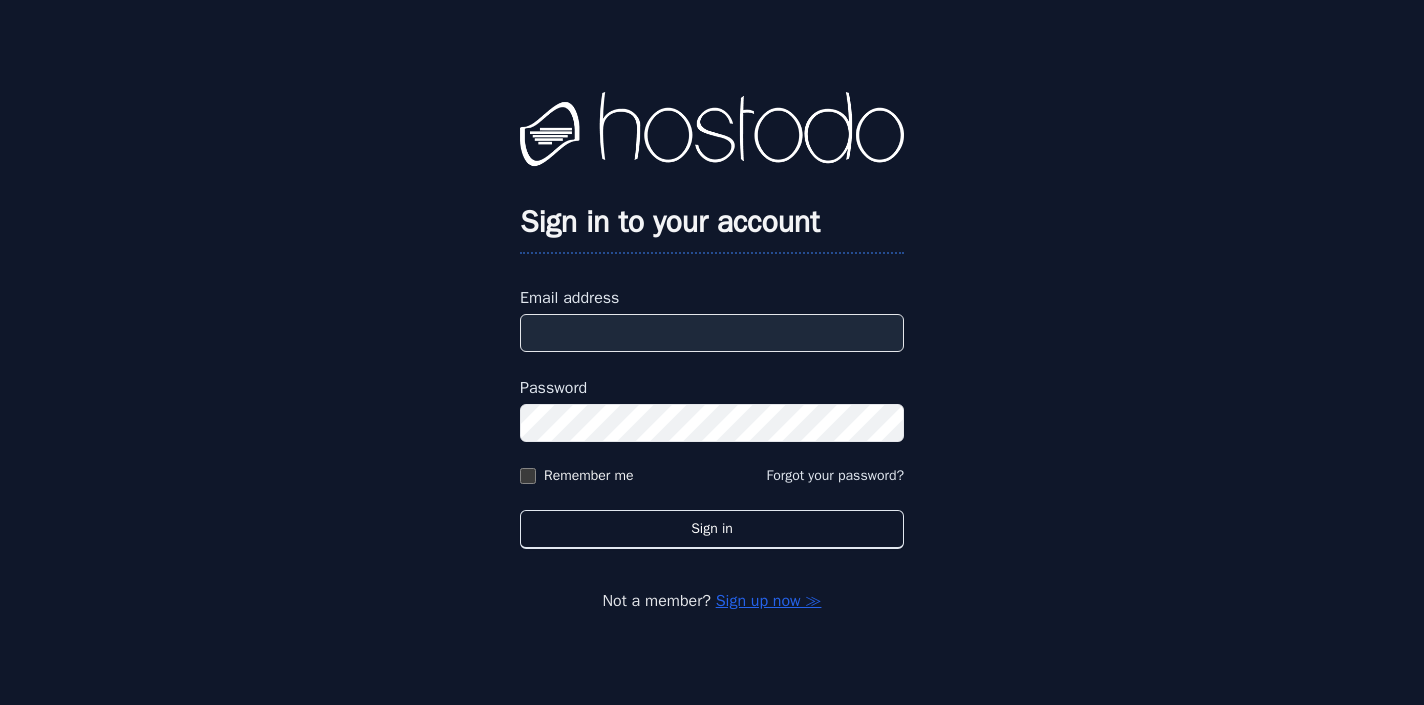 scroll, scrollTop: 0, scrollLeft: 0, axis: both 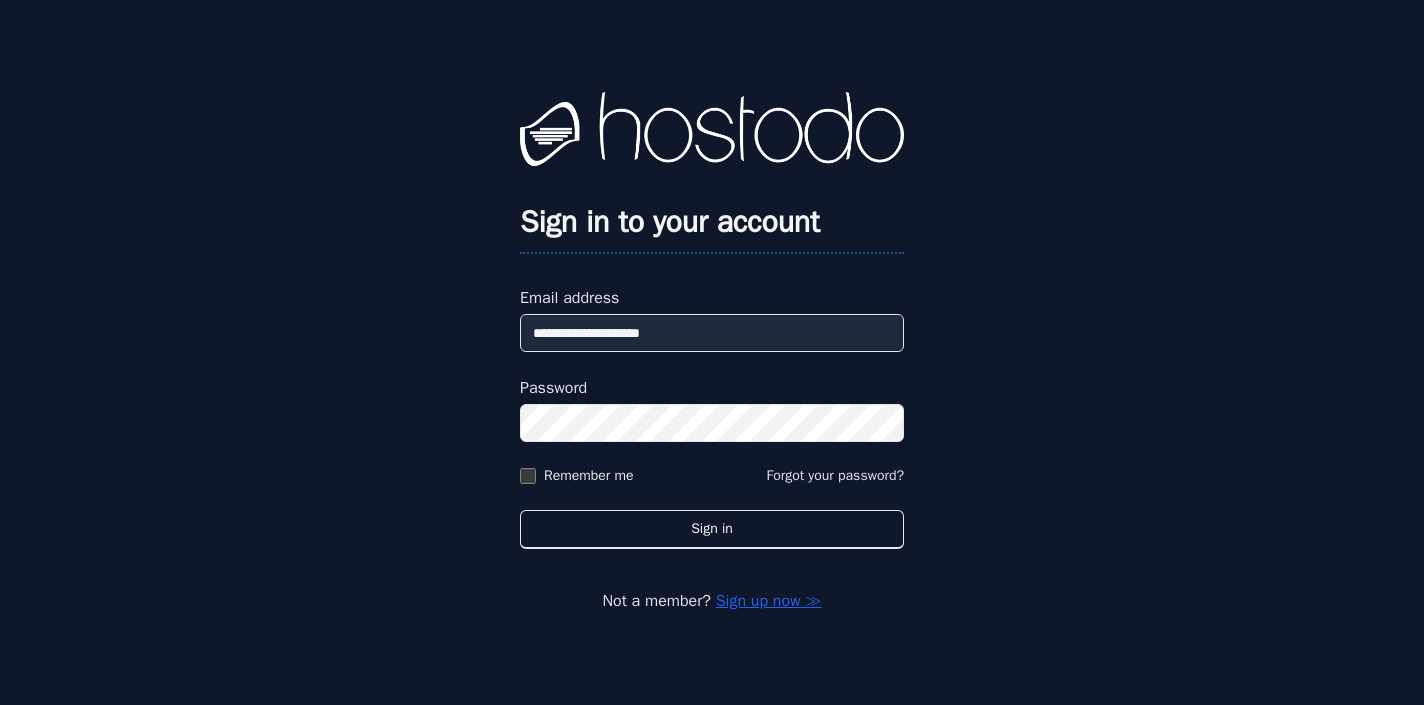 click on "Sign in" at bounding box center [712, 529] 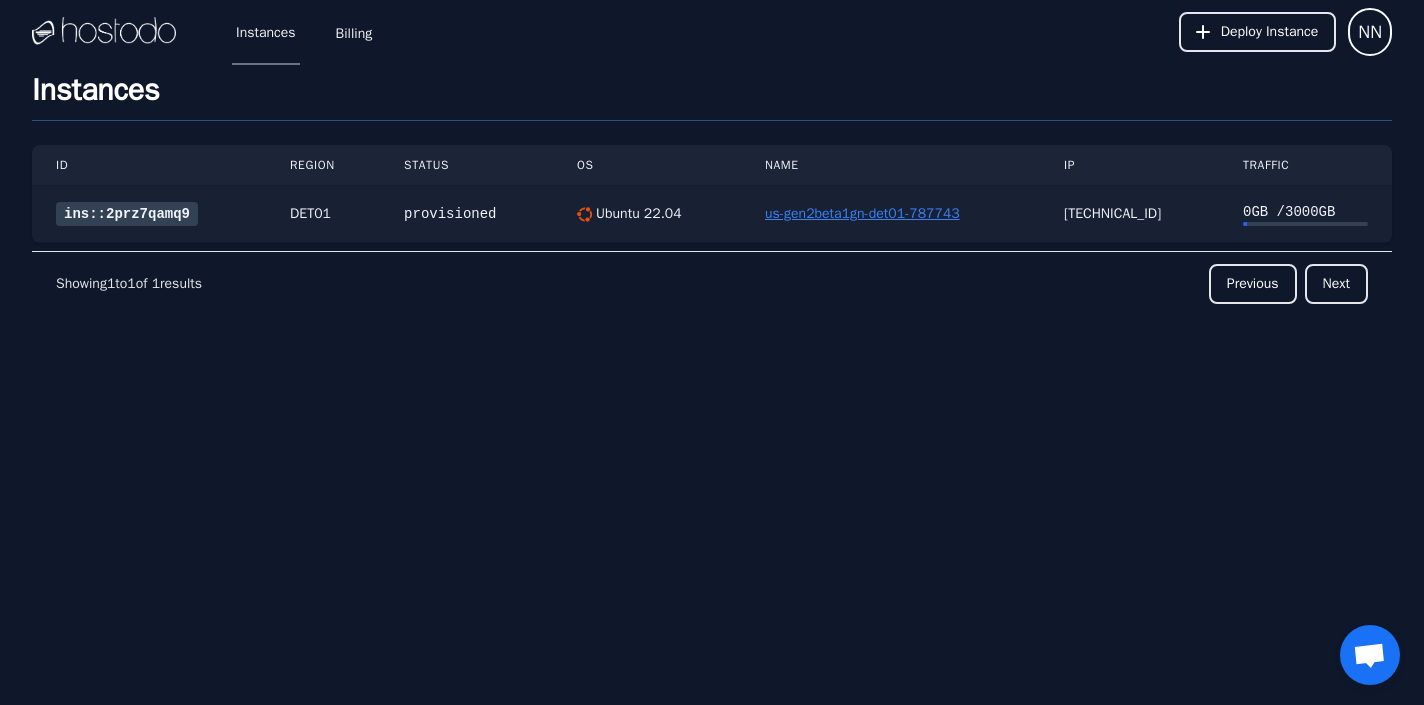click on "us-gen2beta1gn-det01-787743" at bounding box center [862, 213] 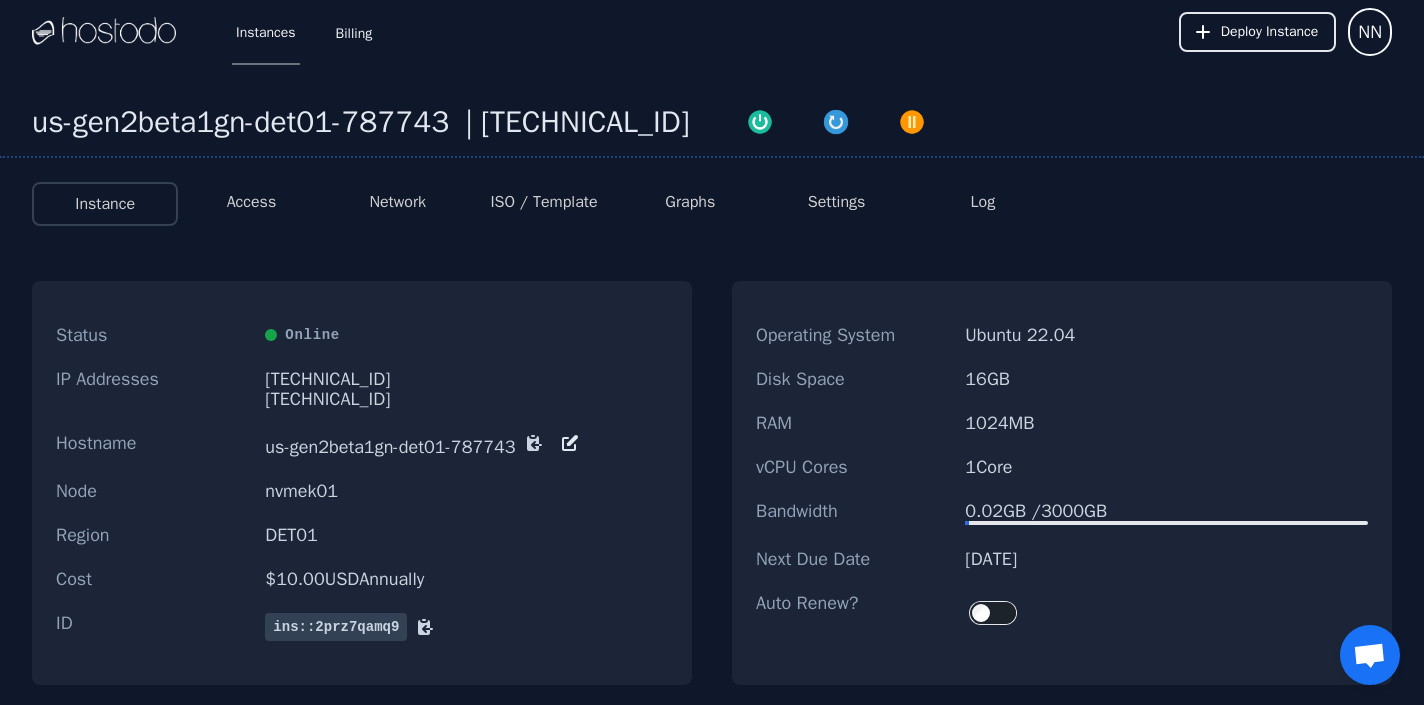 scroll, scrollTop: 0, scrollLeft: 0, axis: both 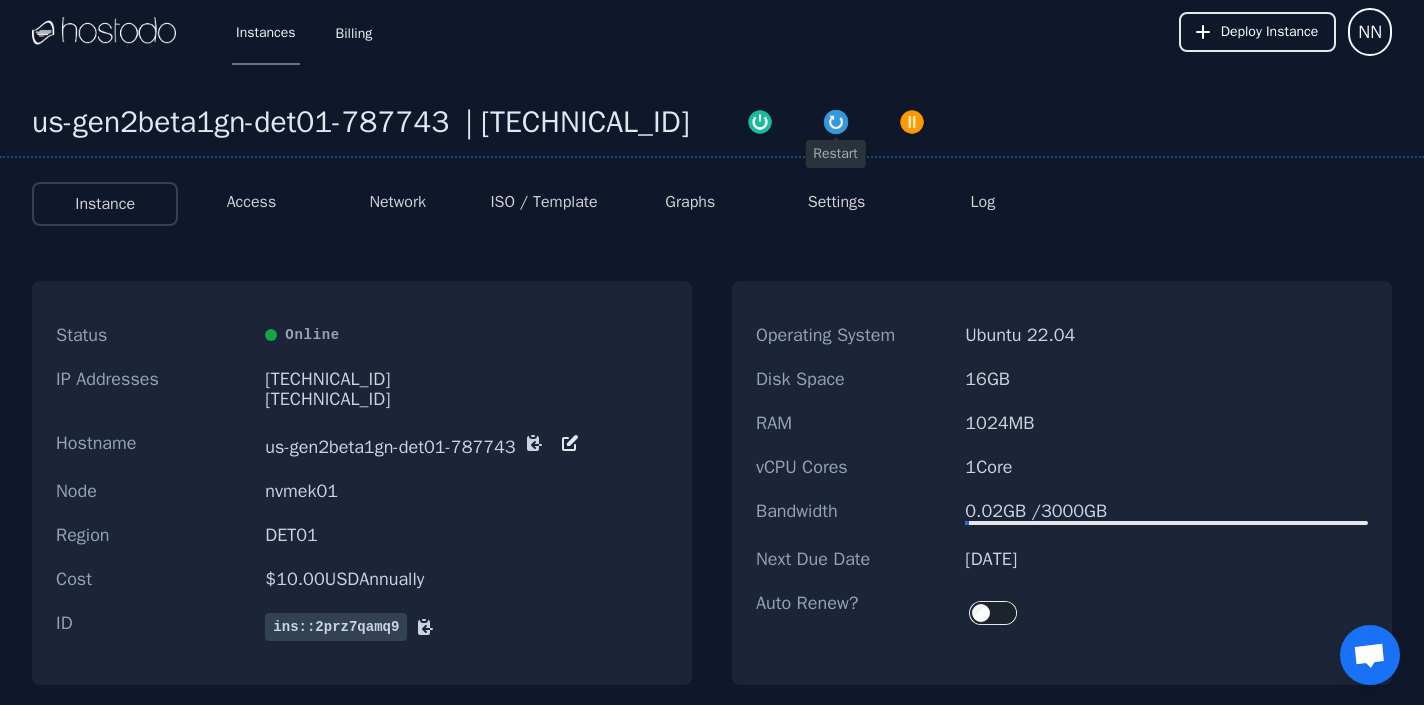 click at bounding box center [836, 122] 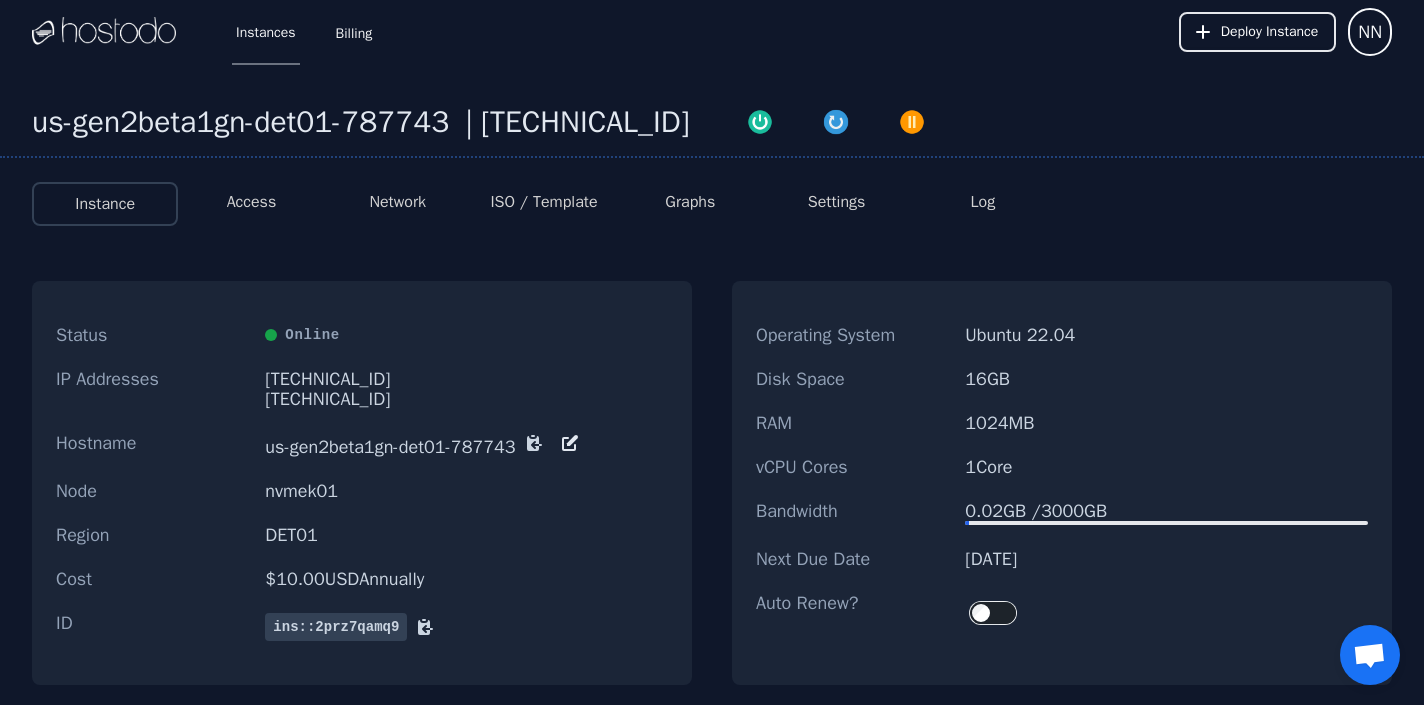 click on "Access" at bounding box center (251, 204) 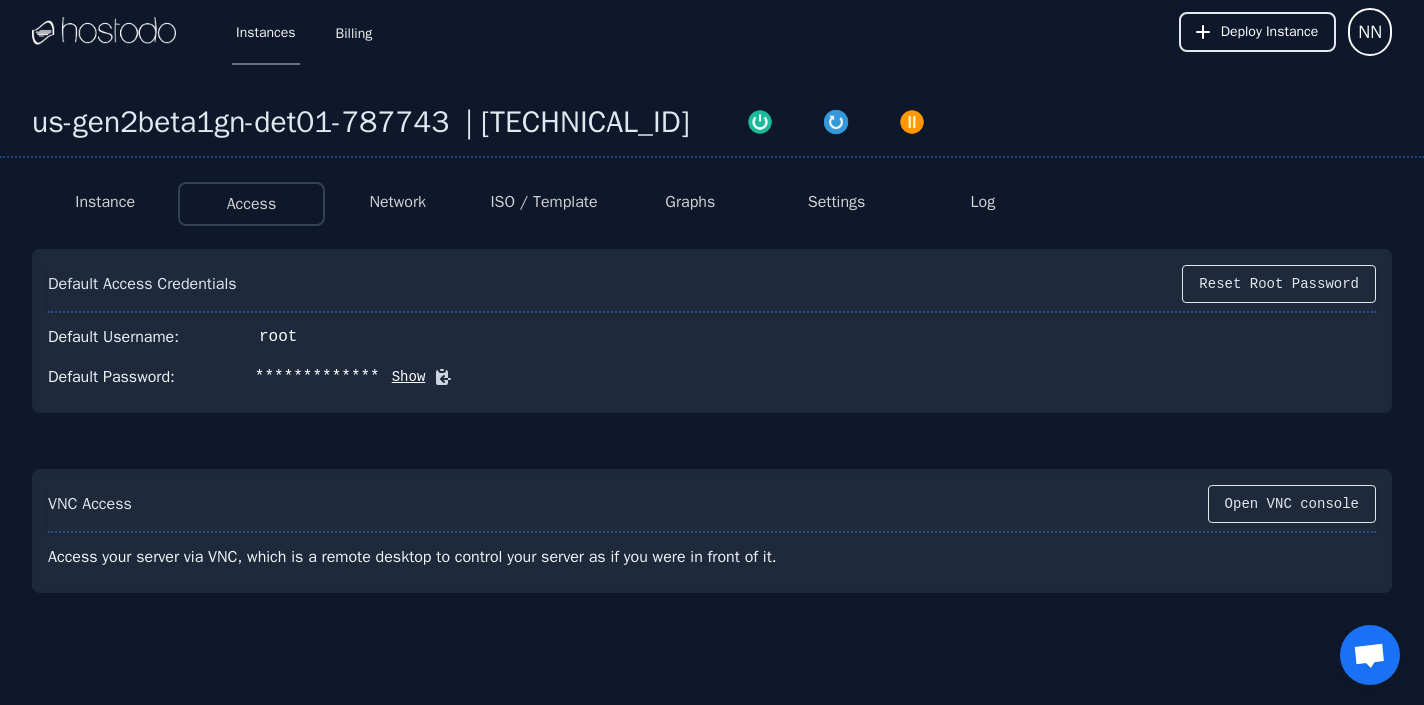 click on "Instance" at bounding box center [105, 202] 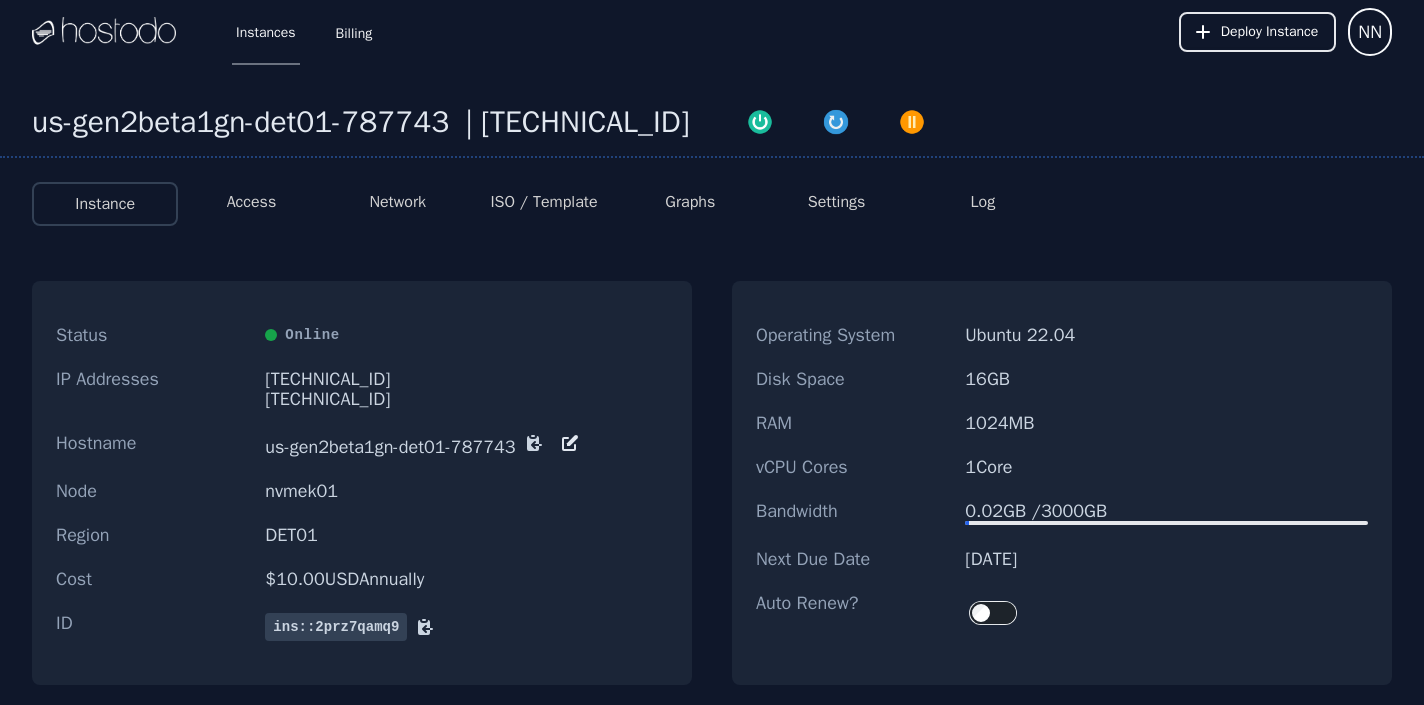 scroll, scrollTop: 0, scrollLeft: 0, axis: both 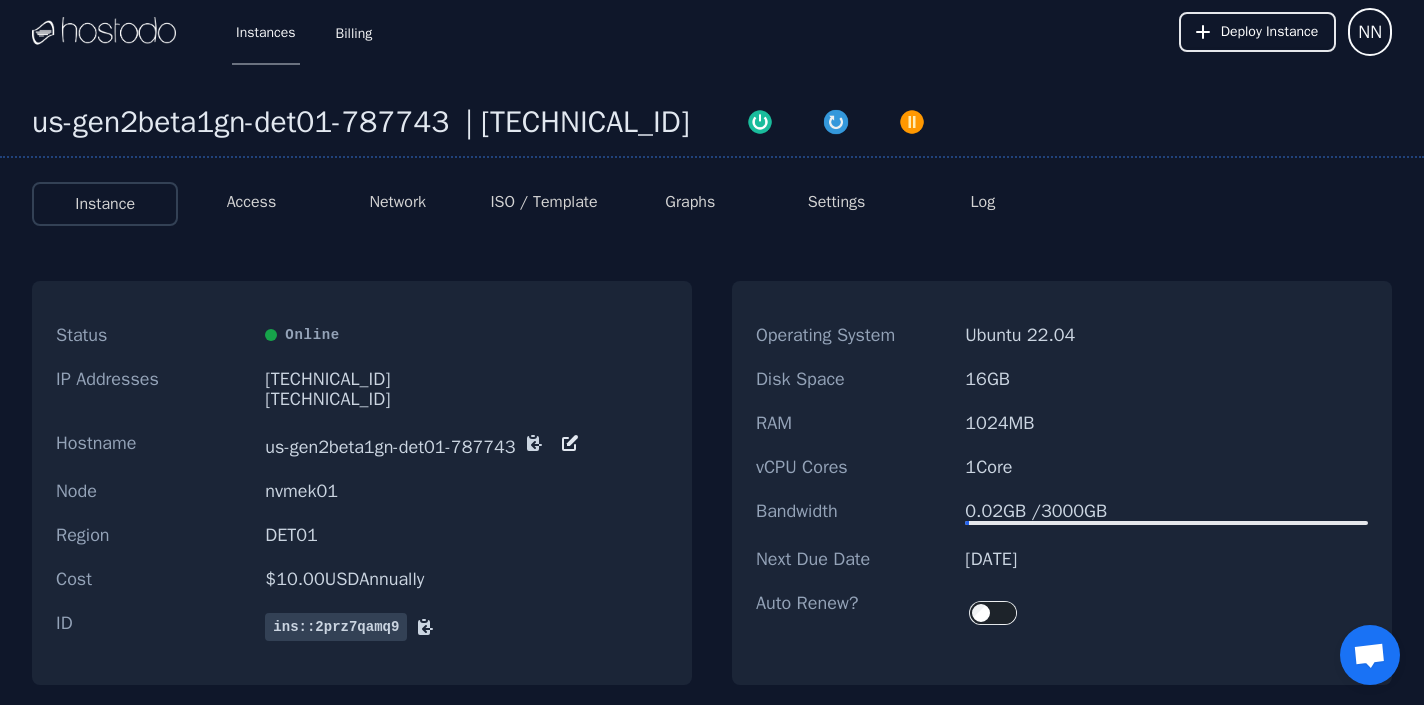 click on "Instance Access Network ISO / Template Graphs Settings Log" at bounding box center [712, 195] 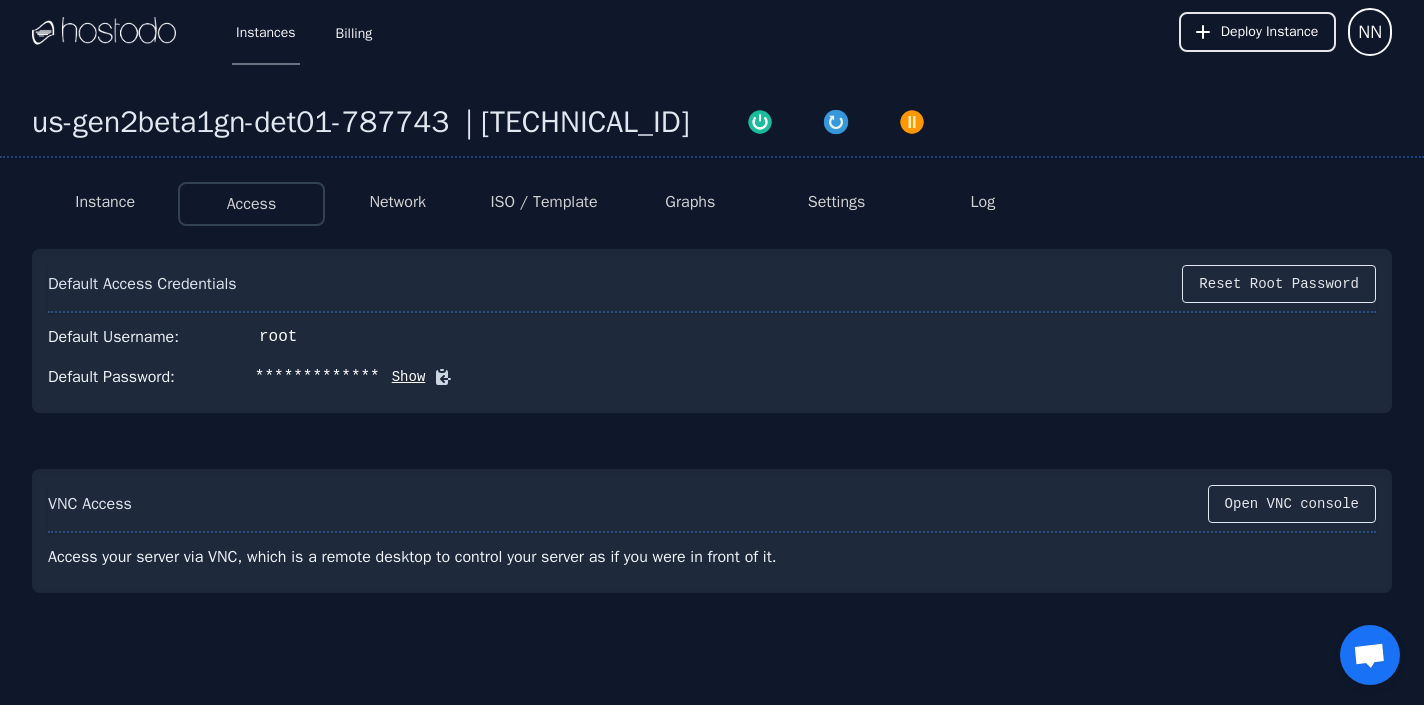 click on "**********" at bounding box center (712, 377) 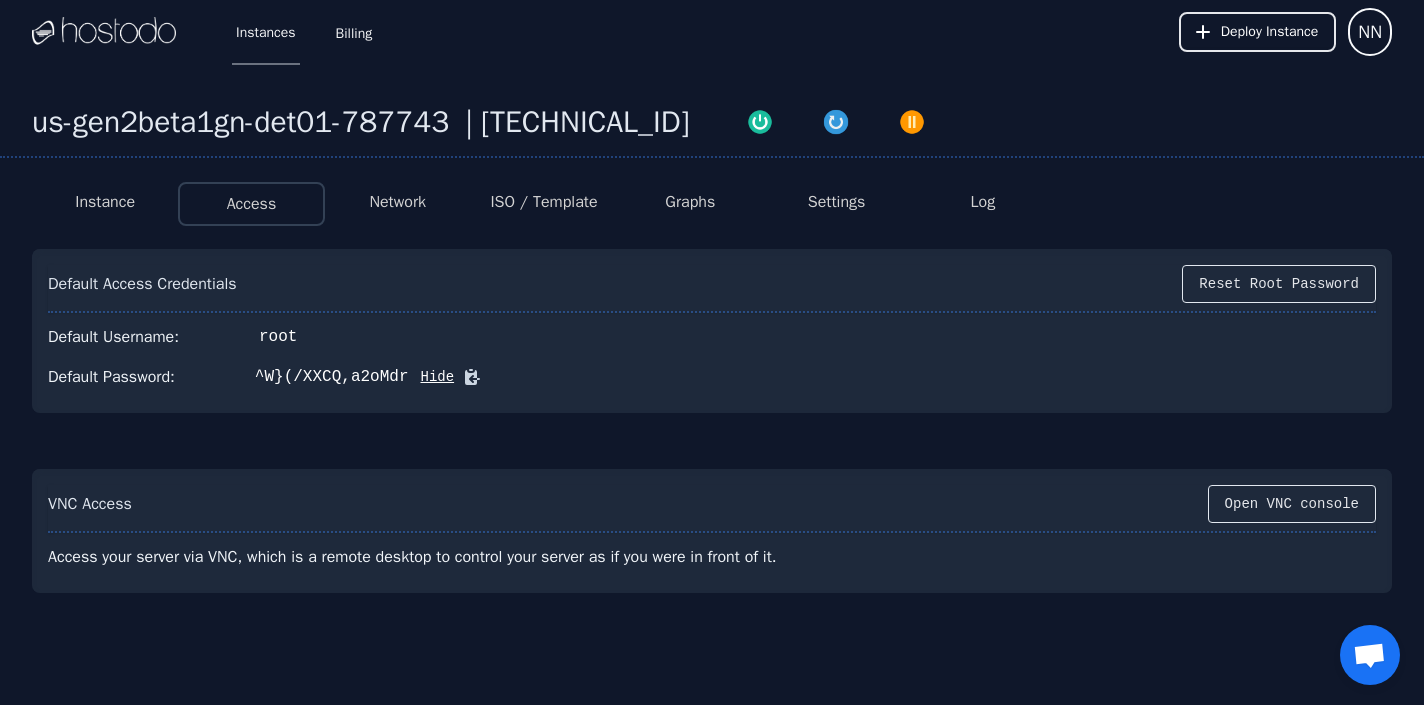 click 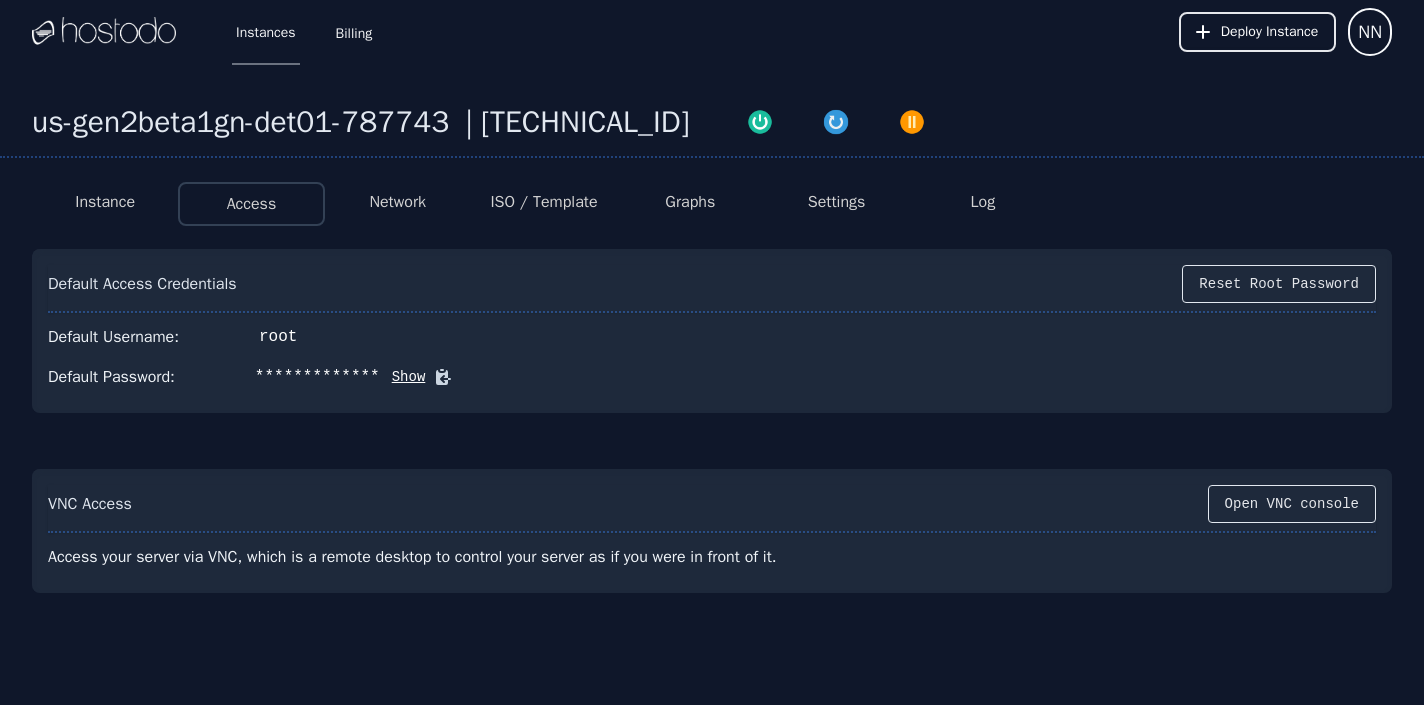 scroll, scrollTop: 0, scrollLeft: 0, axis: both 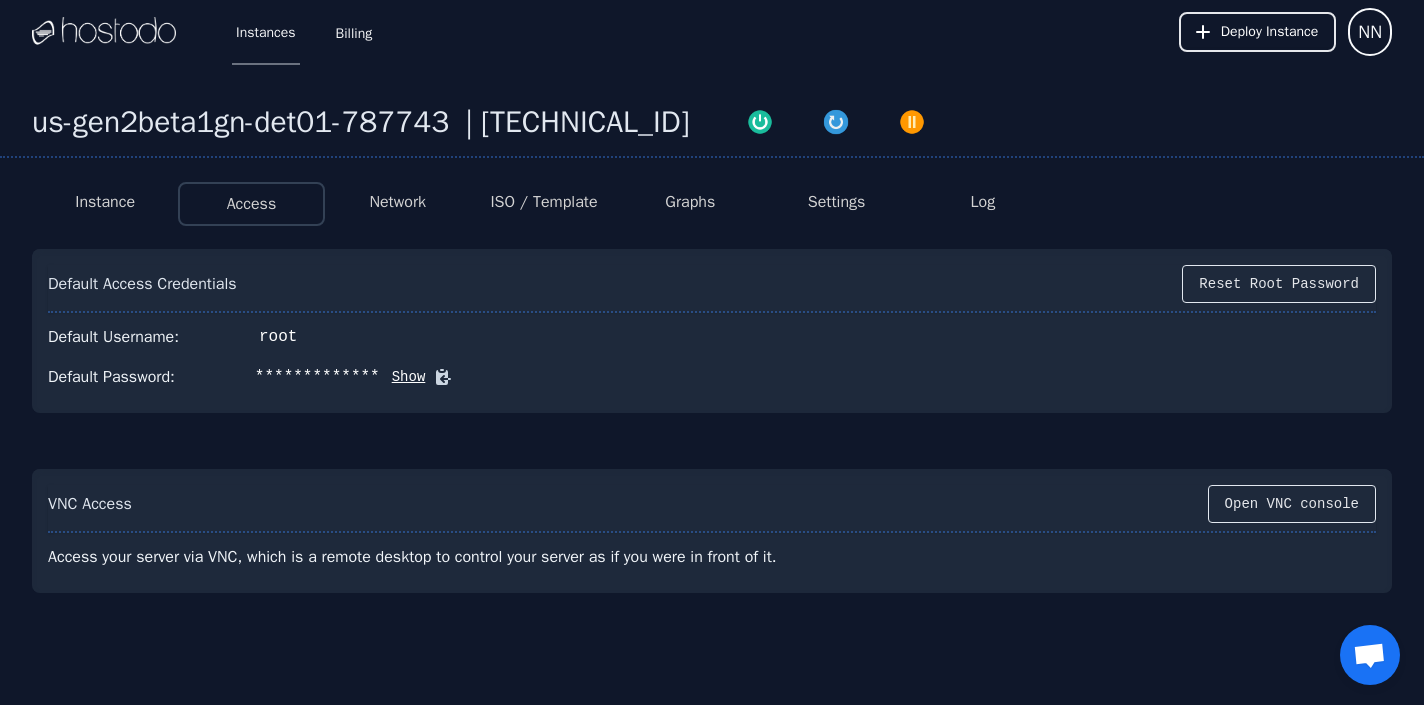 click on "Instance" at bounding box center [105, 202] 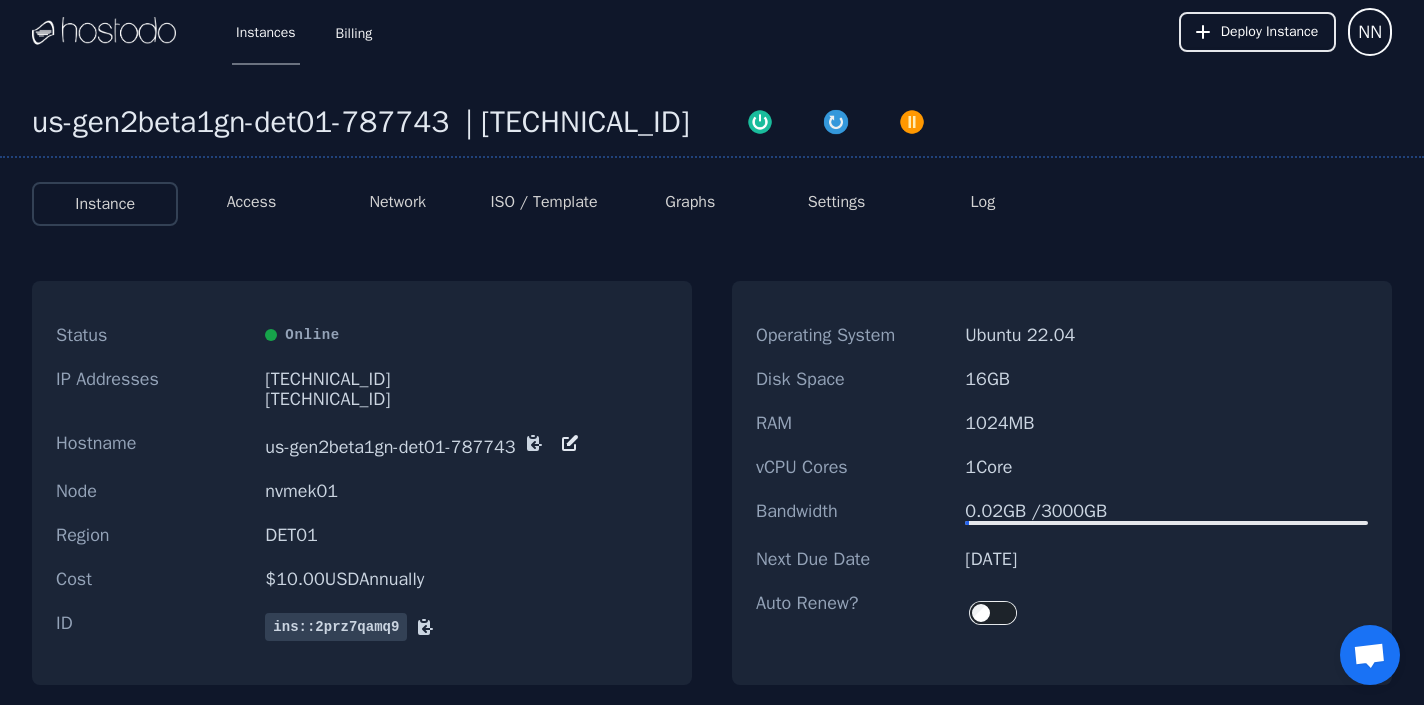 scroll, scrollTop: 0, scrollLeft: 0, axis: both 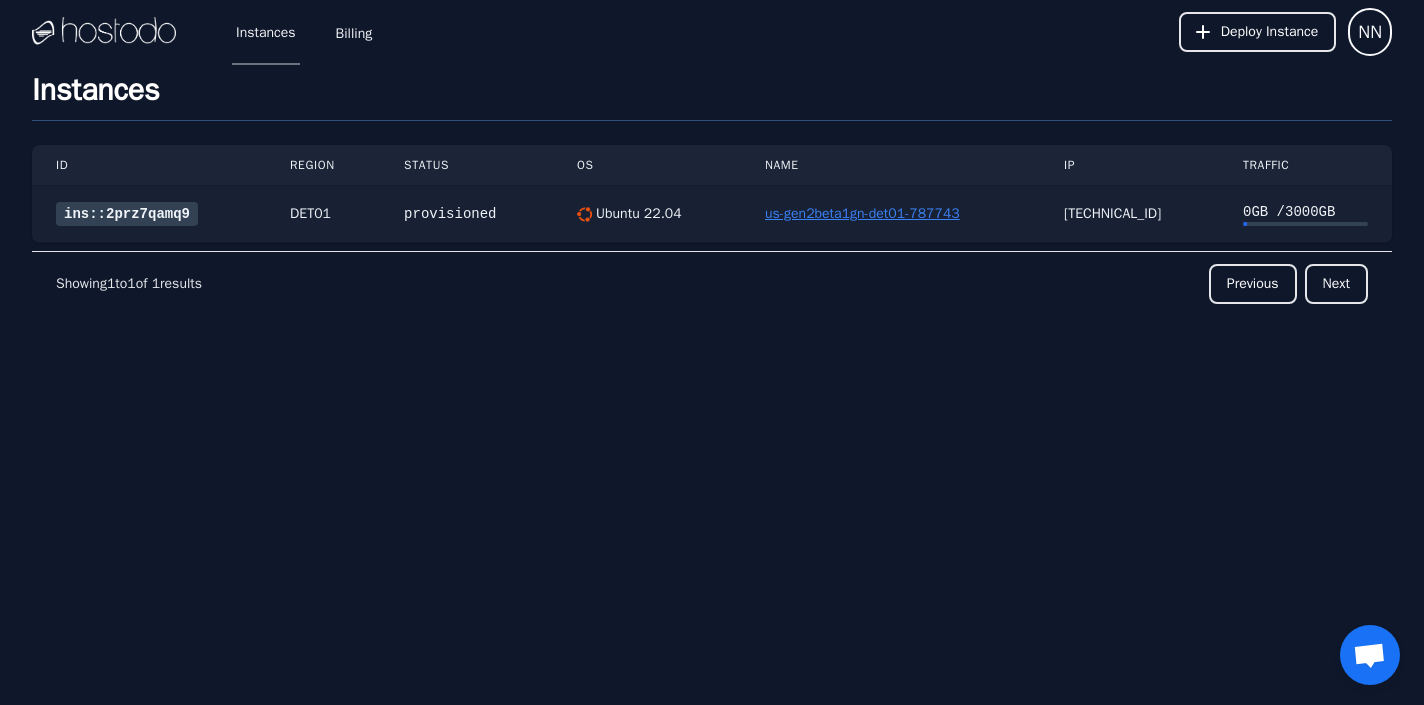 click on "us-gen2beta1gn-det01-787743" at bounding box center [862, 213] 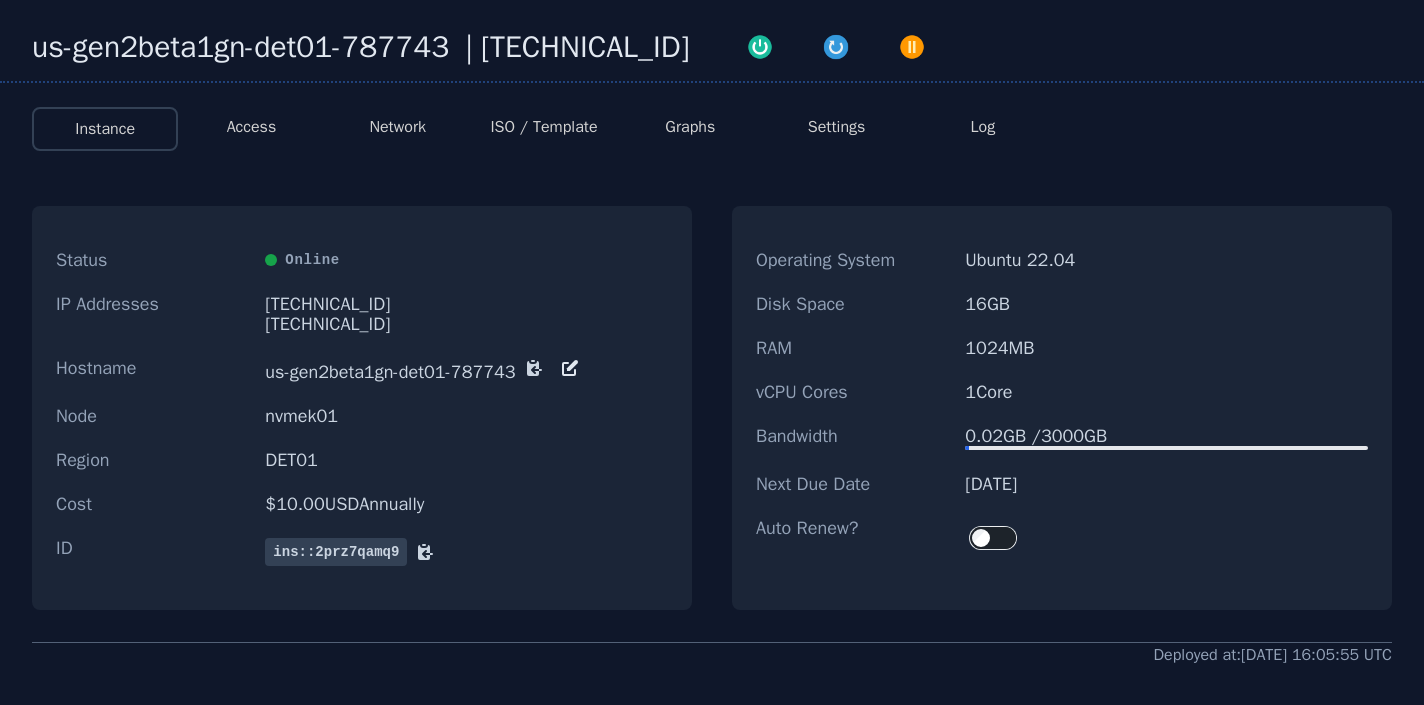 scroll, scrollTop: 77, scrollLeft: 0, axis: vertical 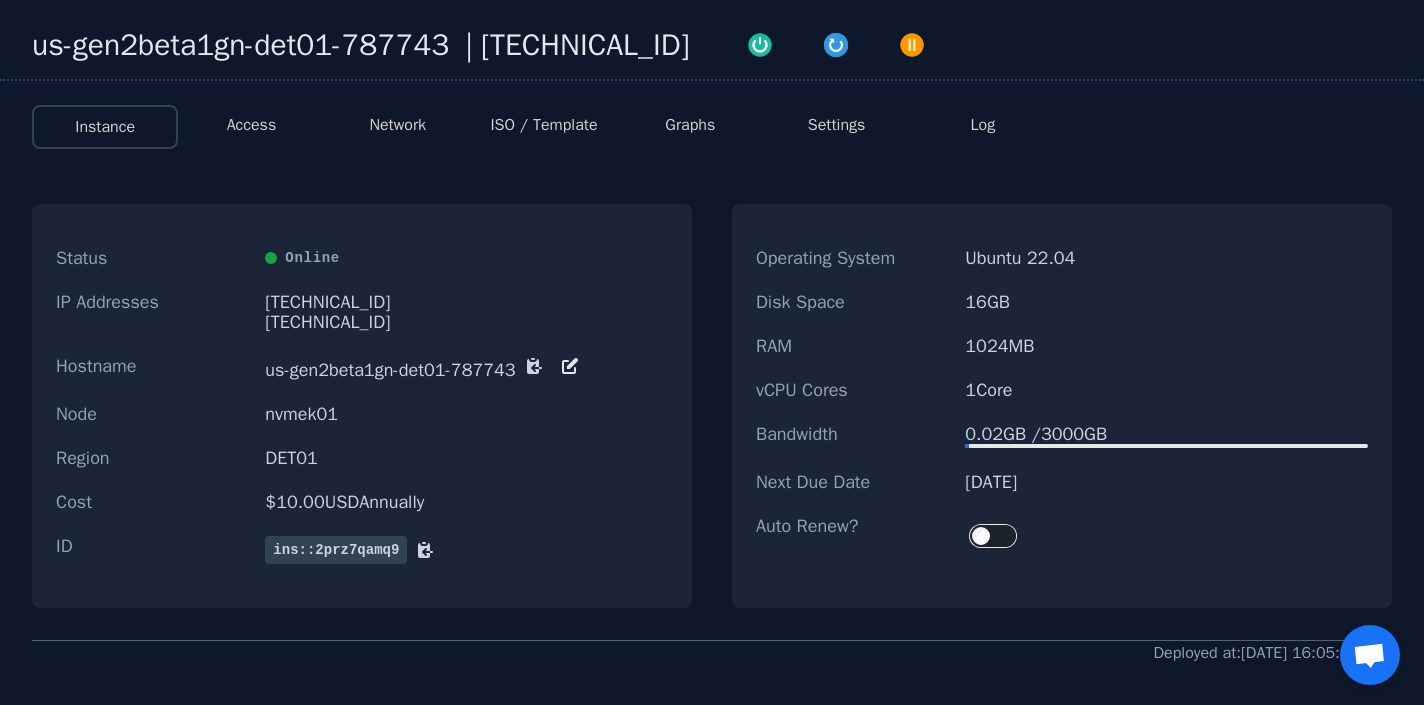 click on "Access" at bounding box center [251, 127] 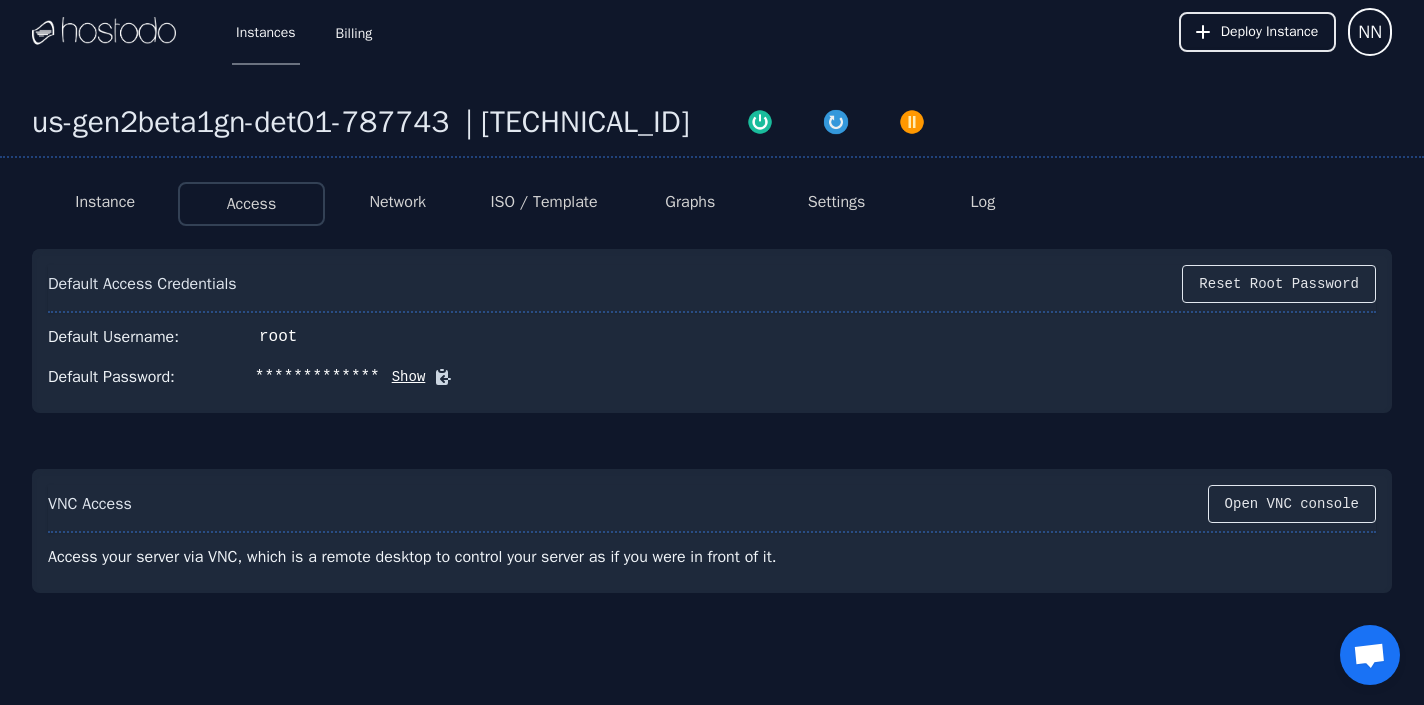 click on "Show" at bounding box center [403, 377] 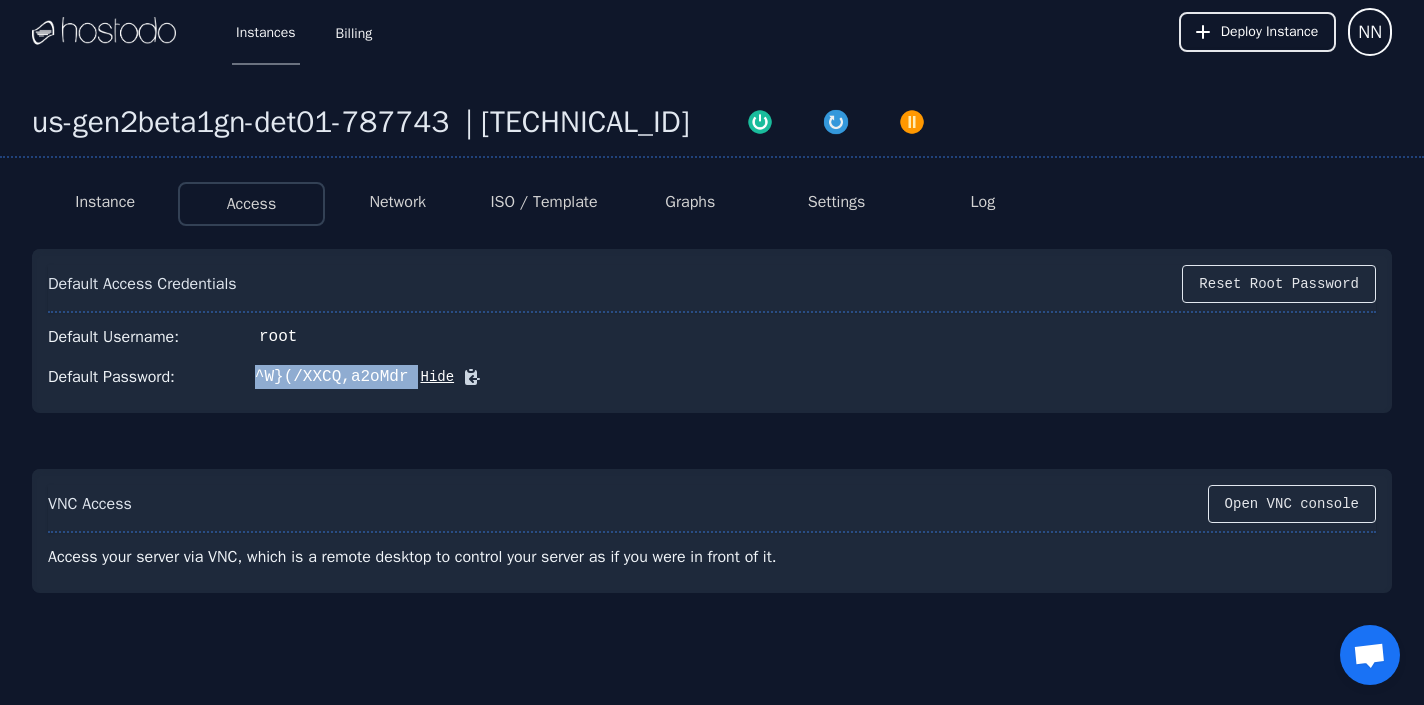 drag, startPoint x: 255, startPoint y: 370, endPoint x: 416, endPoint y: 379, distance: 161.25136 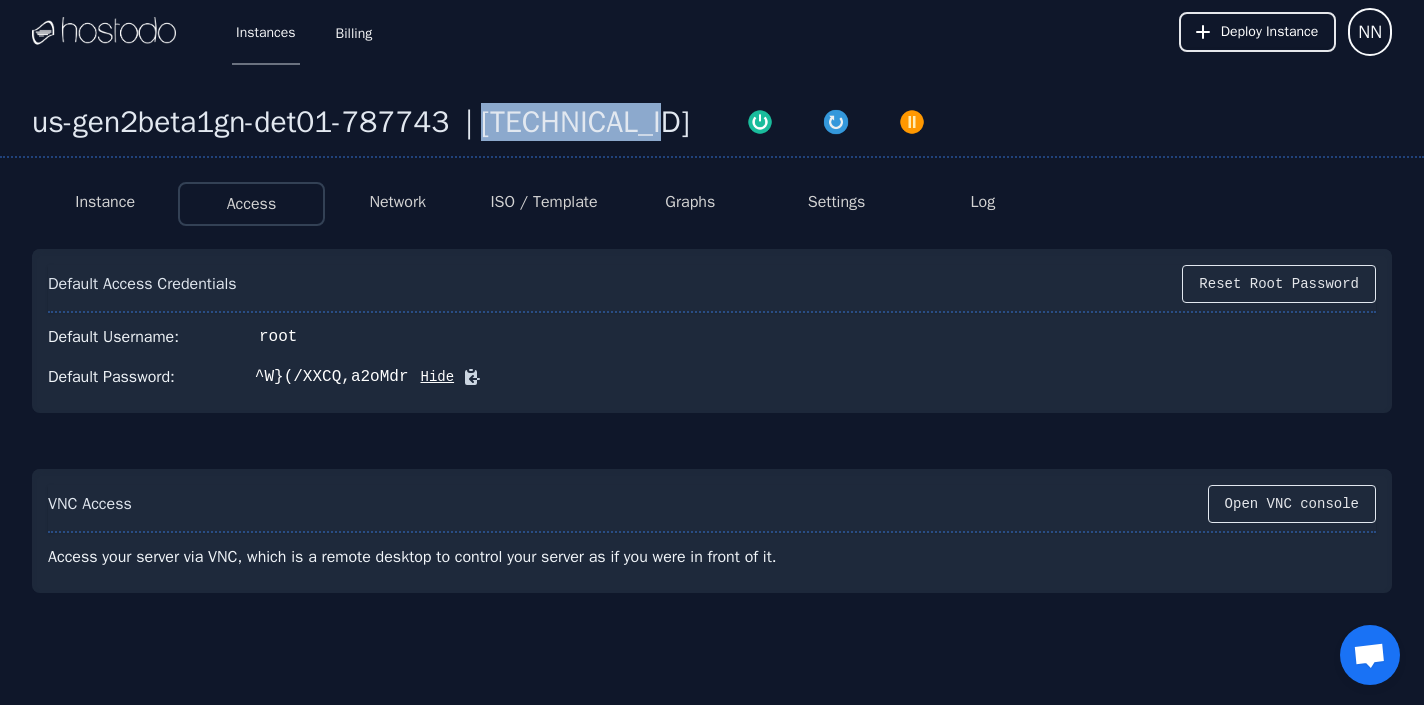 drag, startPoint x: 515, startPoint y: 114, endPoint x: 689, endPoint y: 123, distance: 174.2326 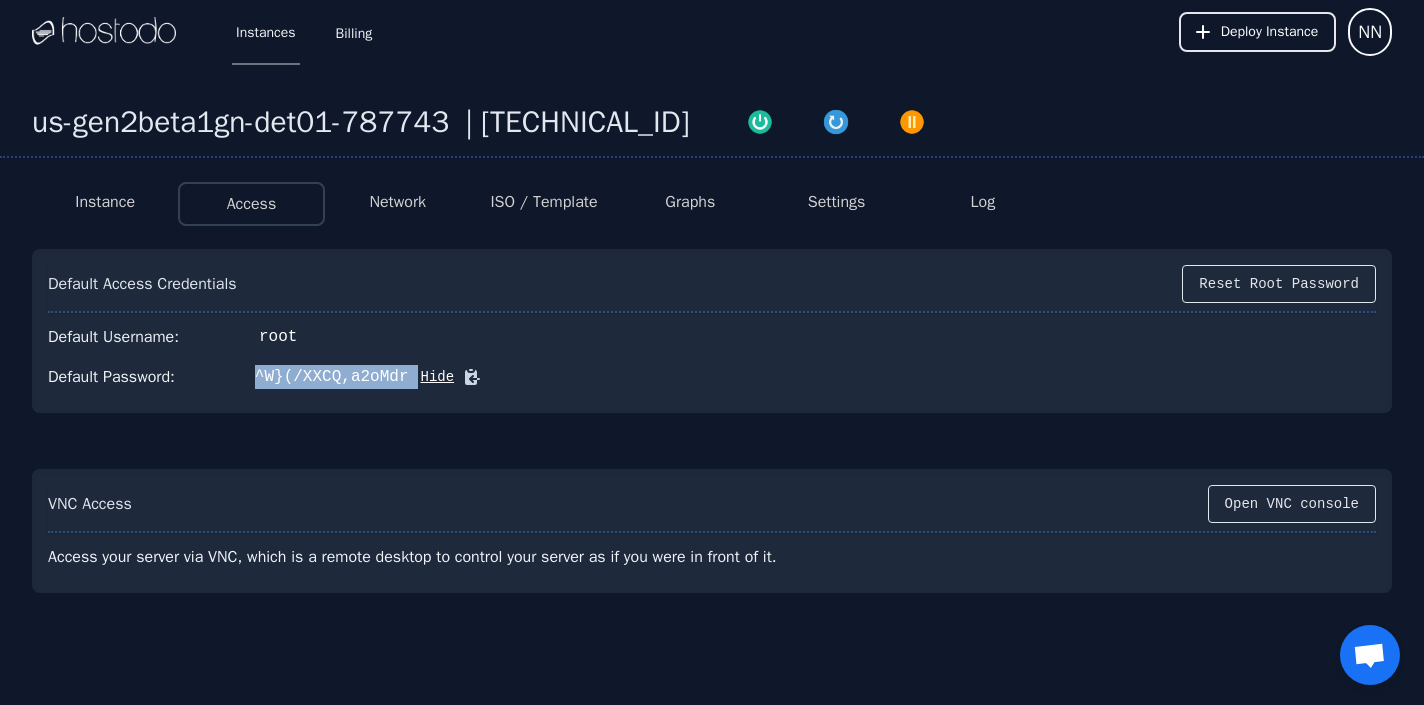 drag, startPoint x: 260, startPoint y: 377, endPoint x: 416, endPoint y: 370, distance: 156.15697 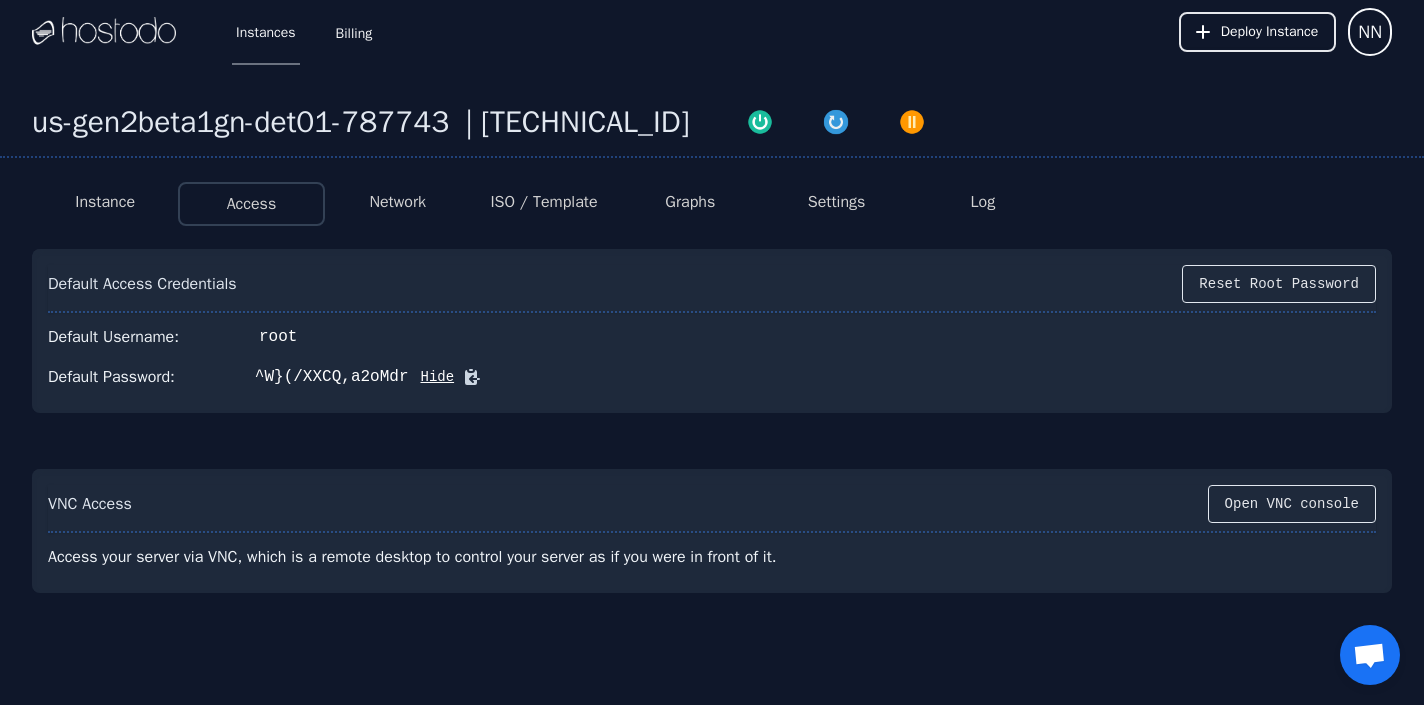 click on "Instance" at bounding box center (105, 204) 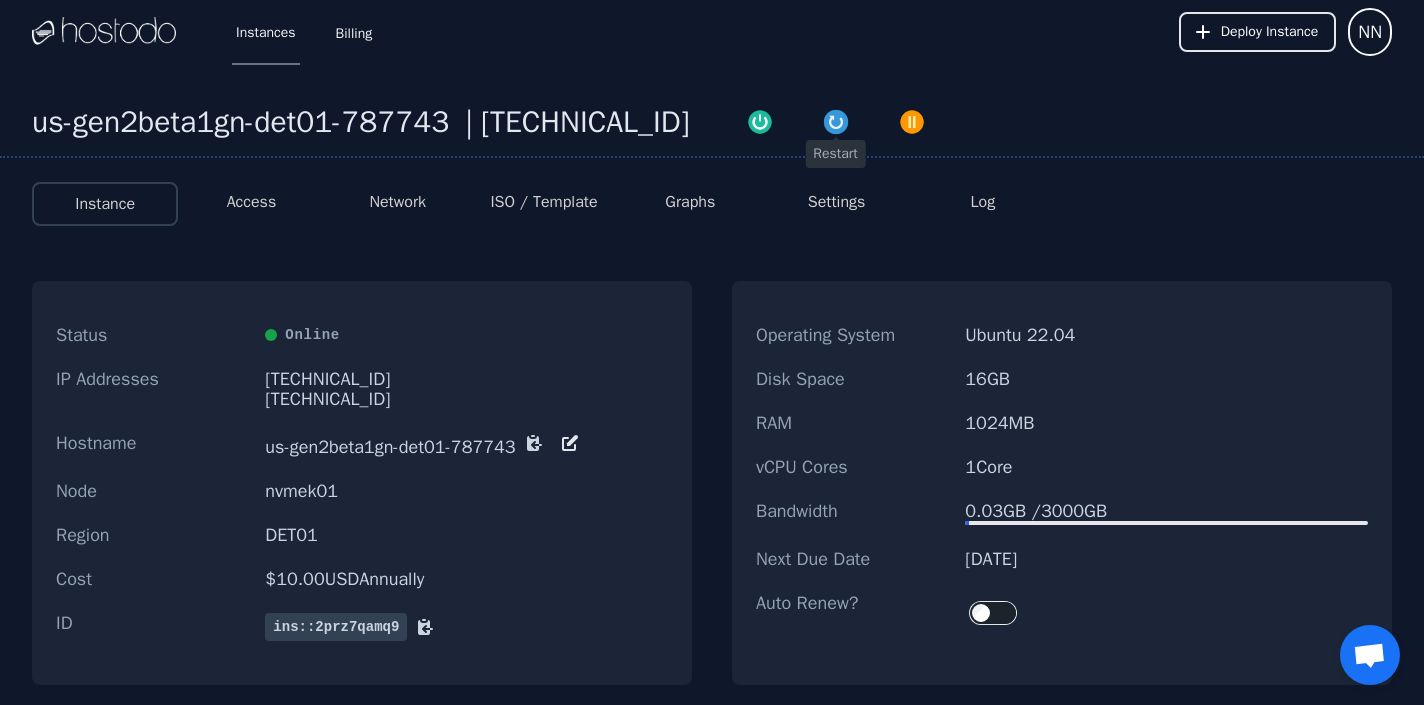 click at bounding box center [836, 122] 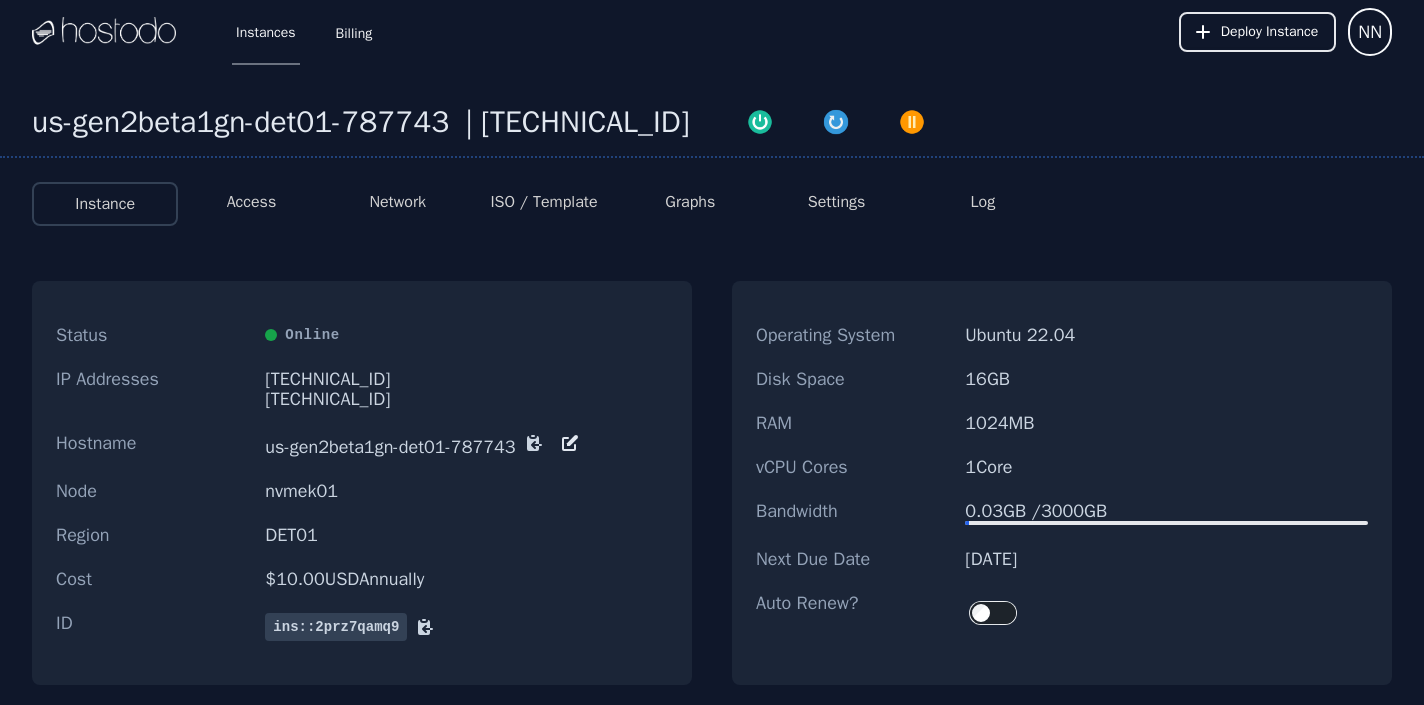 scroll, scrollTop: 0, scrollLeft: 0, axis: both 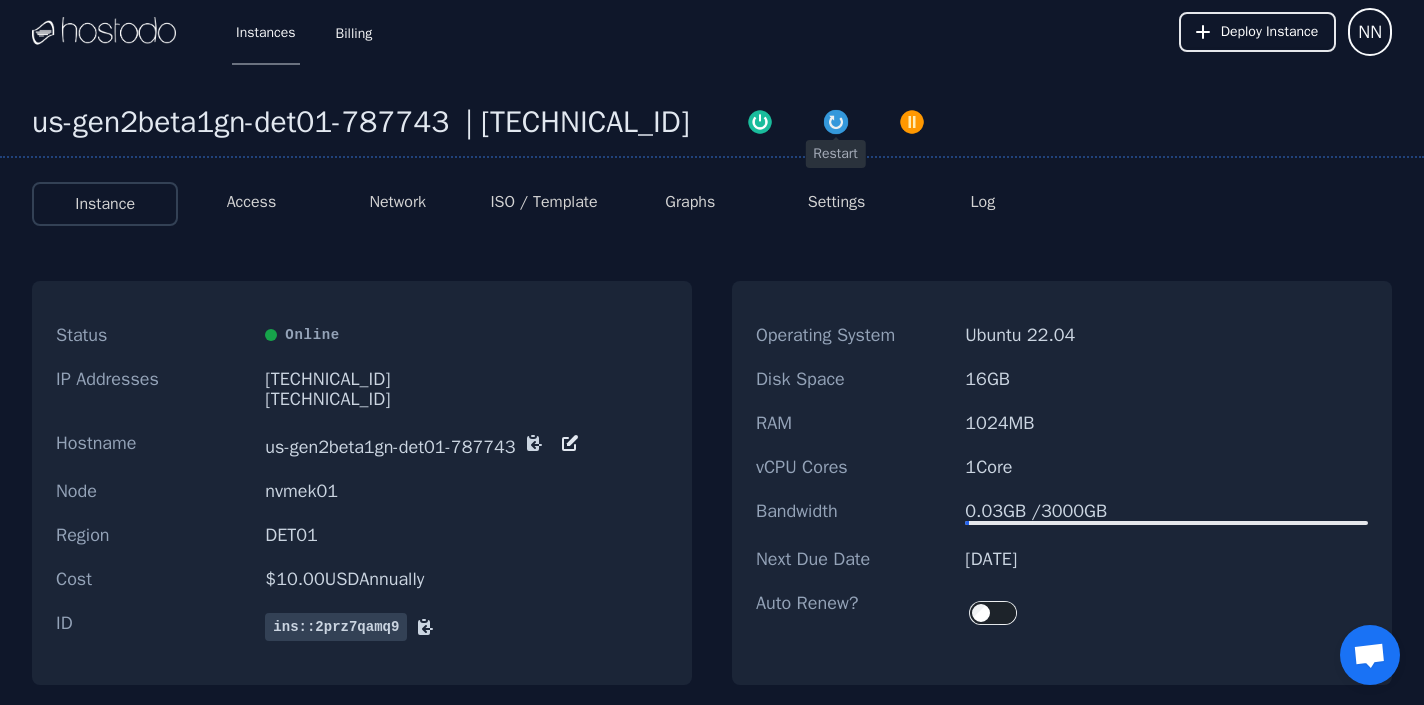 click at bounding box center (836, 122) 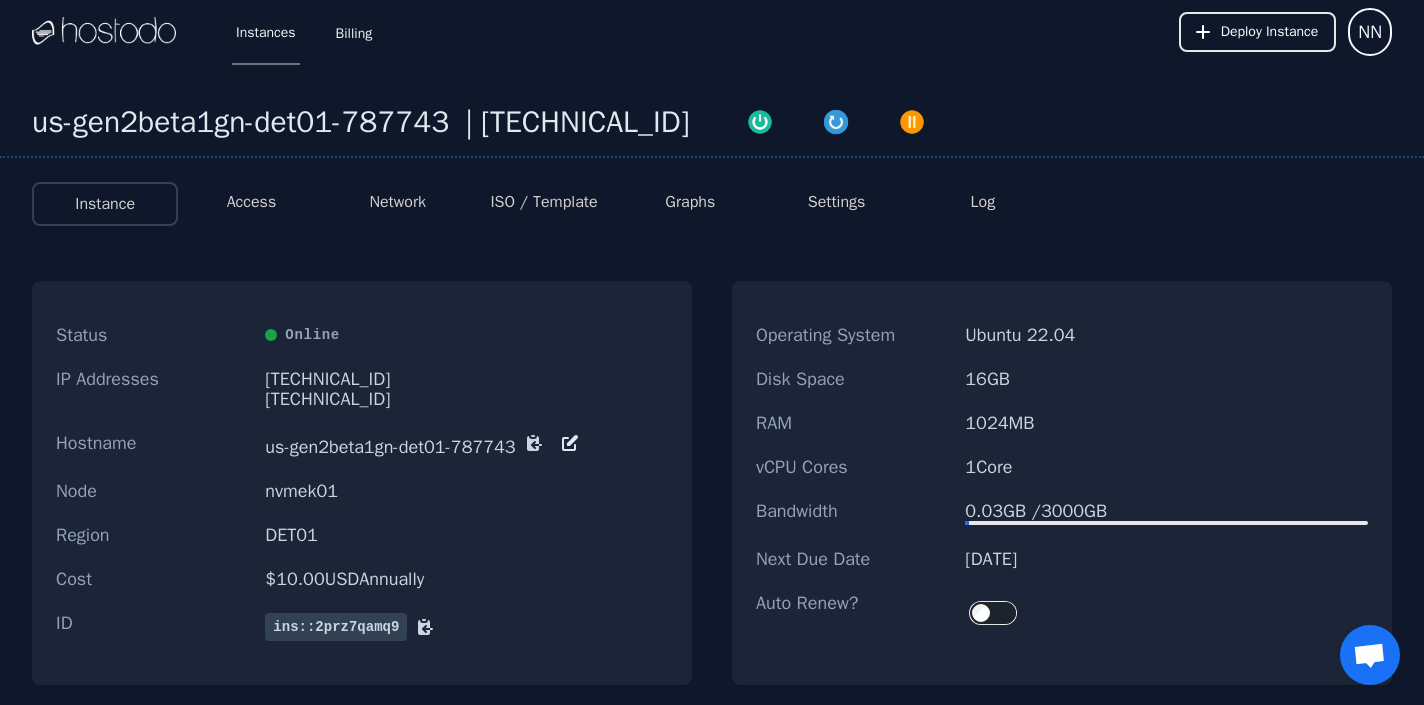 click on "Access" at bounding box center (252, 202) 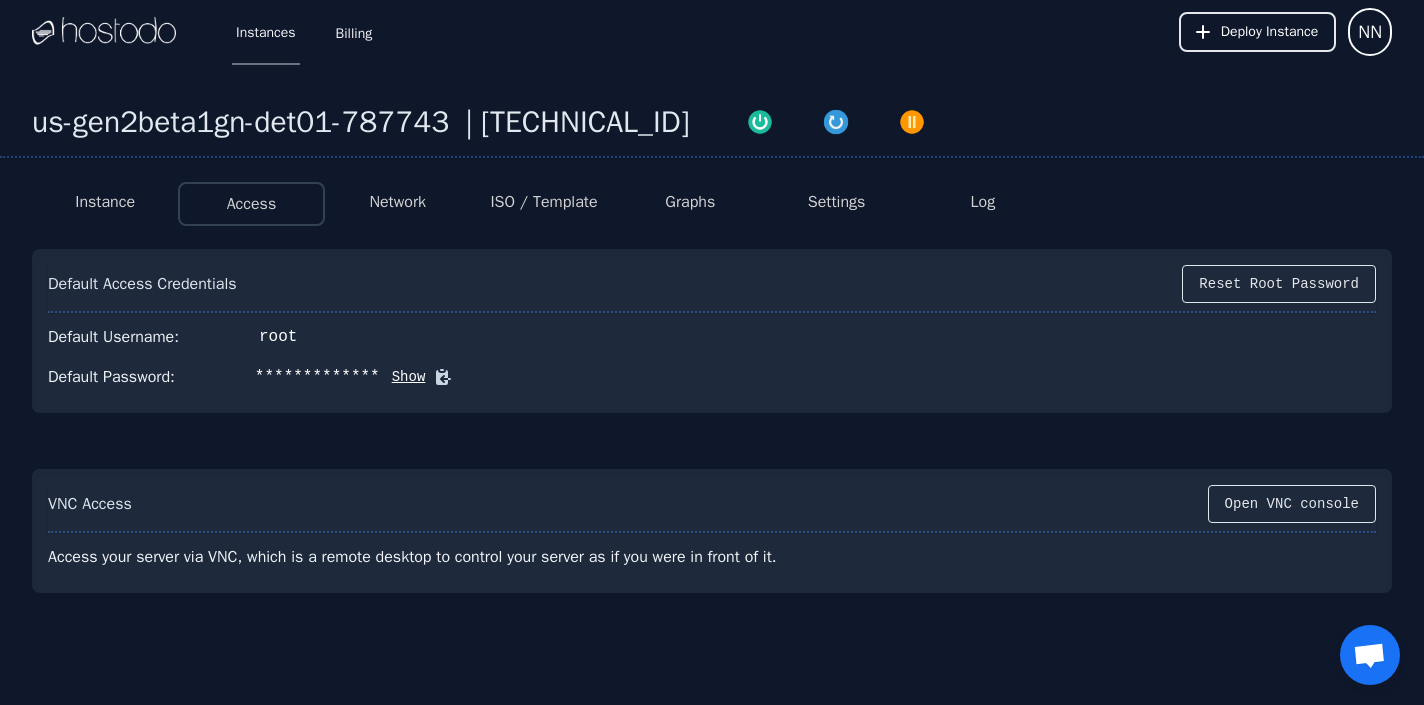 click on "Network" at bounding box center (397, 202) 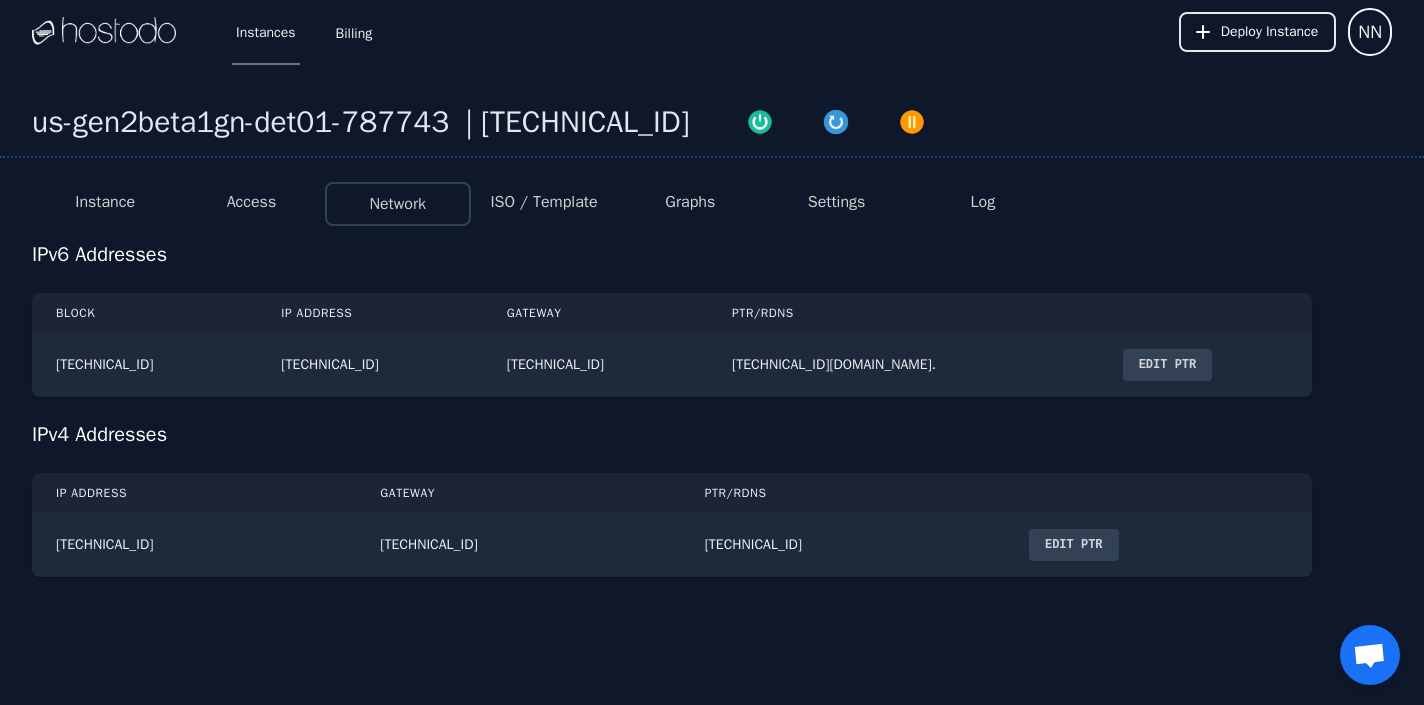 click on "ISO / Template" at bounding box center (543, 202) 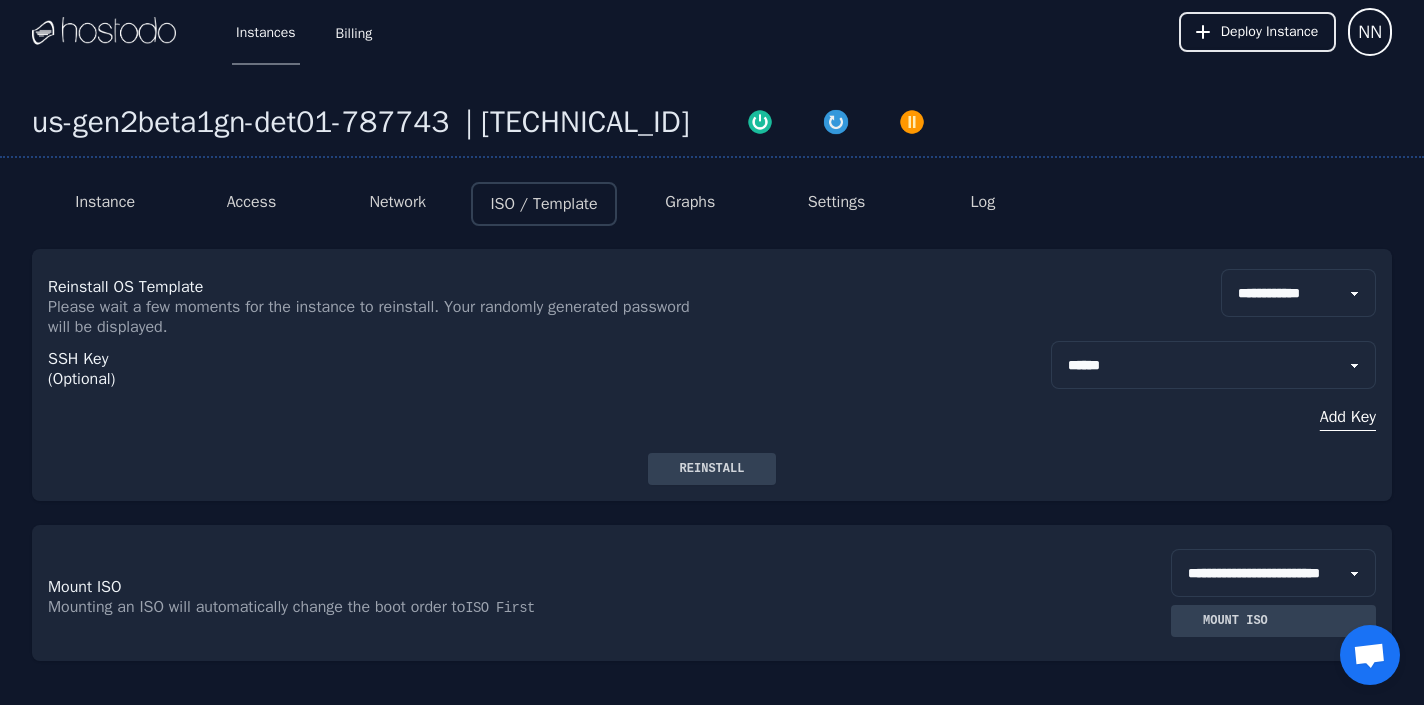 click on "Graphs" at bounding box center [690, 202] 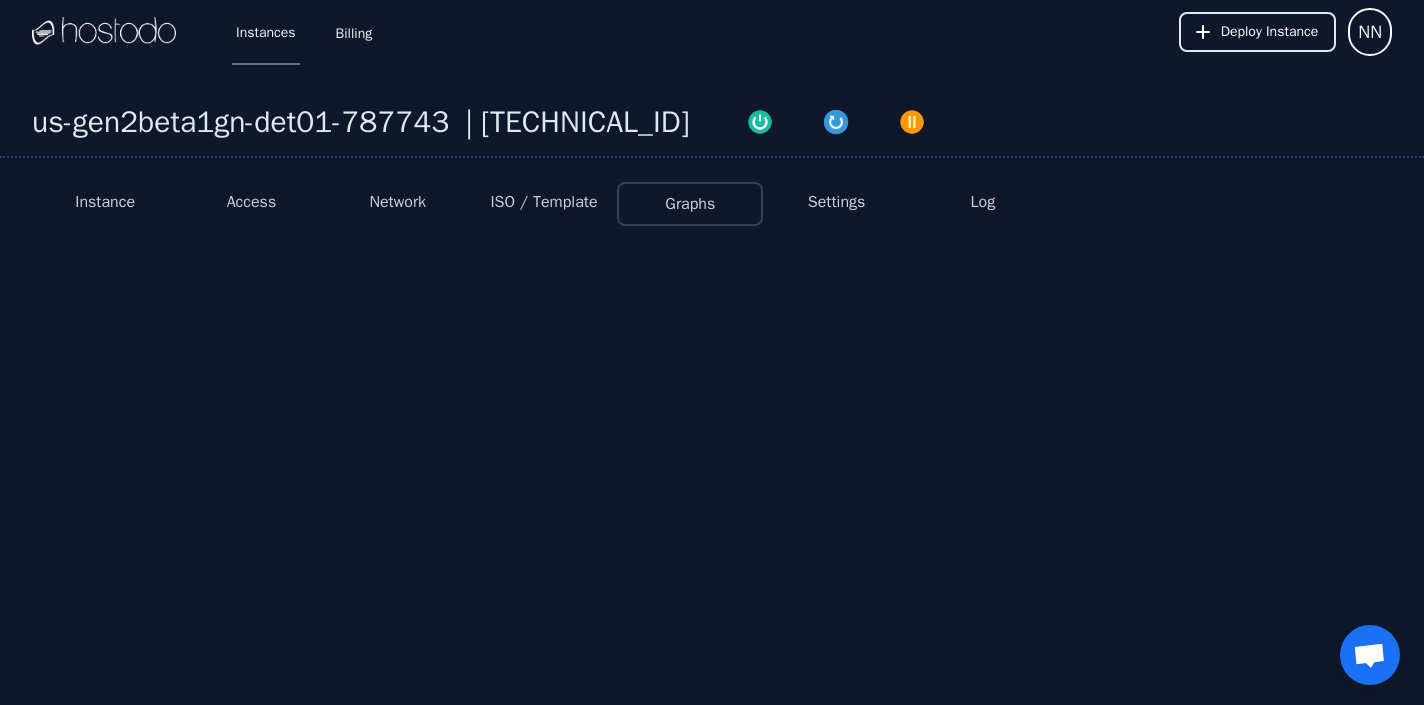 select on "***" 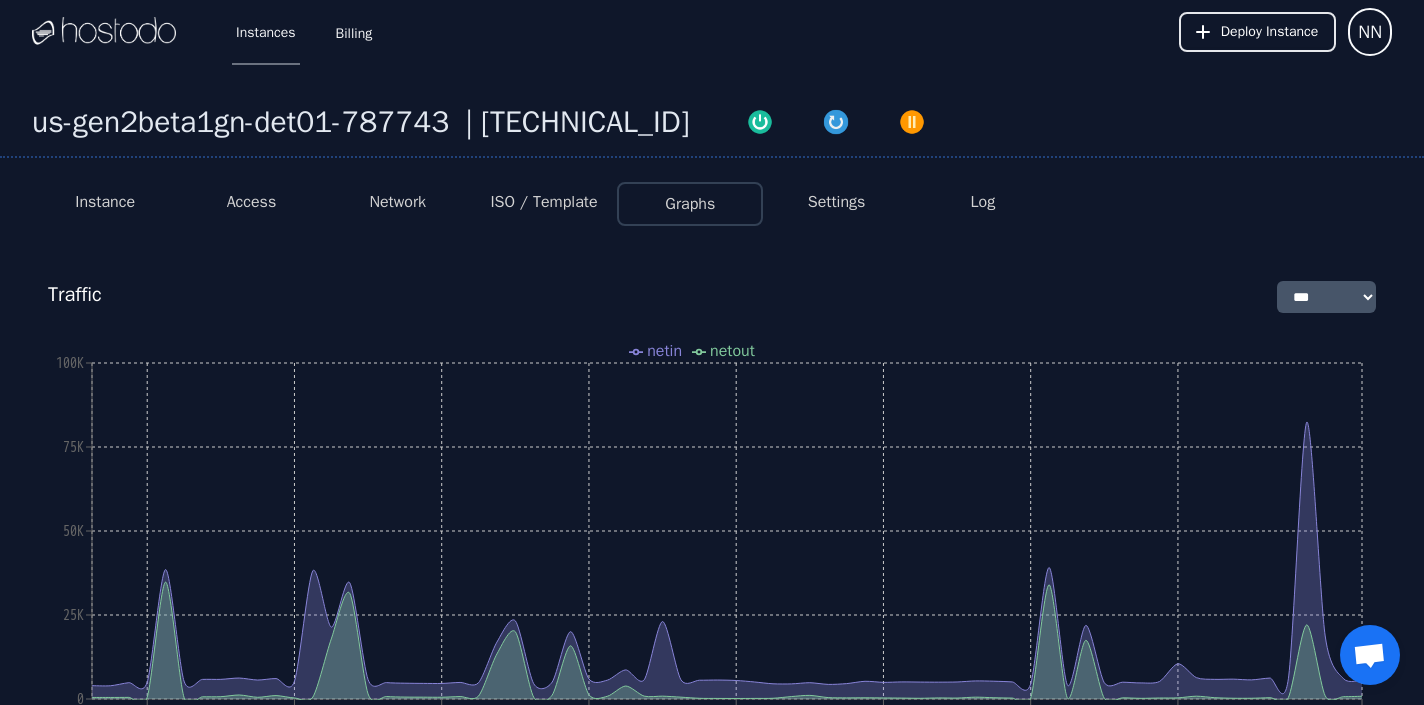 click on "Settings" at bounding box center [837, 202] 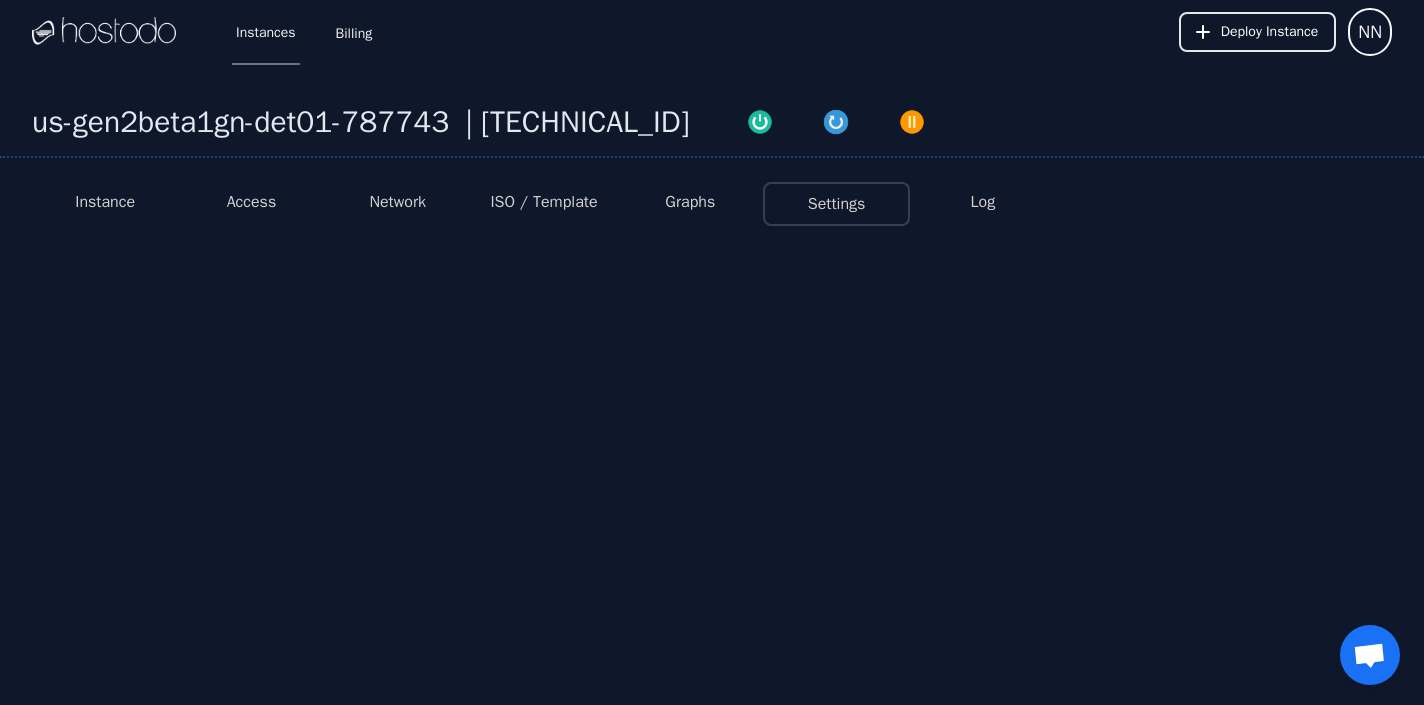 select on "***" 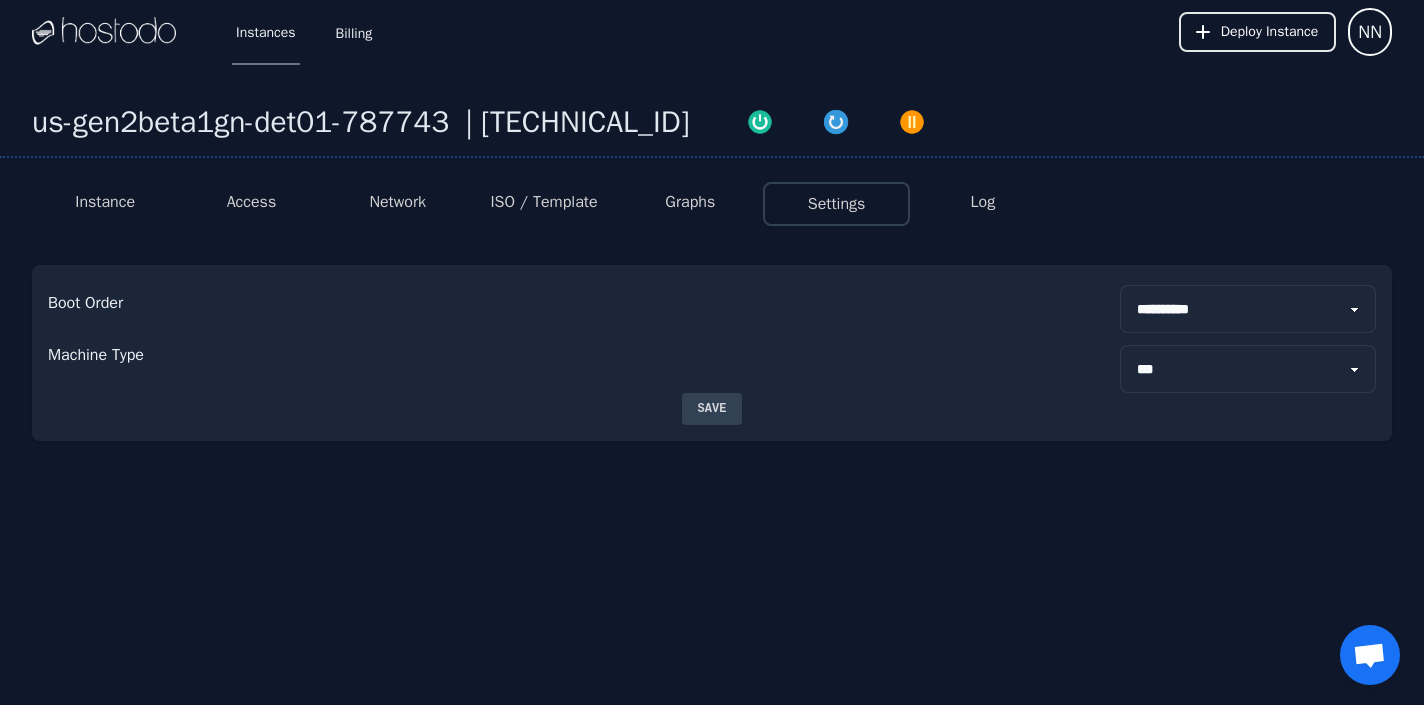 click on "Log" at bounding box center (983, 202) 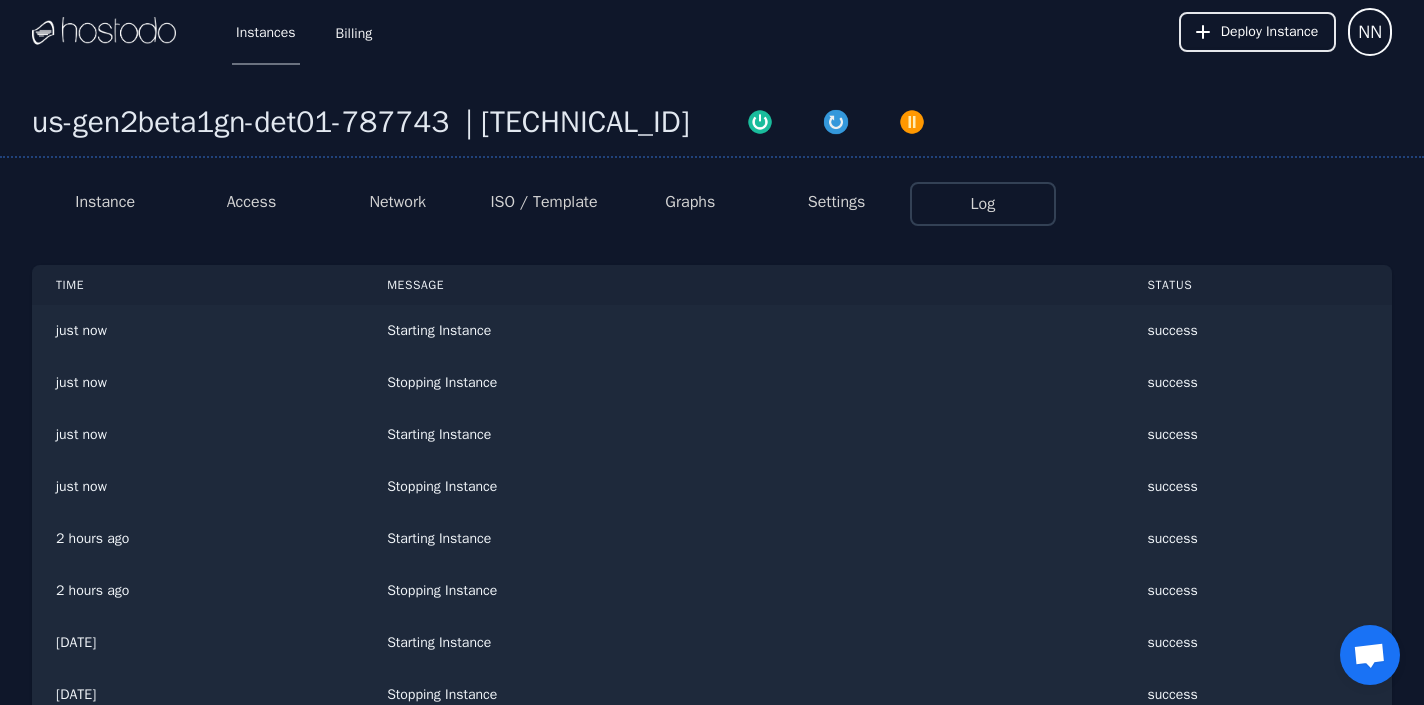scroll, scrollTop: 0, scrollLeft: 0, axis: both 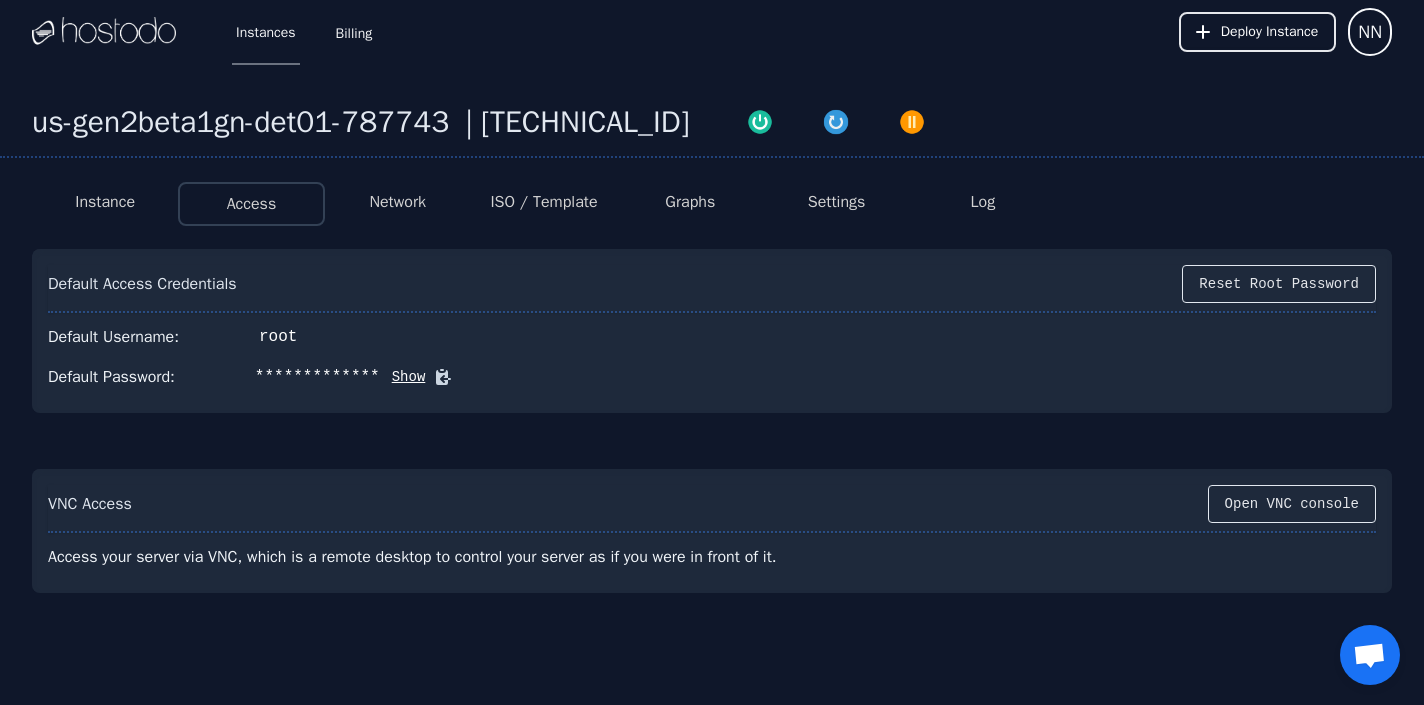 click on "Instance" at bounding box center [105, 202] 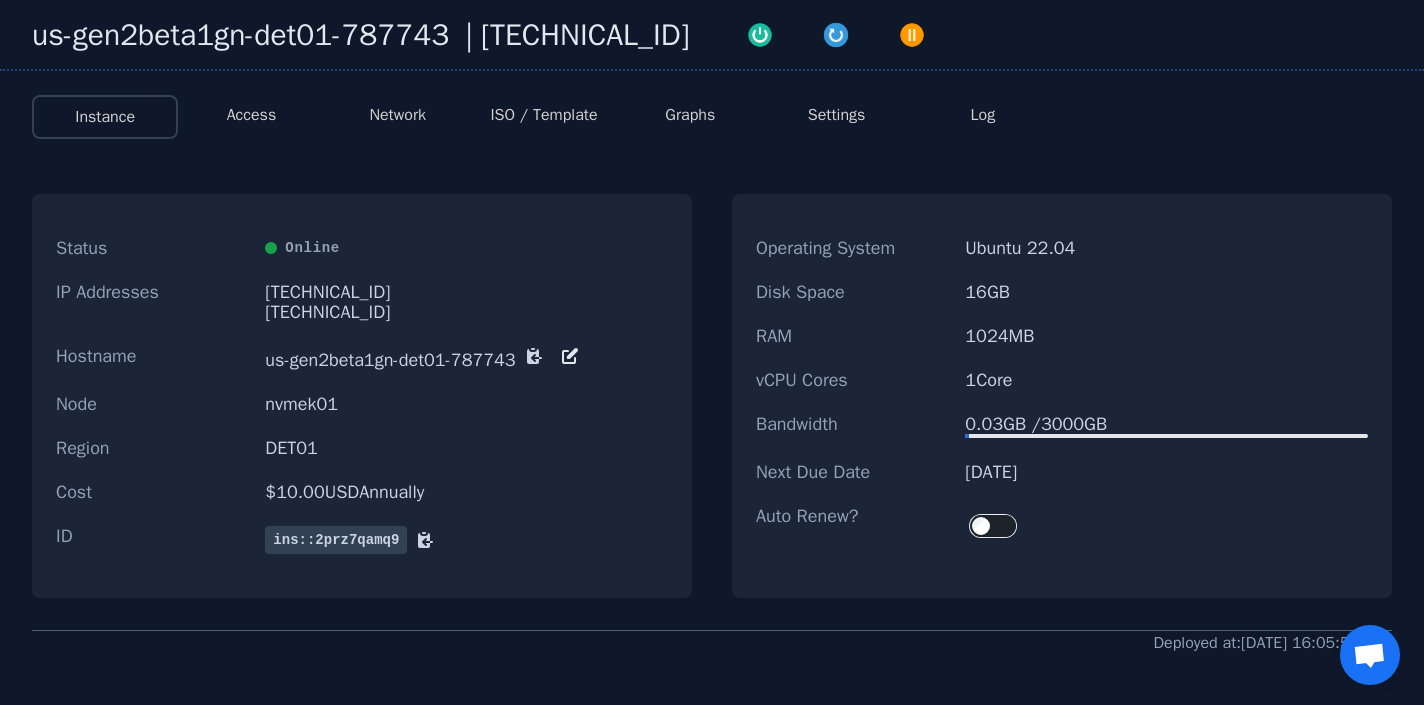 scroll, scrollTop: 94, scrollLeft: 0, axis: vertical 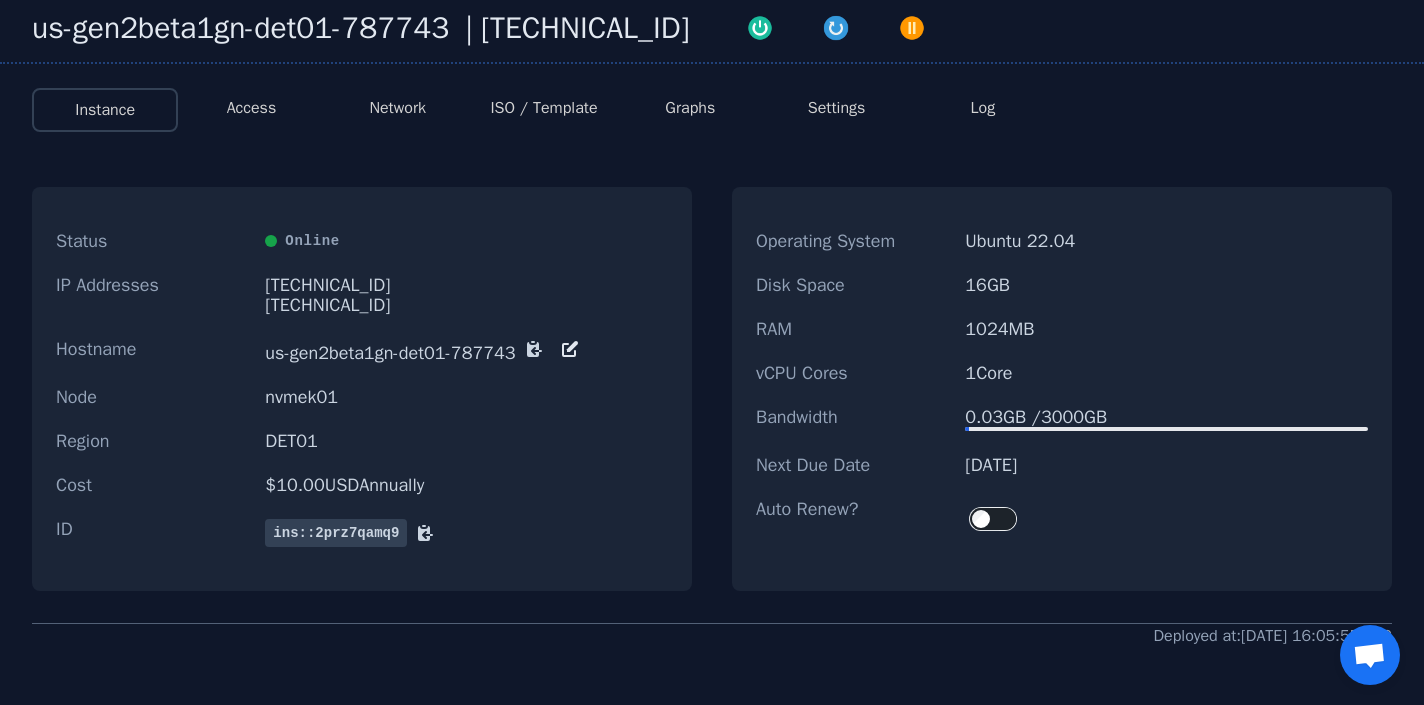 click on "Access" at bounding box center (252, 108) 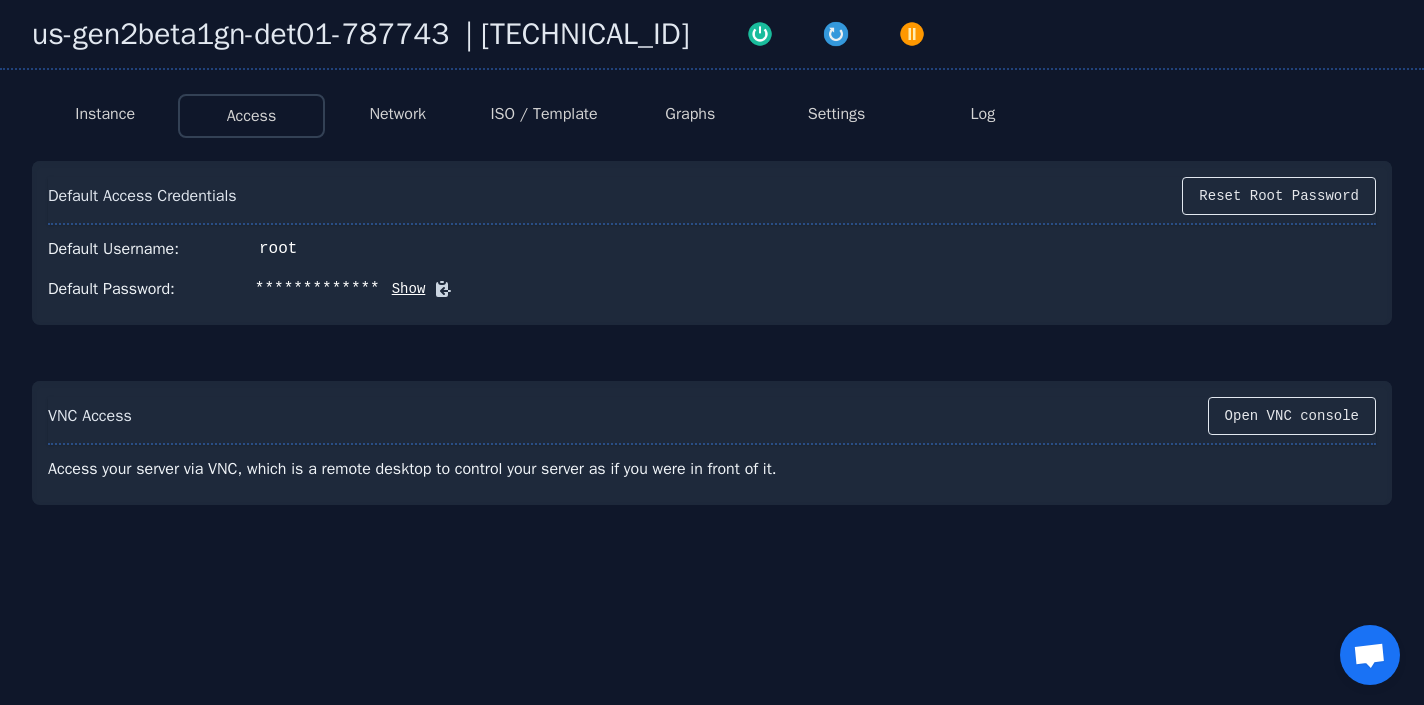 scroll, scrollTop: 0, scrollLeft: 0, axis: both 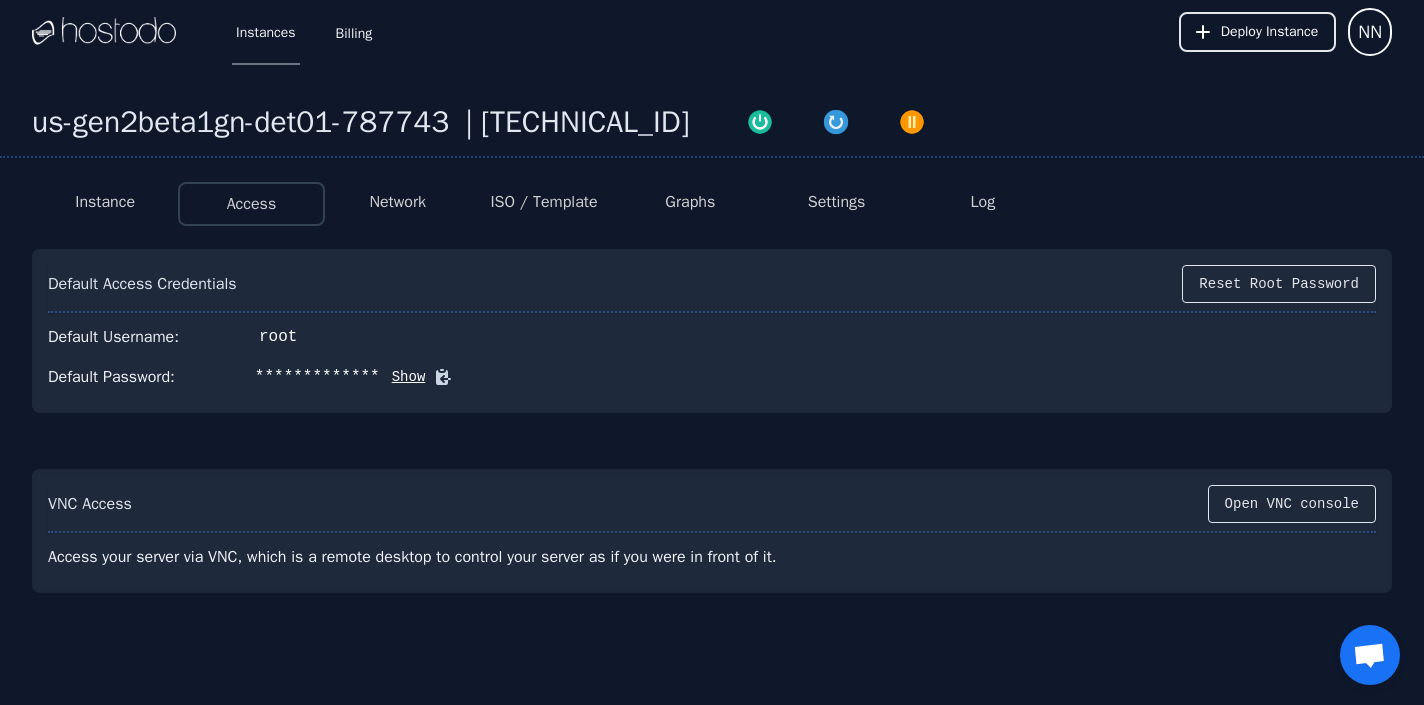 click on "Show" at bounding box center (403, 377) 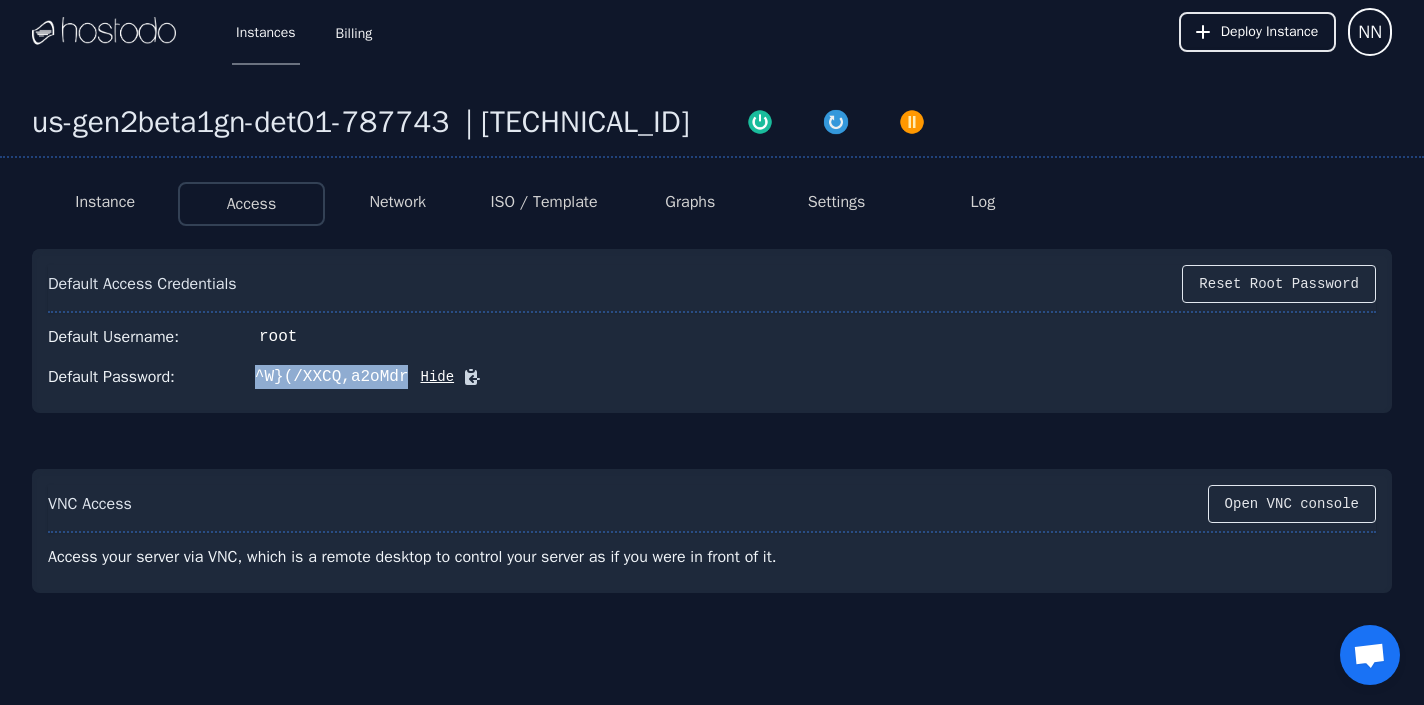 drag, startPoint x: 261, startPoint y: 379, endPoint x: 415, endPoint y: 377, distance: 154.01299 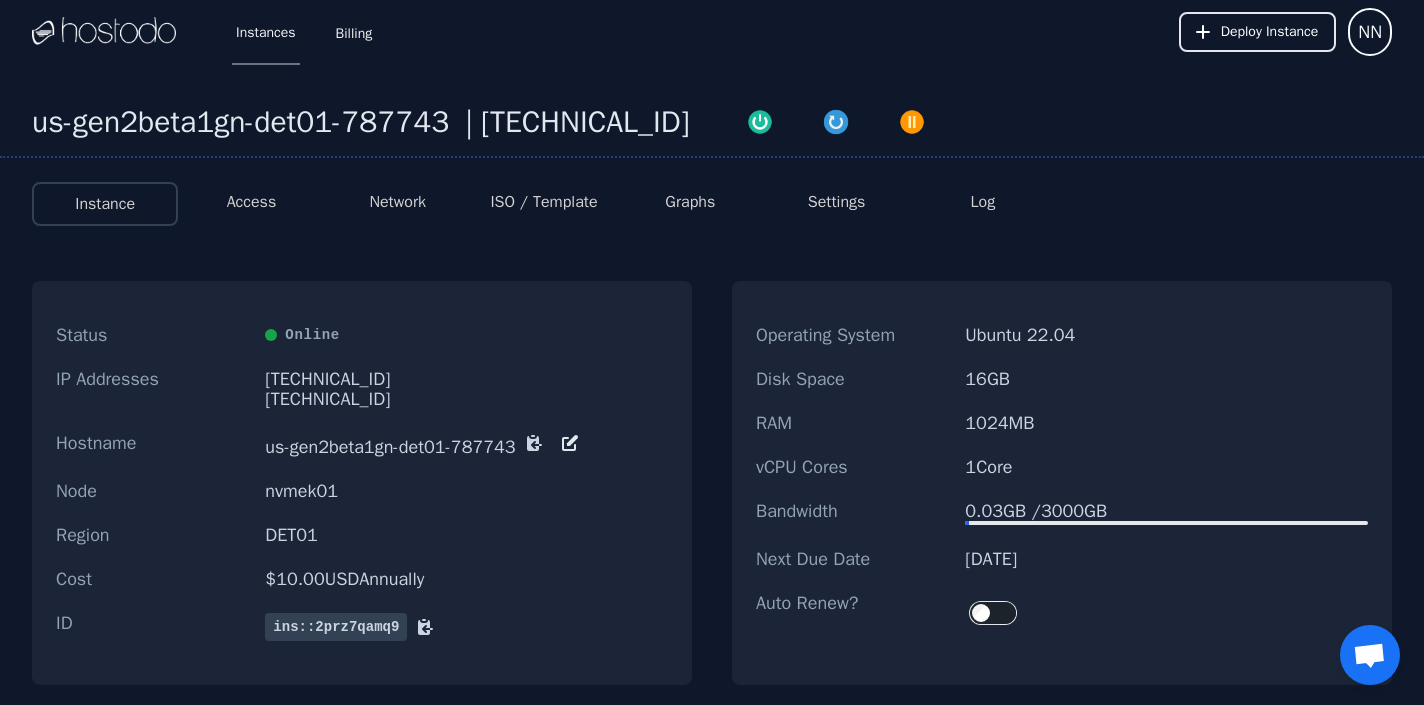 click on "Settings" at bounding box center [837, 202] 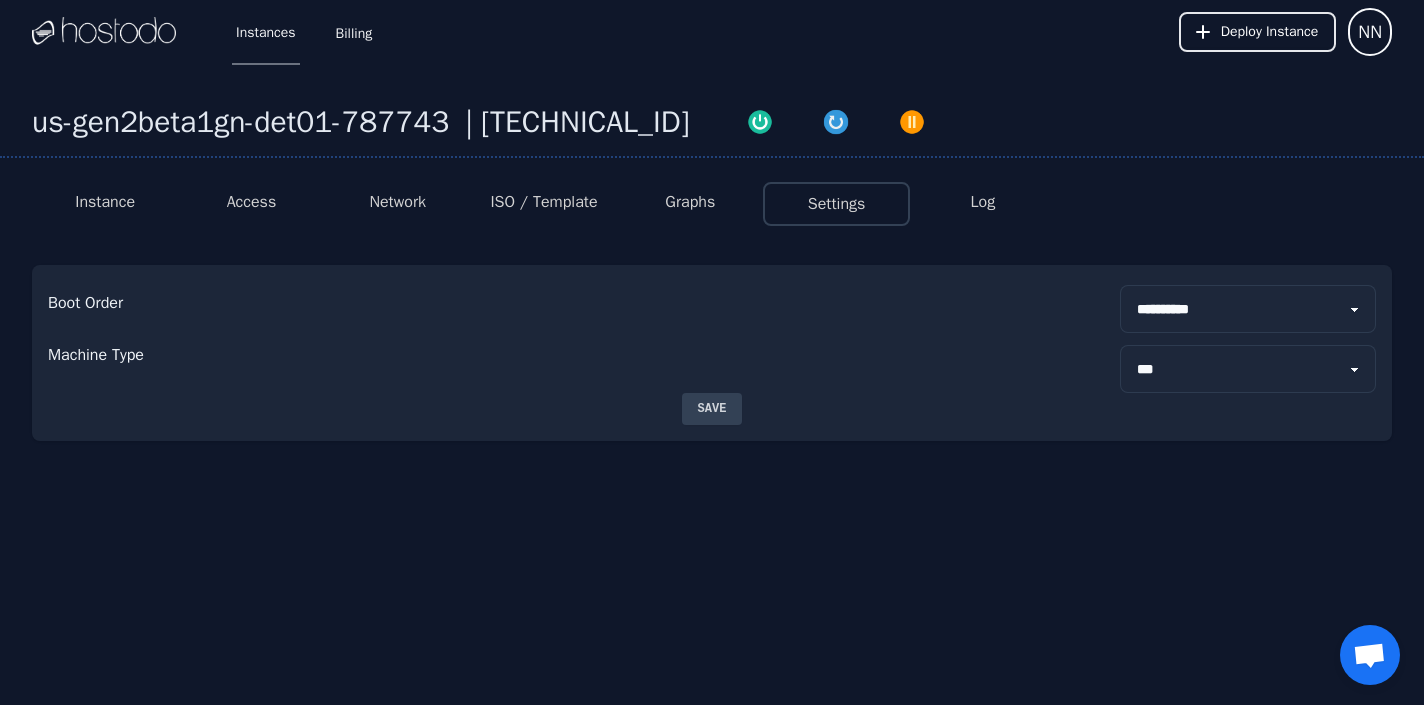 click on "Graphs" at bounding box center (690, 204) 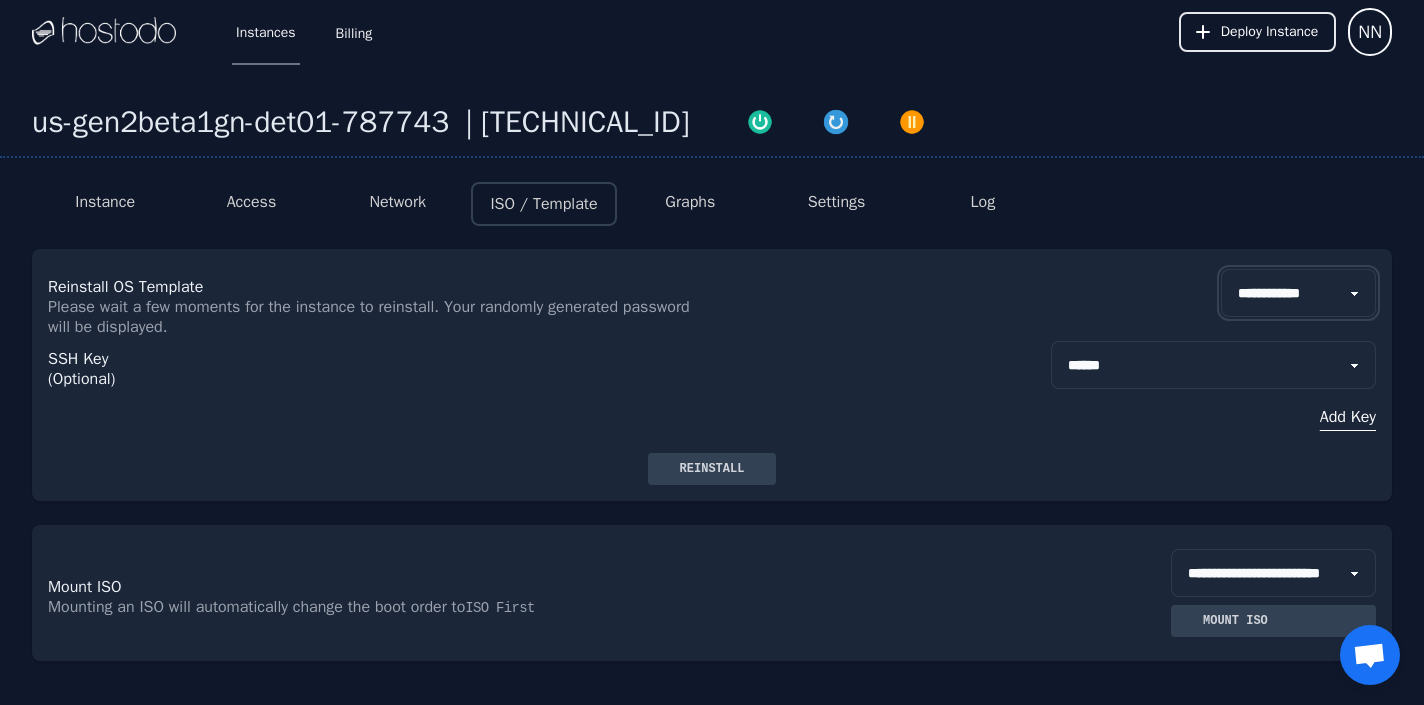 select on "**" 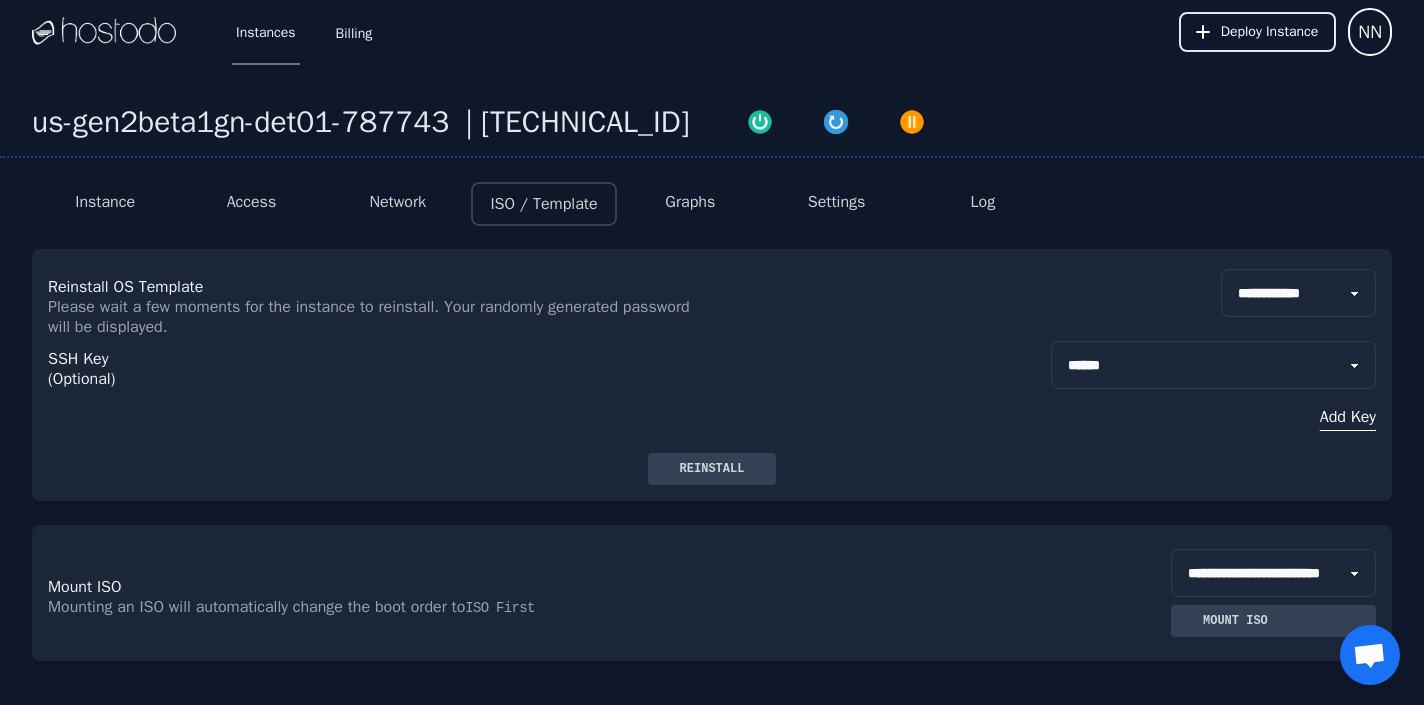 click on "Reinstall" at bounding box center (712, 469) 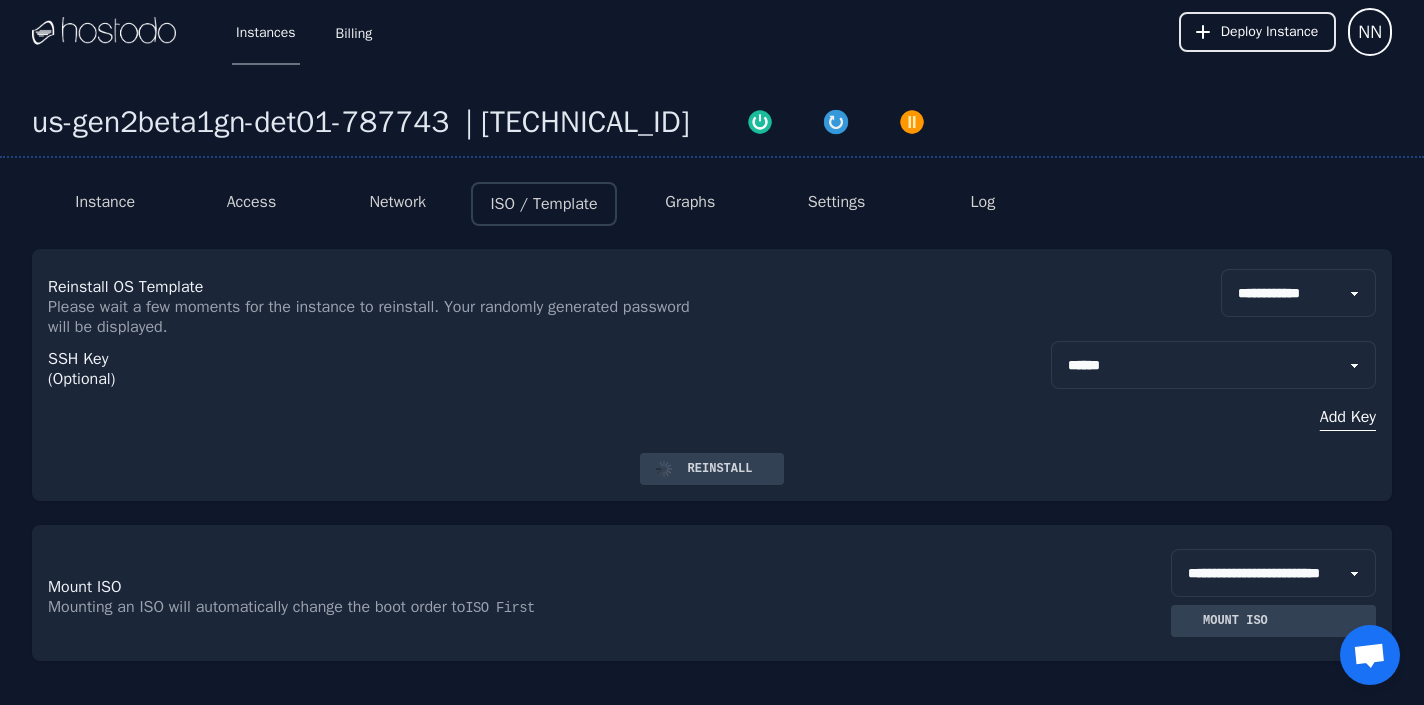 click on "Instance" at bounding box center (105, 202) 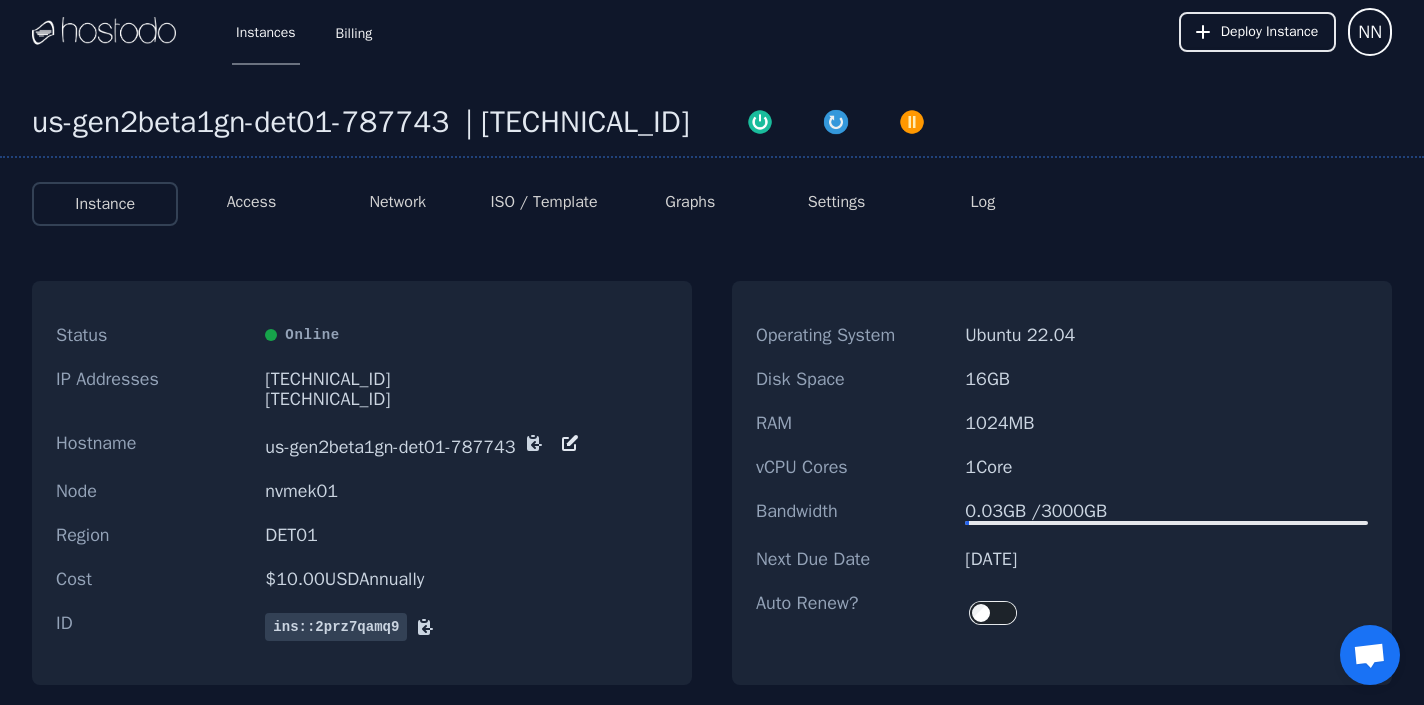 click on "ISO / Template" at bounding box center [543, 202] 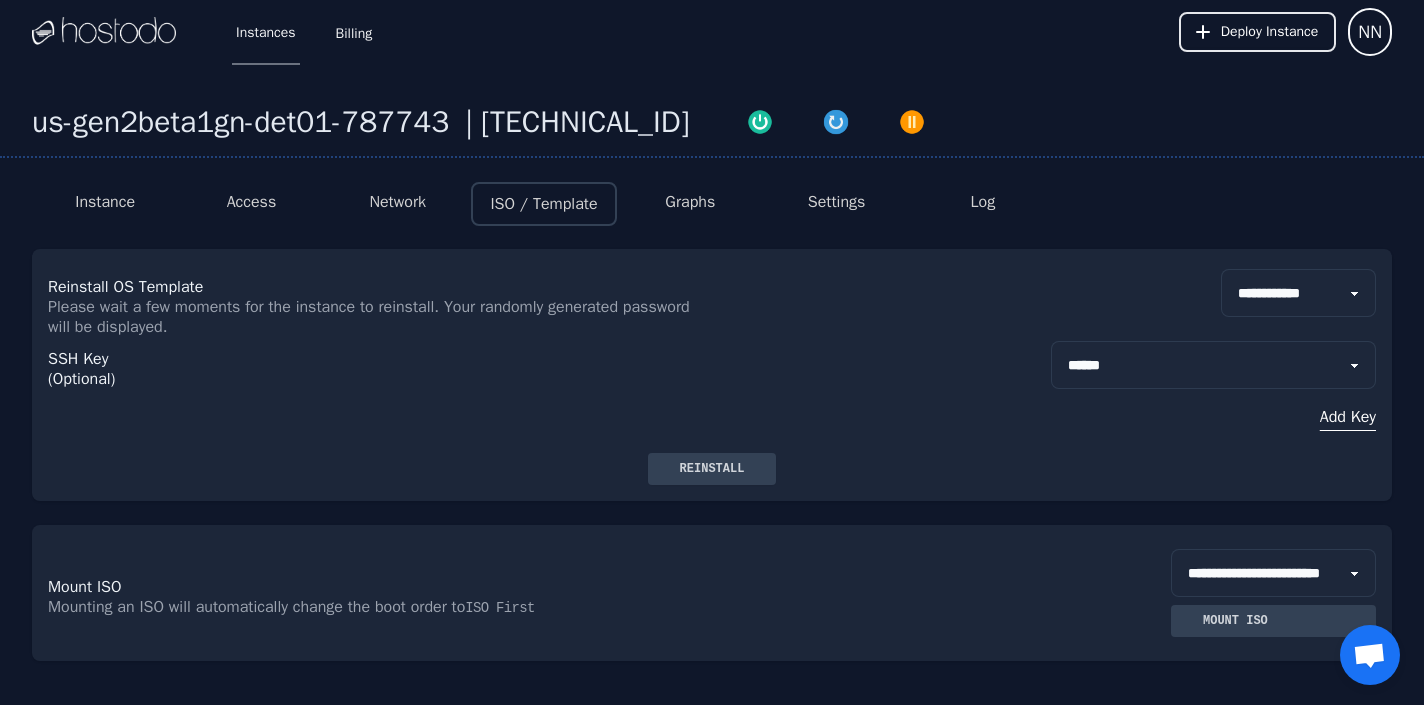 click on "Instance" at bounding box center (105, 202) 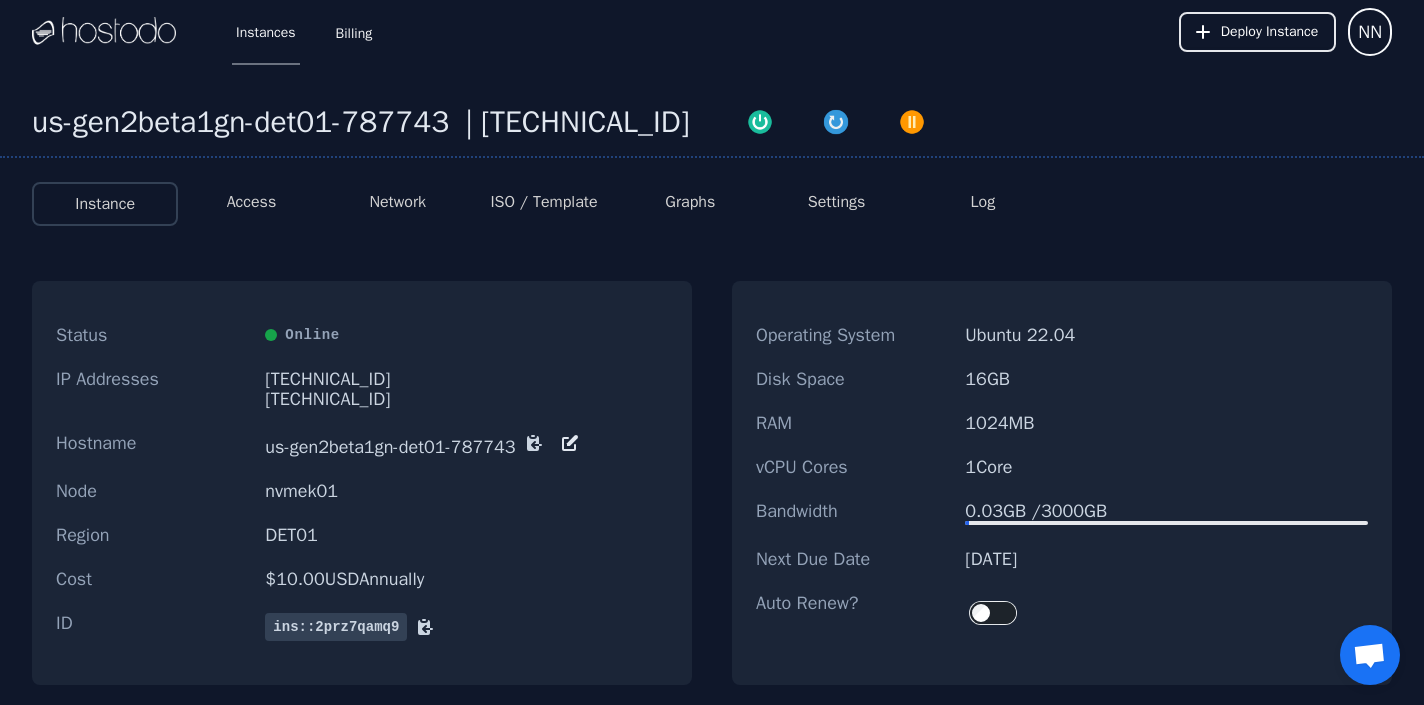 scroll, scrollTop: 0, scrollLeft: 0, axis: both 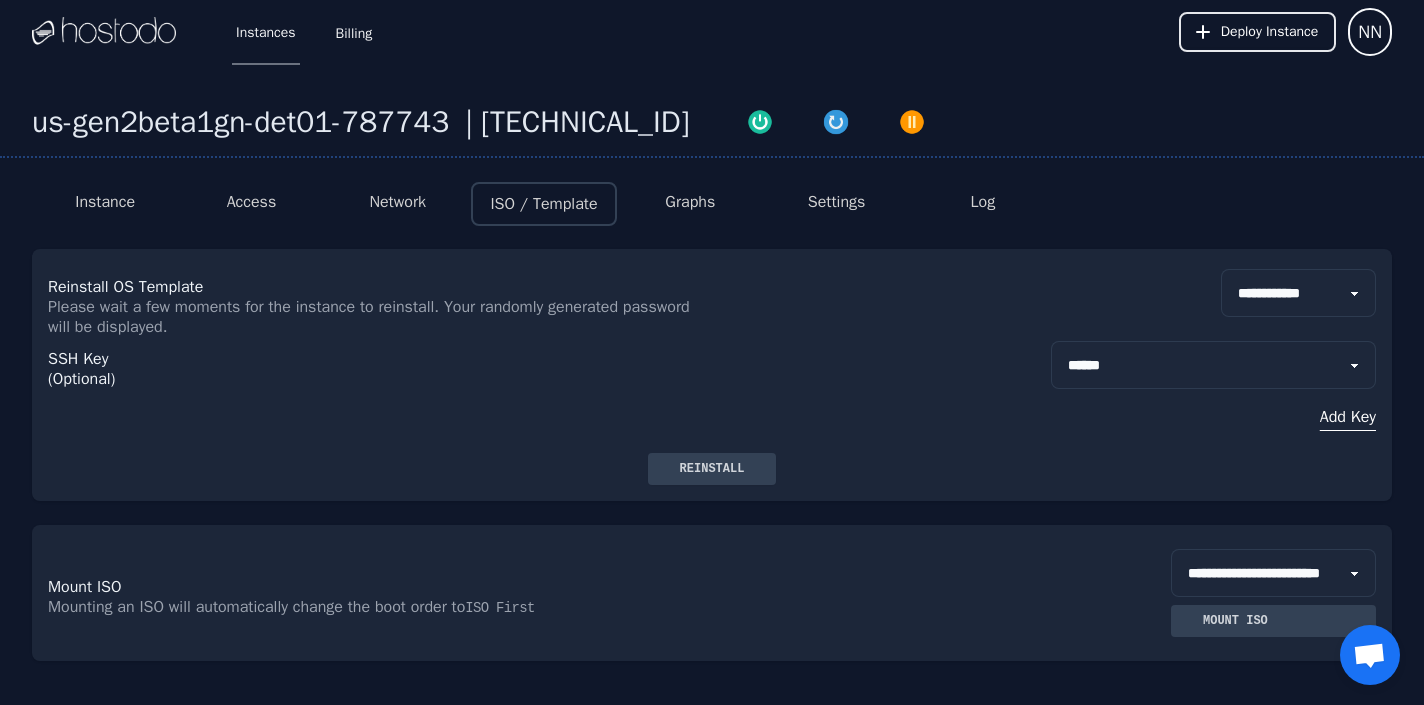 click on "**********" at bounding box center (712, 375) 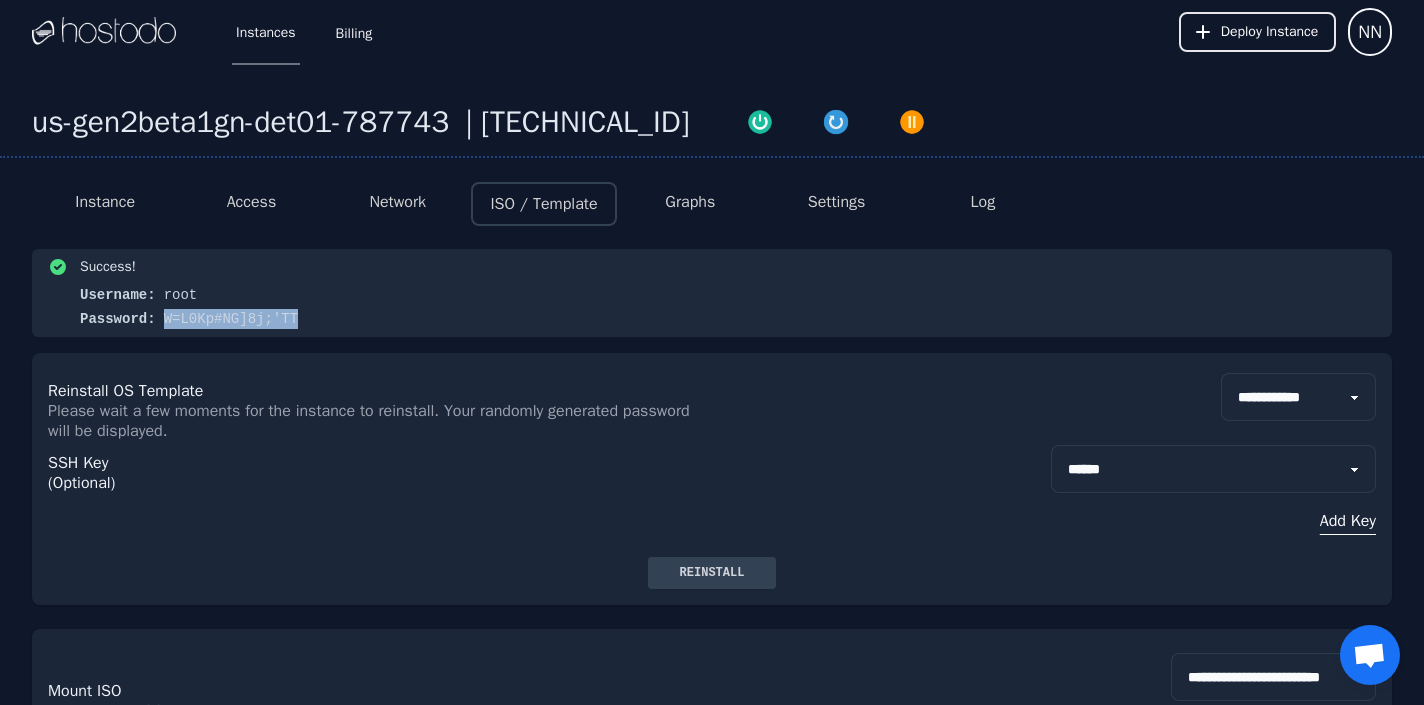 drag, startPoint x: 165, startPoint y: 318, endPoint x: 349, endPoint y: 318, distance: 184 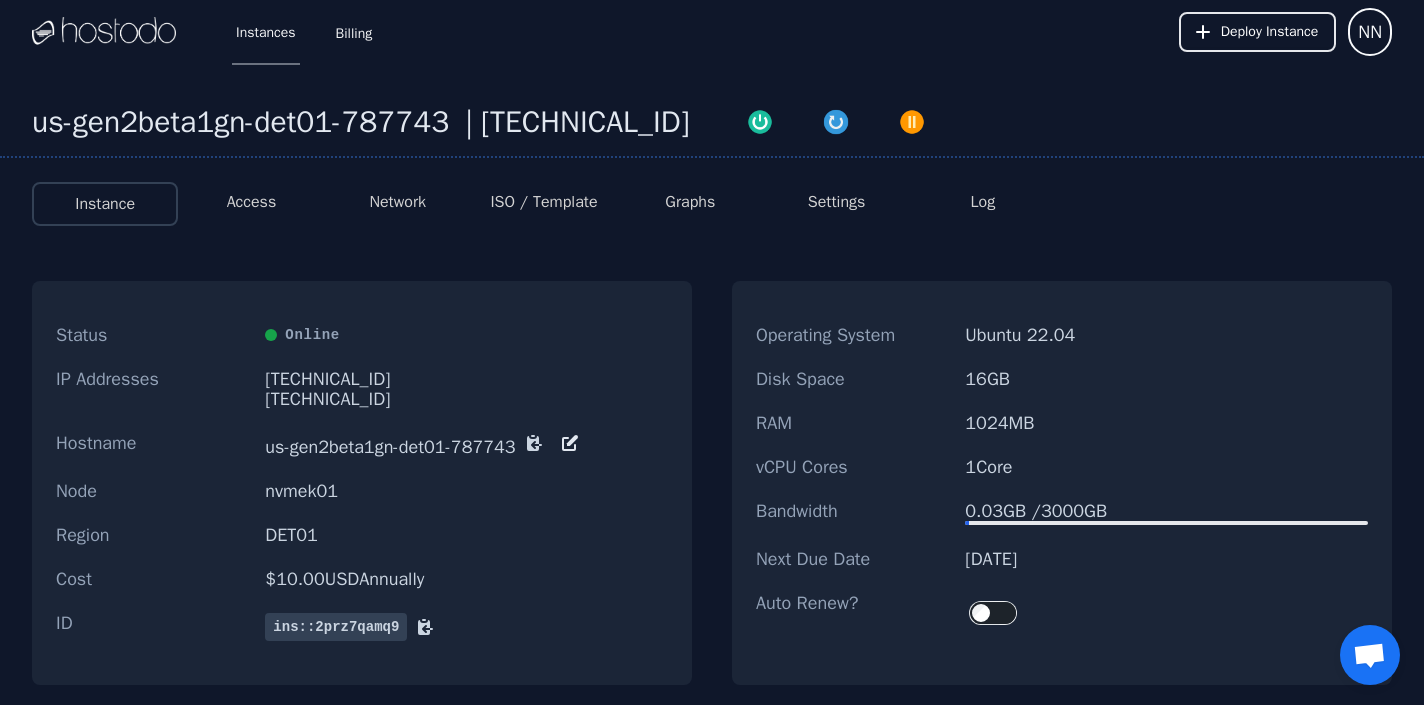 click on "Access" at bounding box center (252, 202) 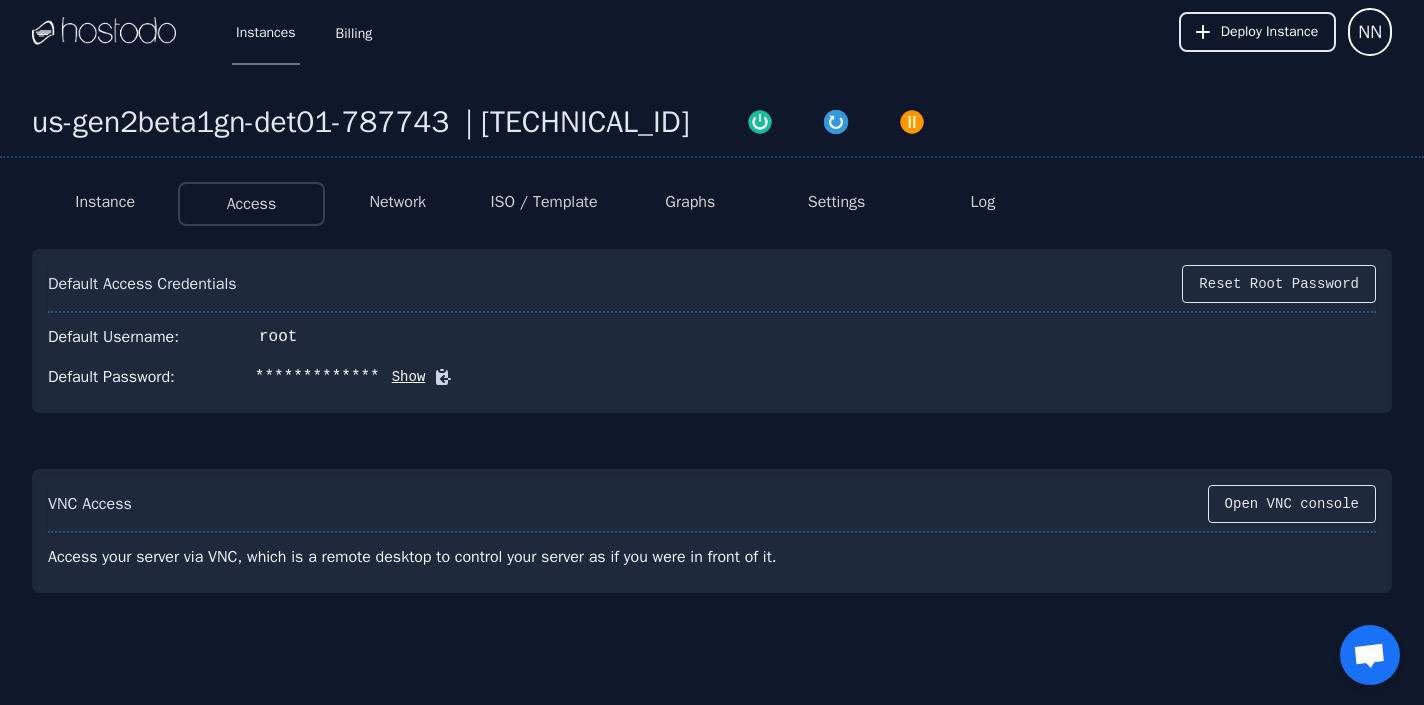 click on "Show" at bounding box center (403, 377) 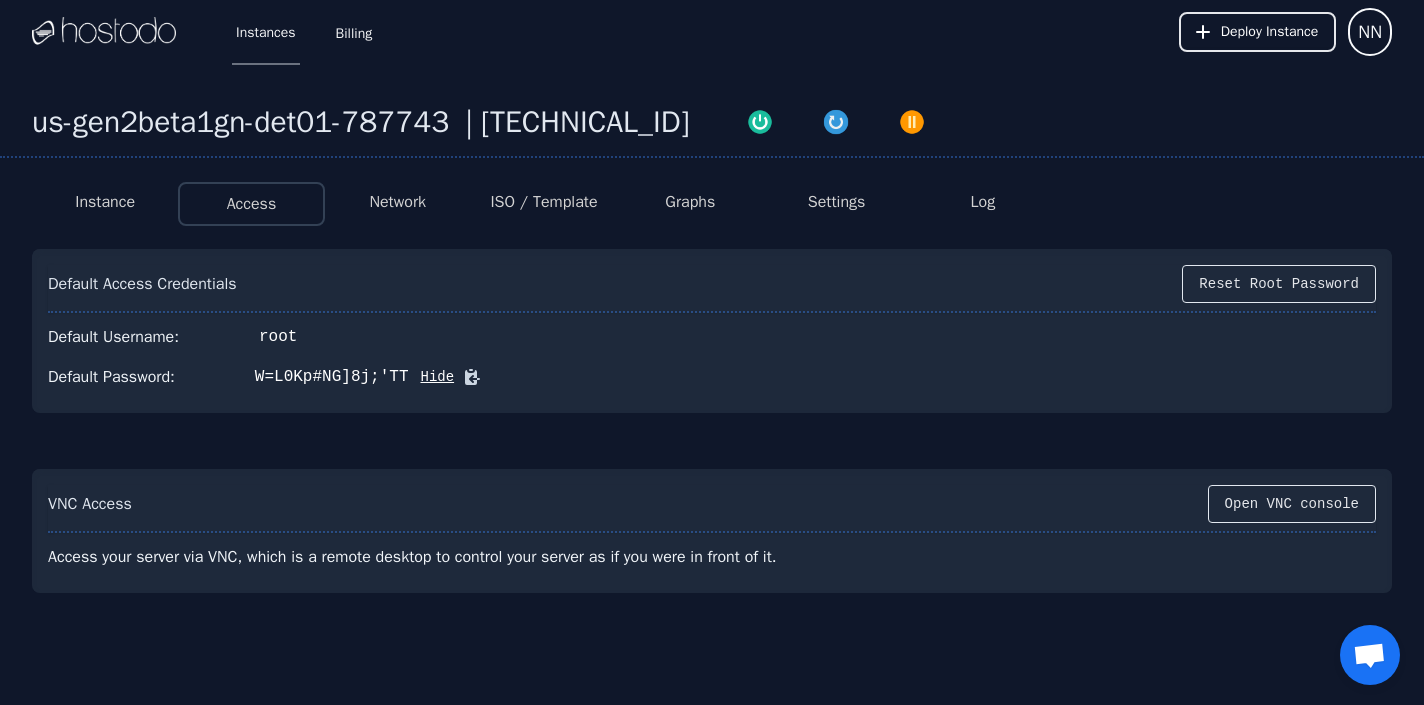 click on "Network" at bounding box center [398, 204] 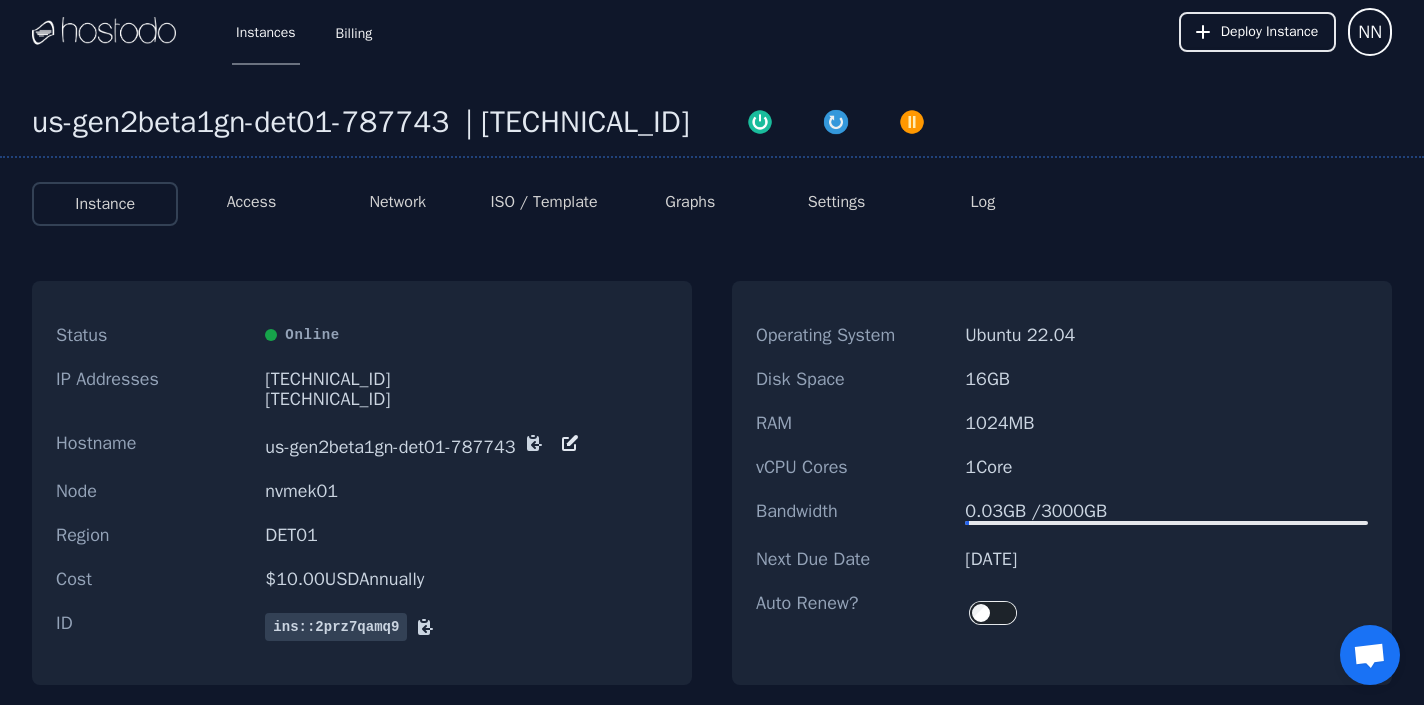 click on "ISO / Template" at bounding box center (543, 202) 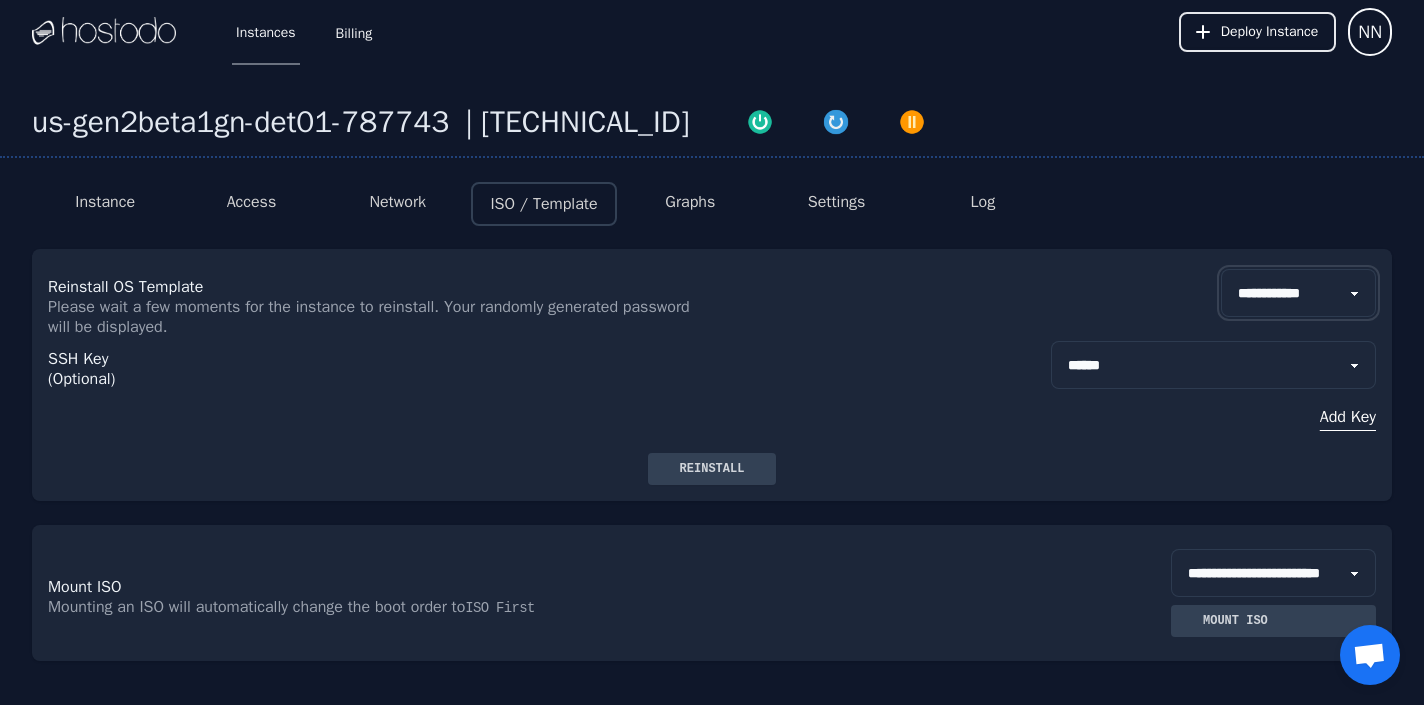 select on "**" 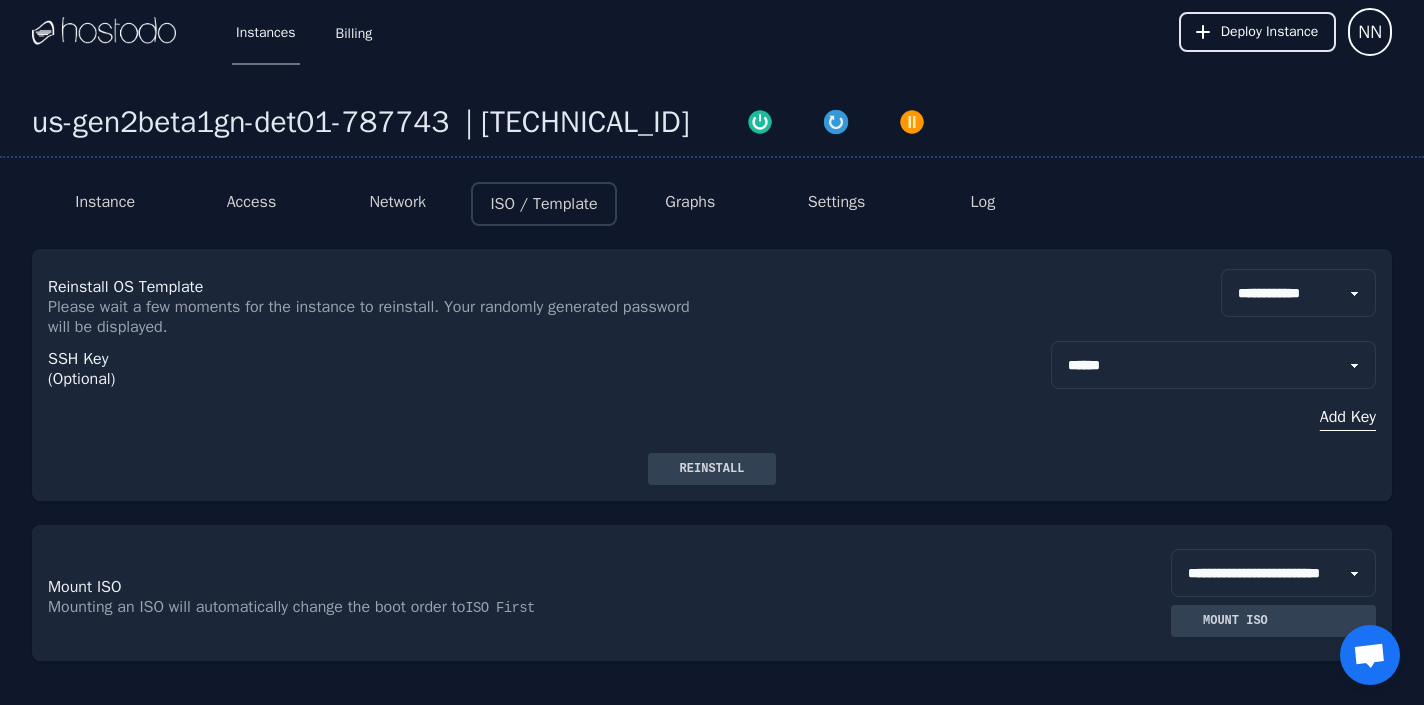 click on "Reinstall" at bounding box center [712, 469] 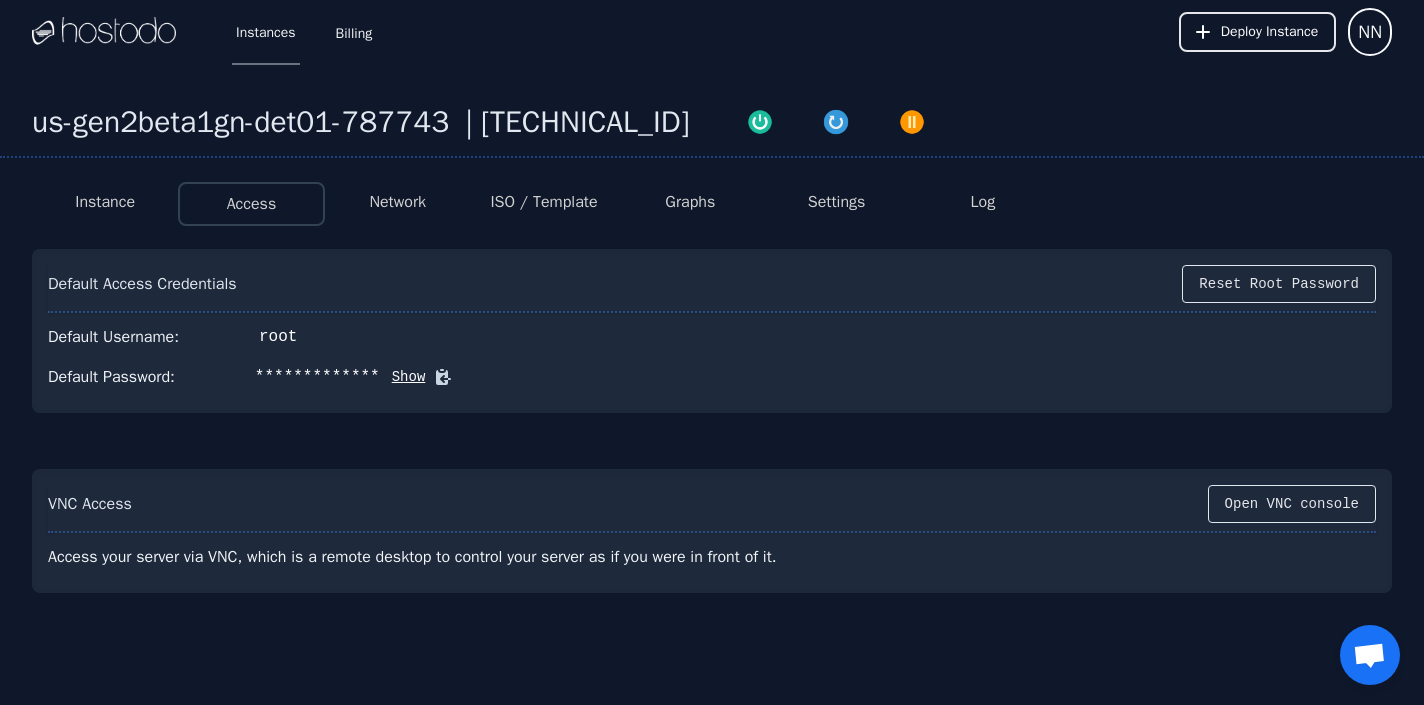 click on "Show" at bounding box center [403, 377] 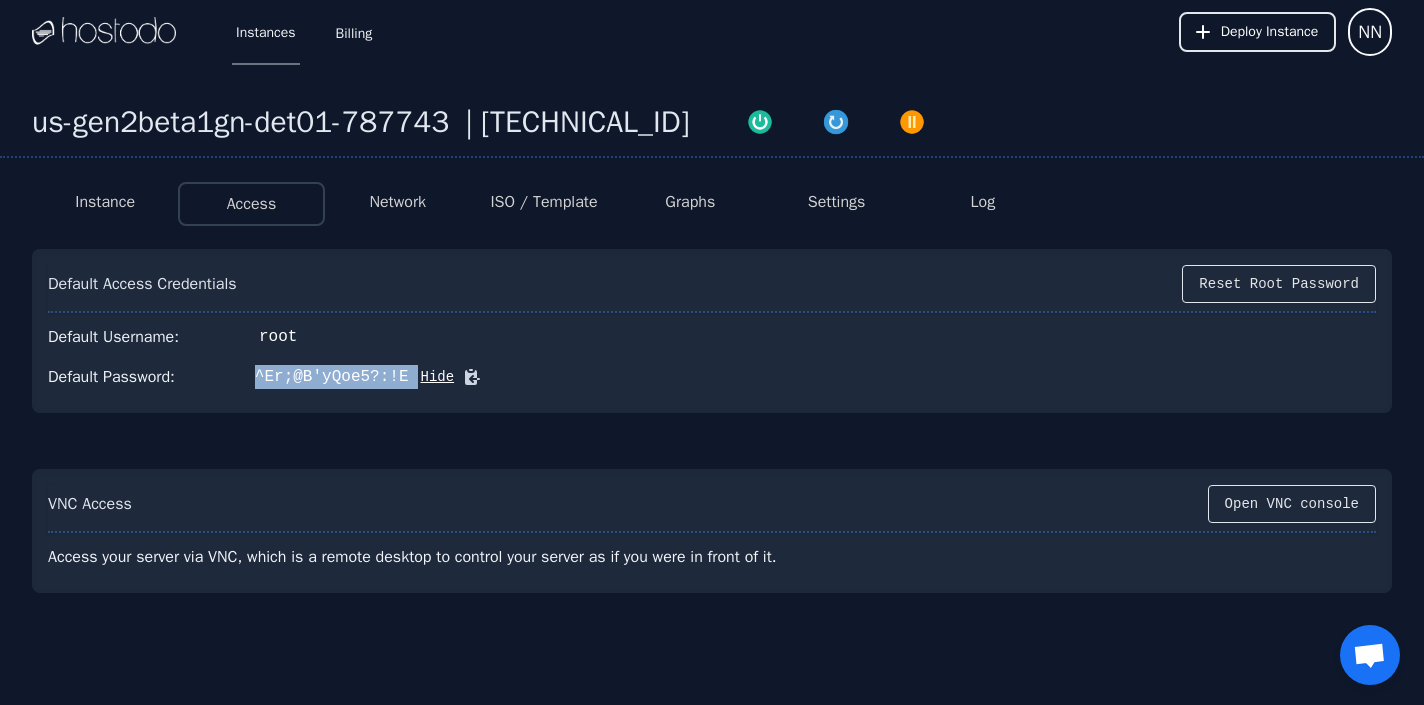 drag, startPoint x: 258, startPoint y: 379, endPoint x: 418, endPoint y: 376, distance: 160.02812 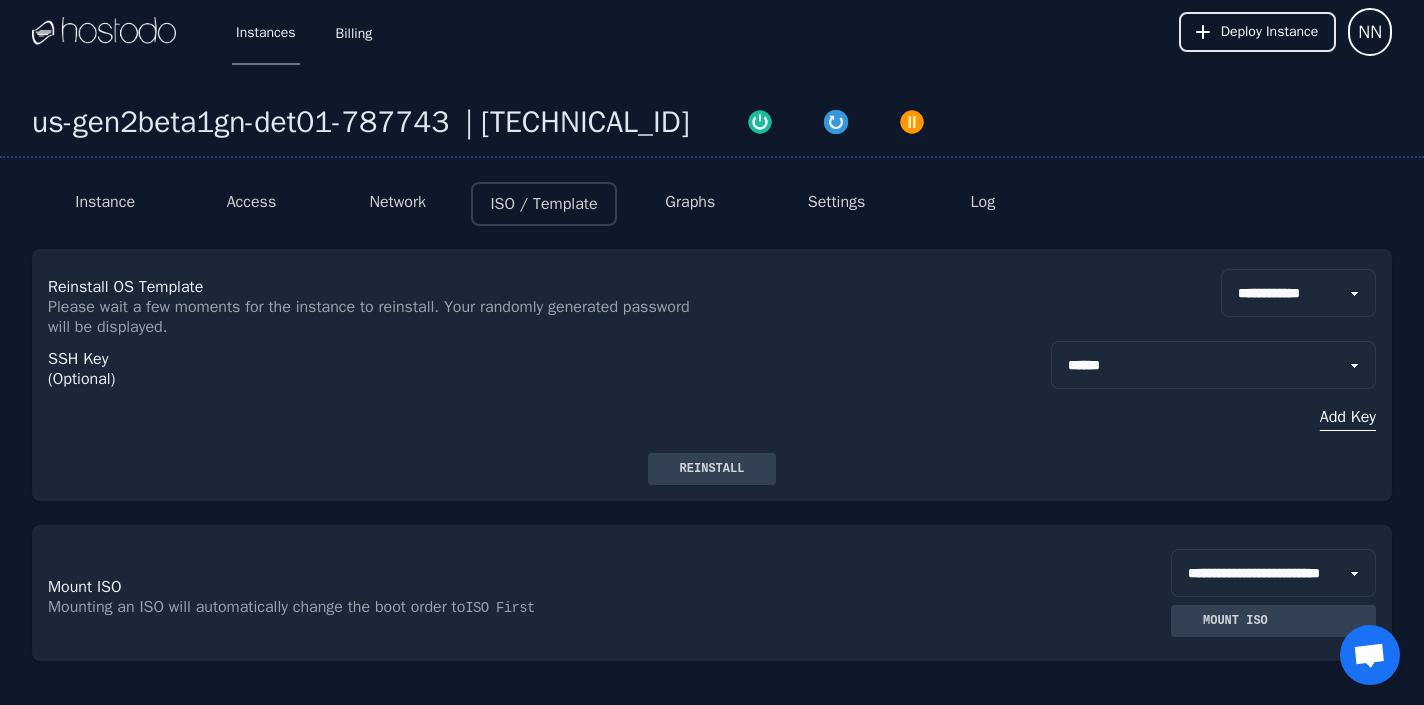 click on "Network" at bounding box center (397, 202) 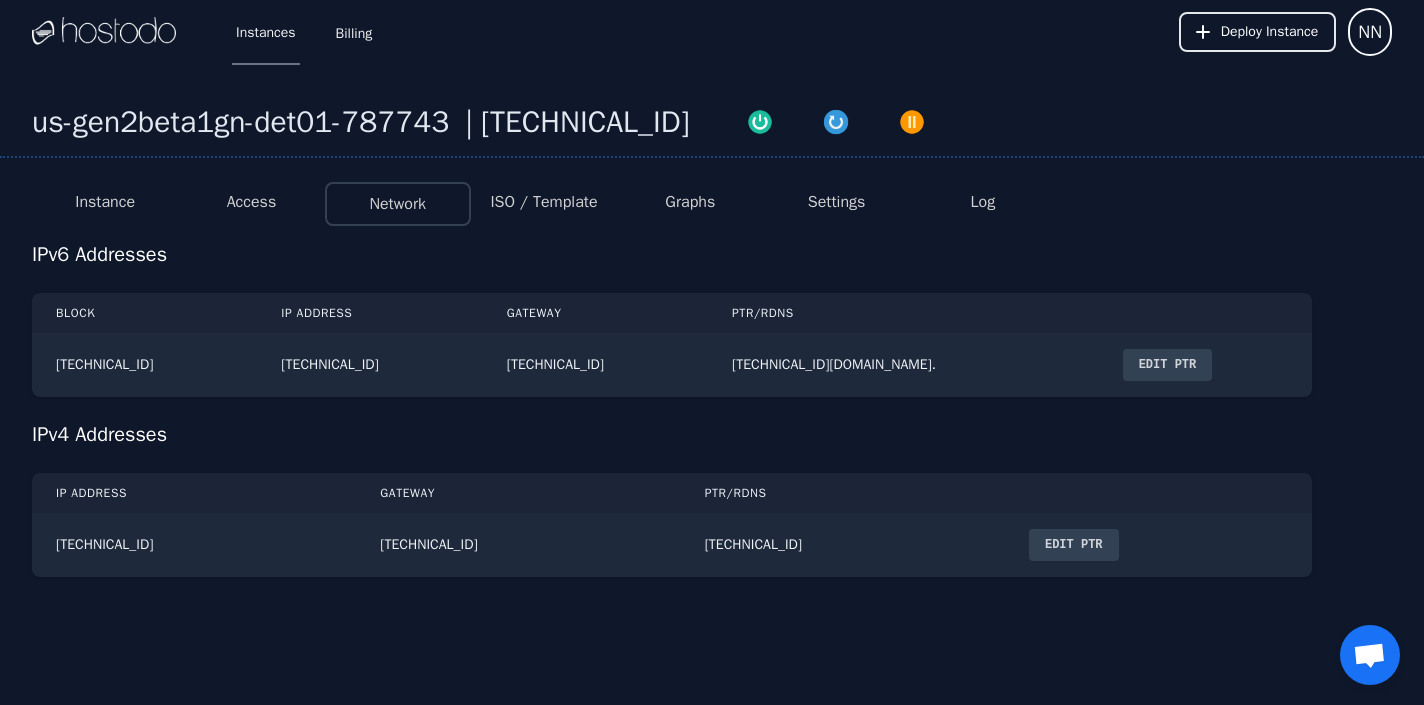 click on "Access" at bounding box center (252, 202) 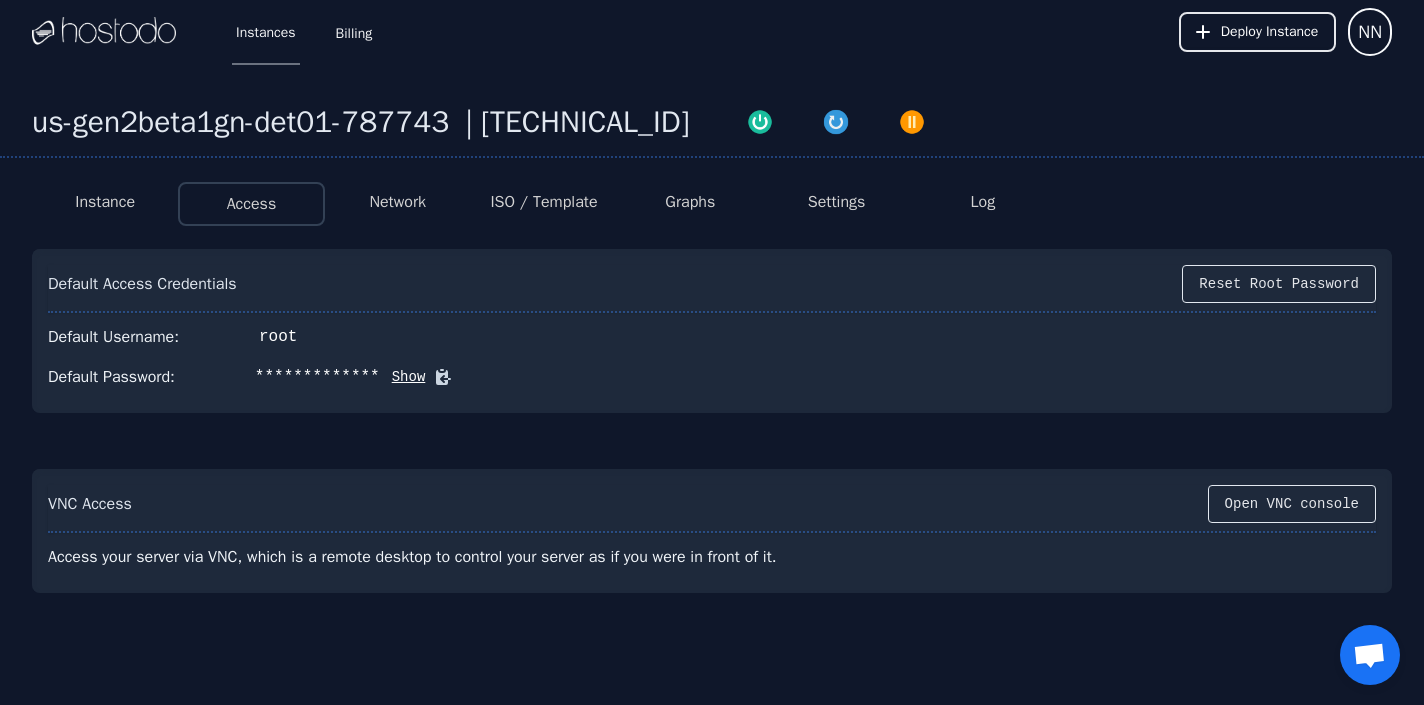 click on "ISO / Template" at bounding box center (543, 202) 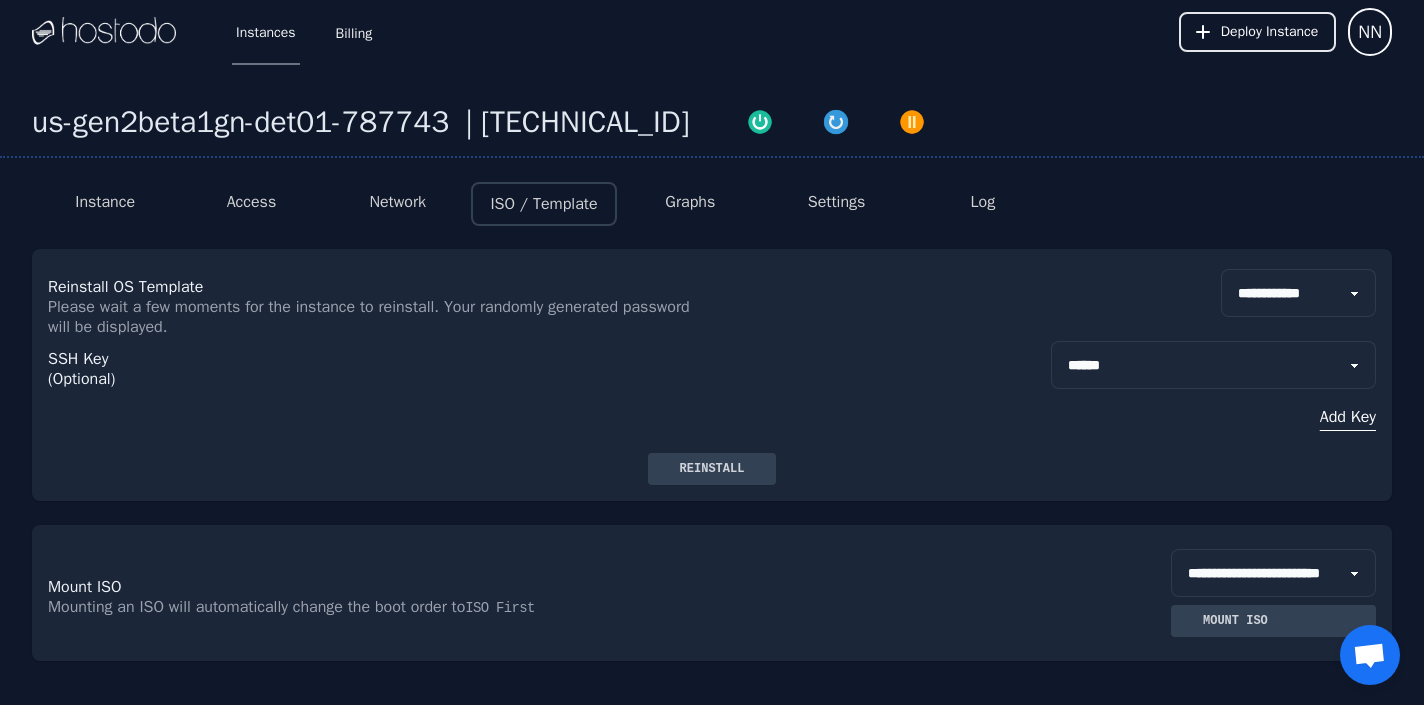 click on "Instance" at bounding box center (105, 202) 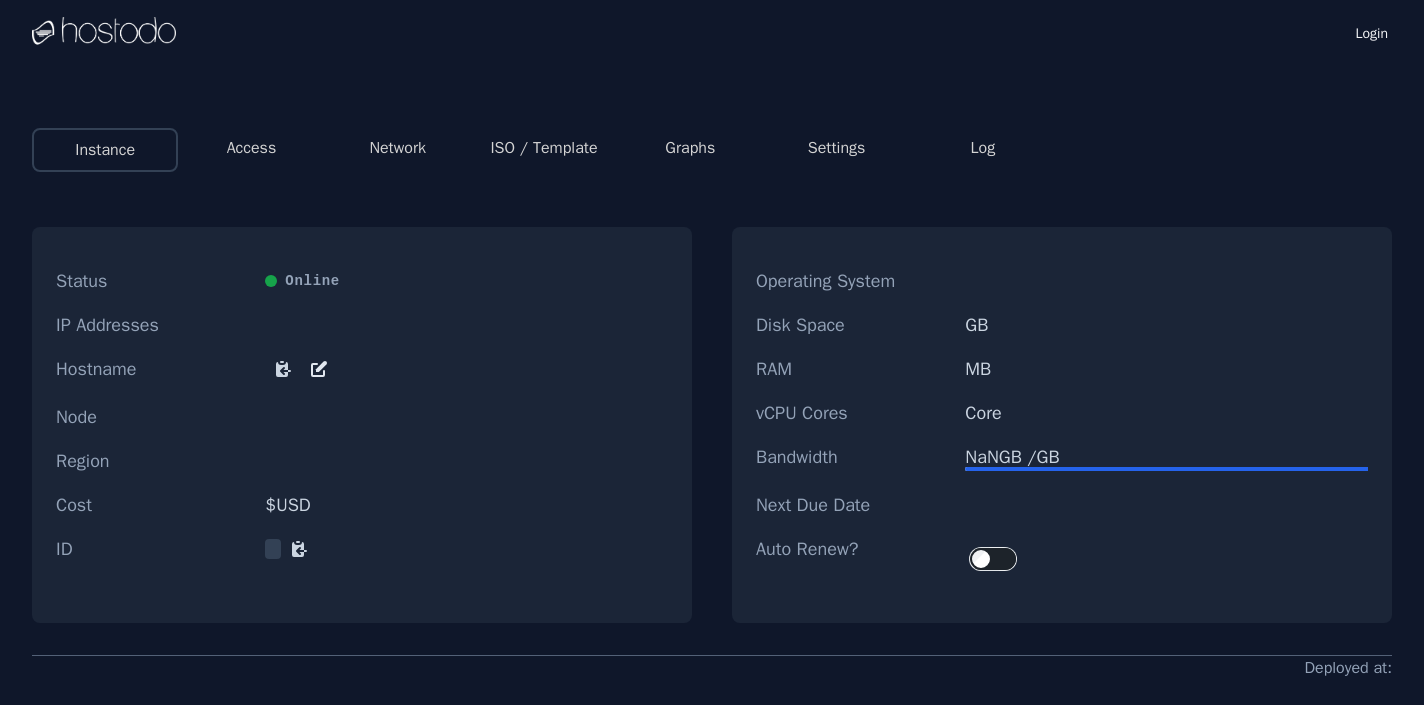 scroll, scrollTop: 0, scrollLeft: 0, axis: both 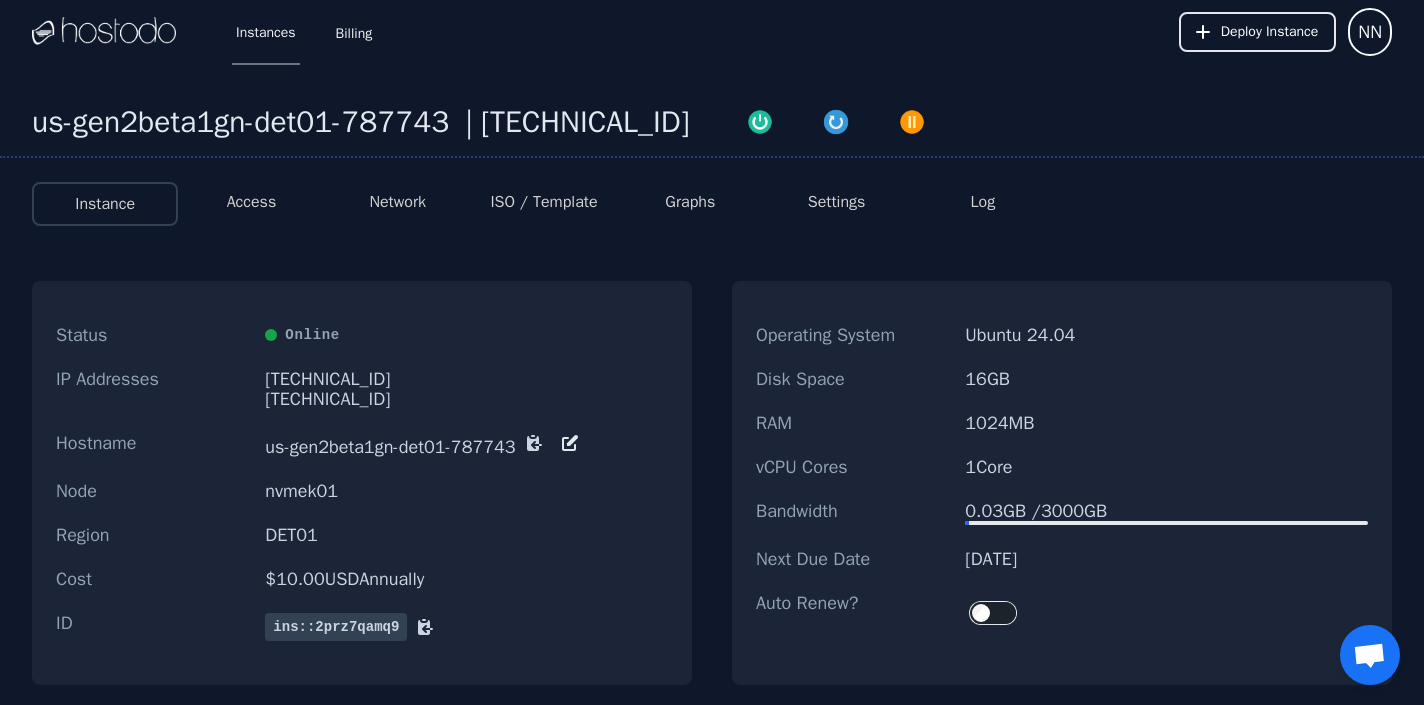 click on "Access" at bounding box center (252, 202) 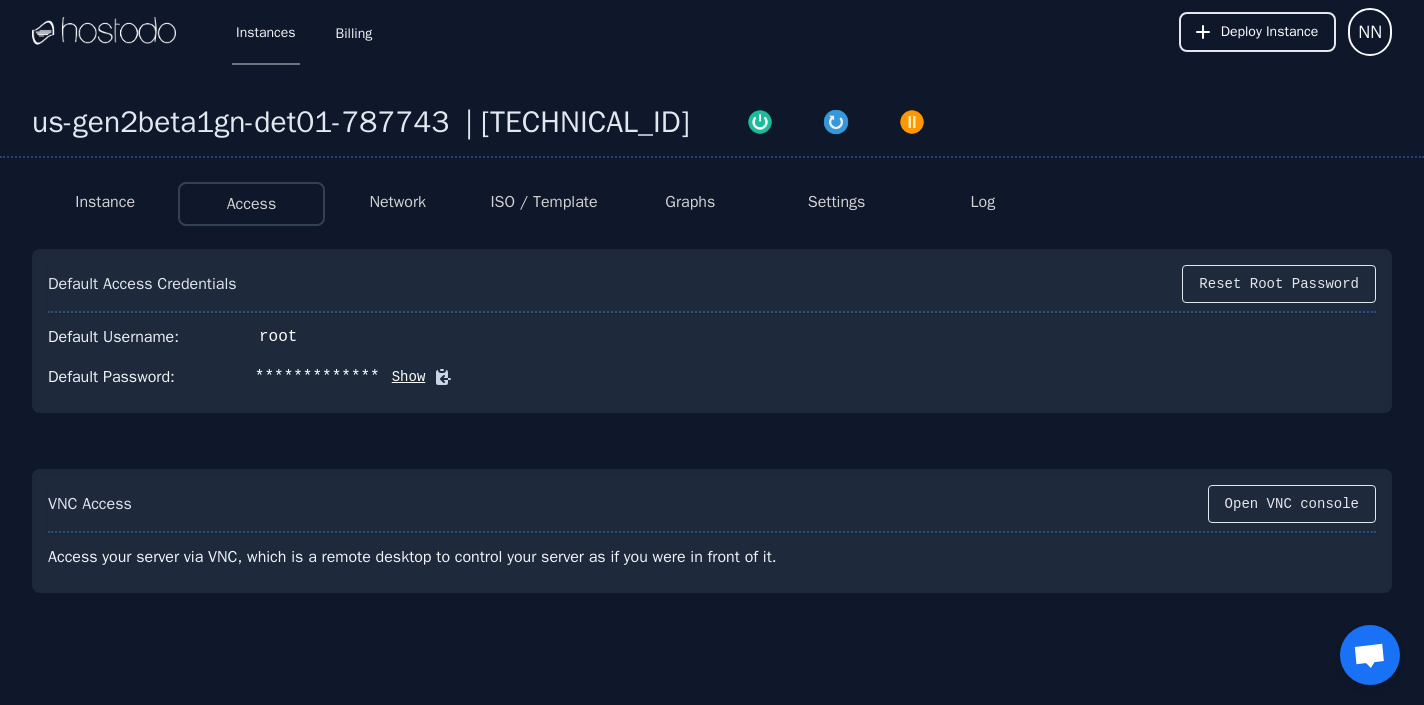 click on "Network" at bounding box center [397, 202] 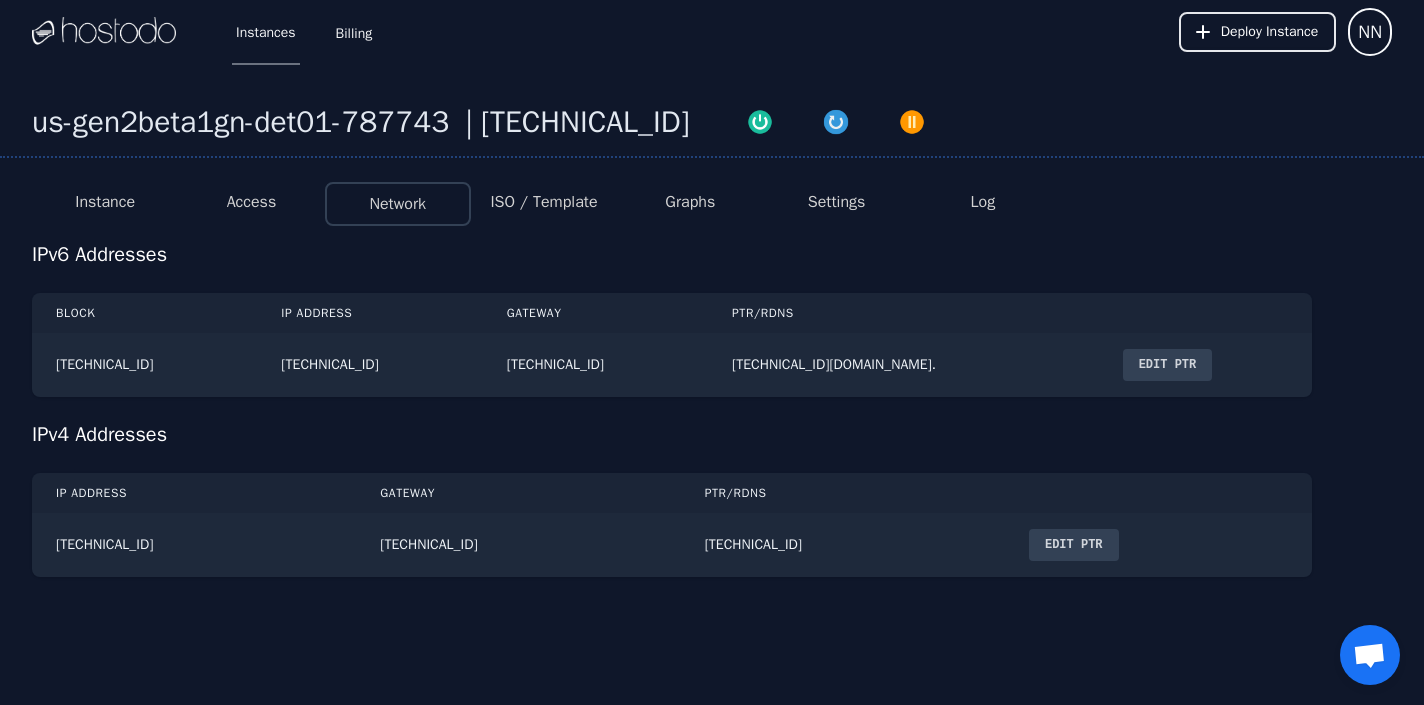 click on "ISO / Template" at bounding box center (543, 202) 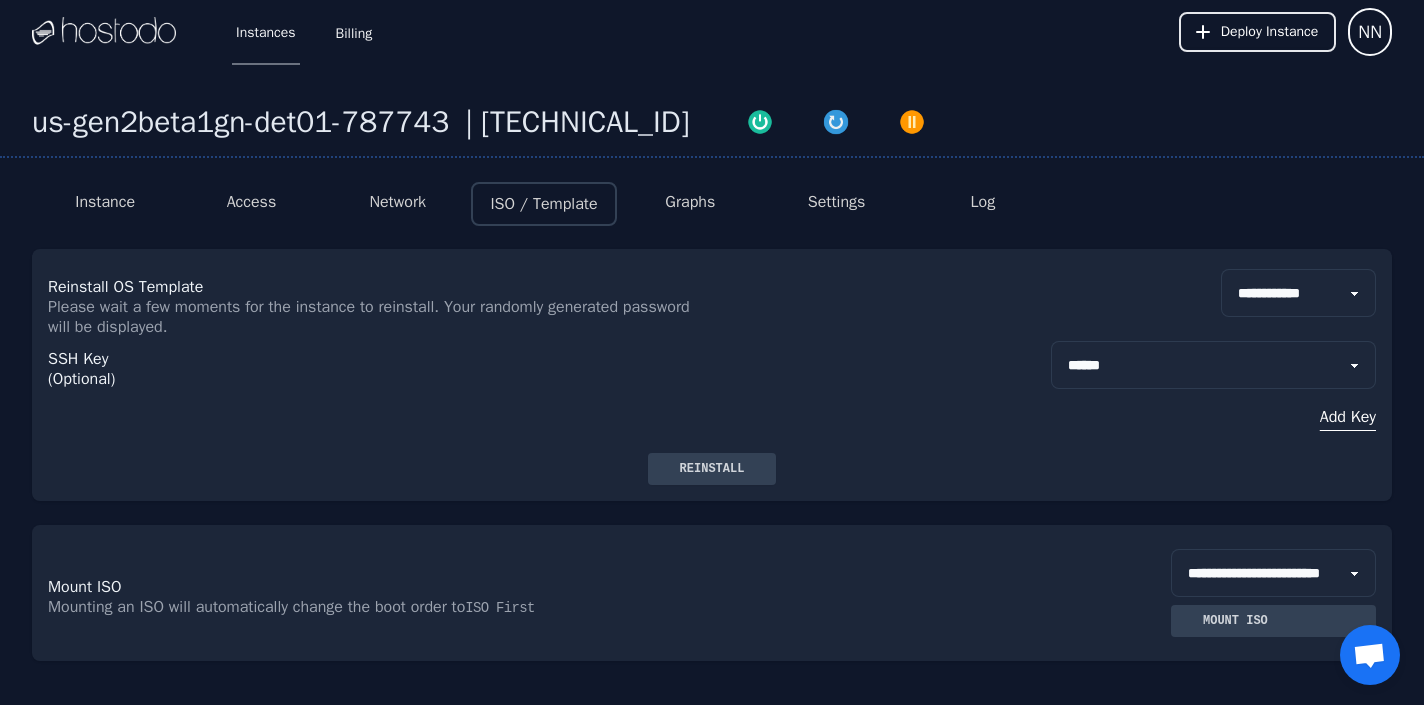 click on "Graphs" at bounding box center [690, 202] 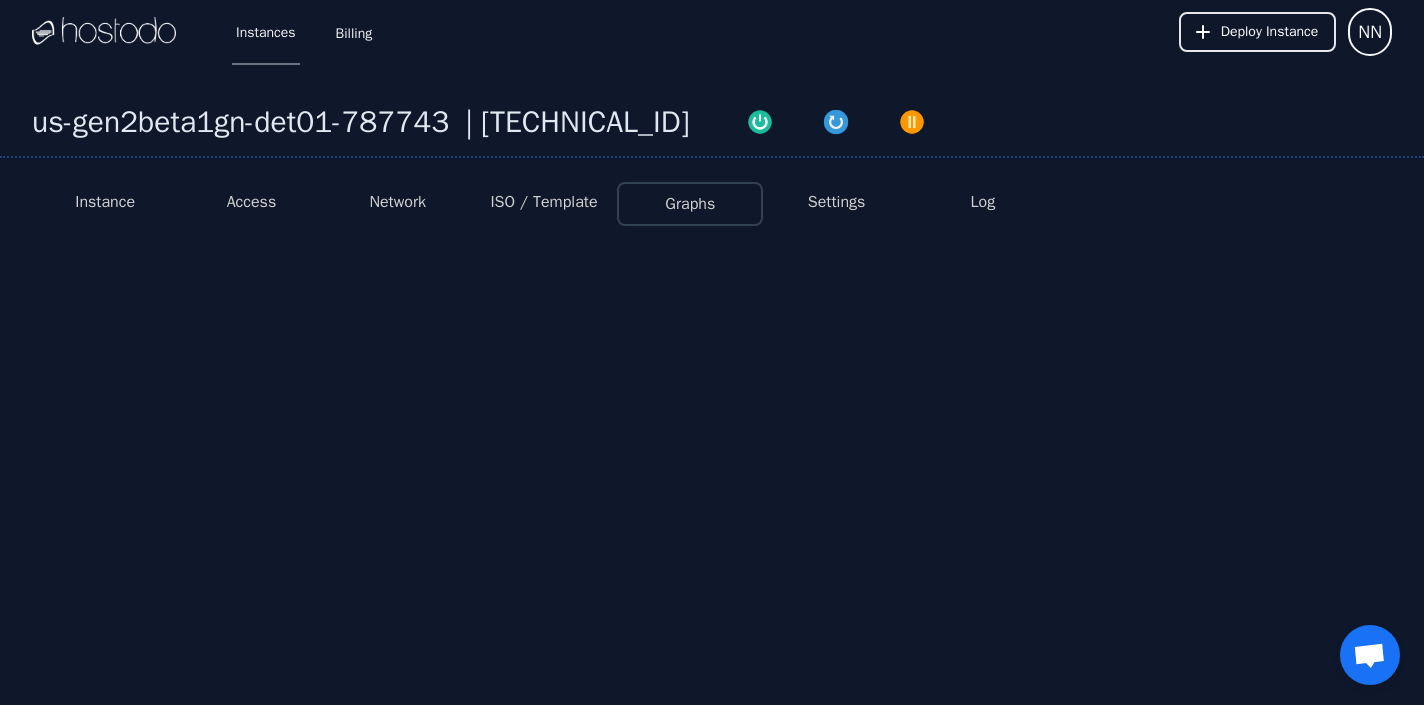 click on "Settings" at bounding box center (836, 204) 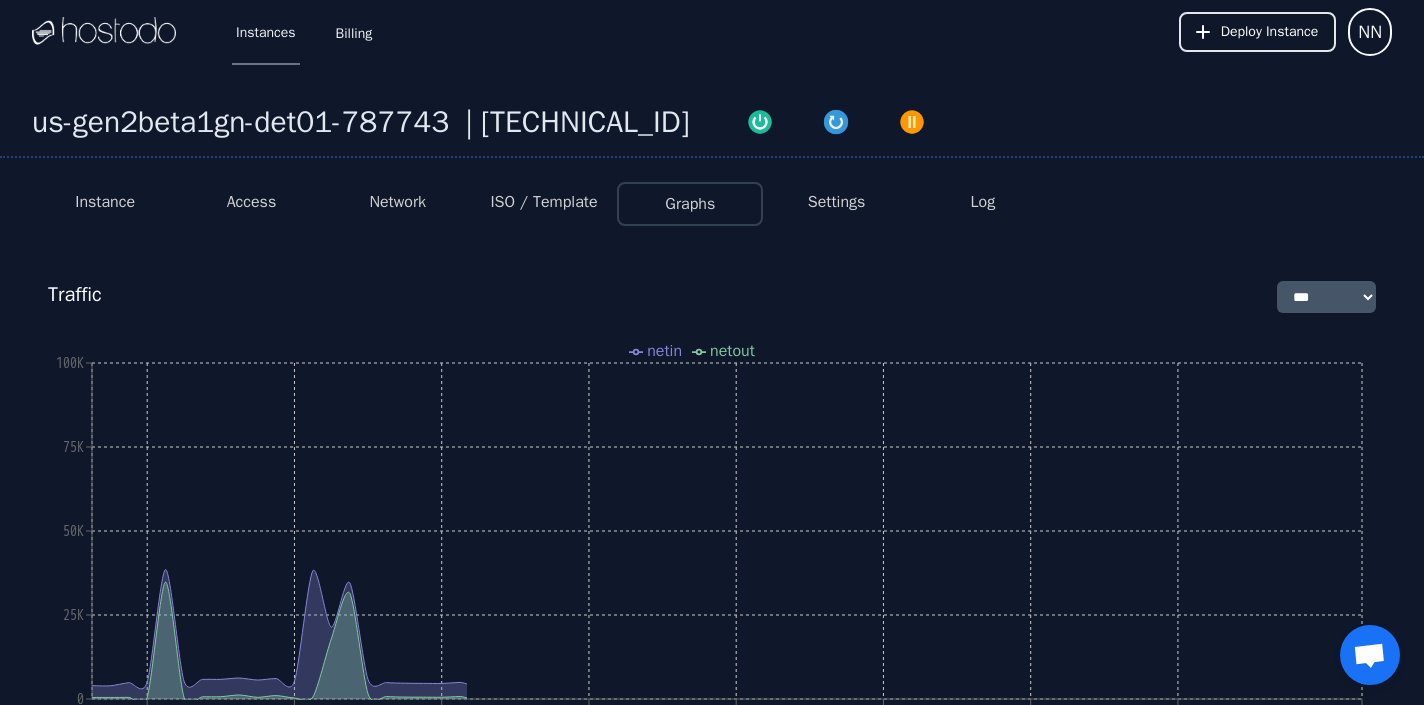 click on "Settings" at bounding box center (837, 202) 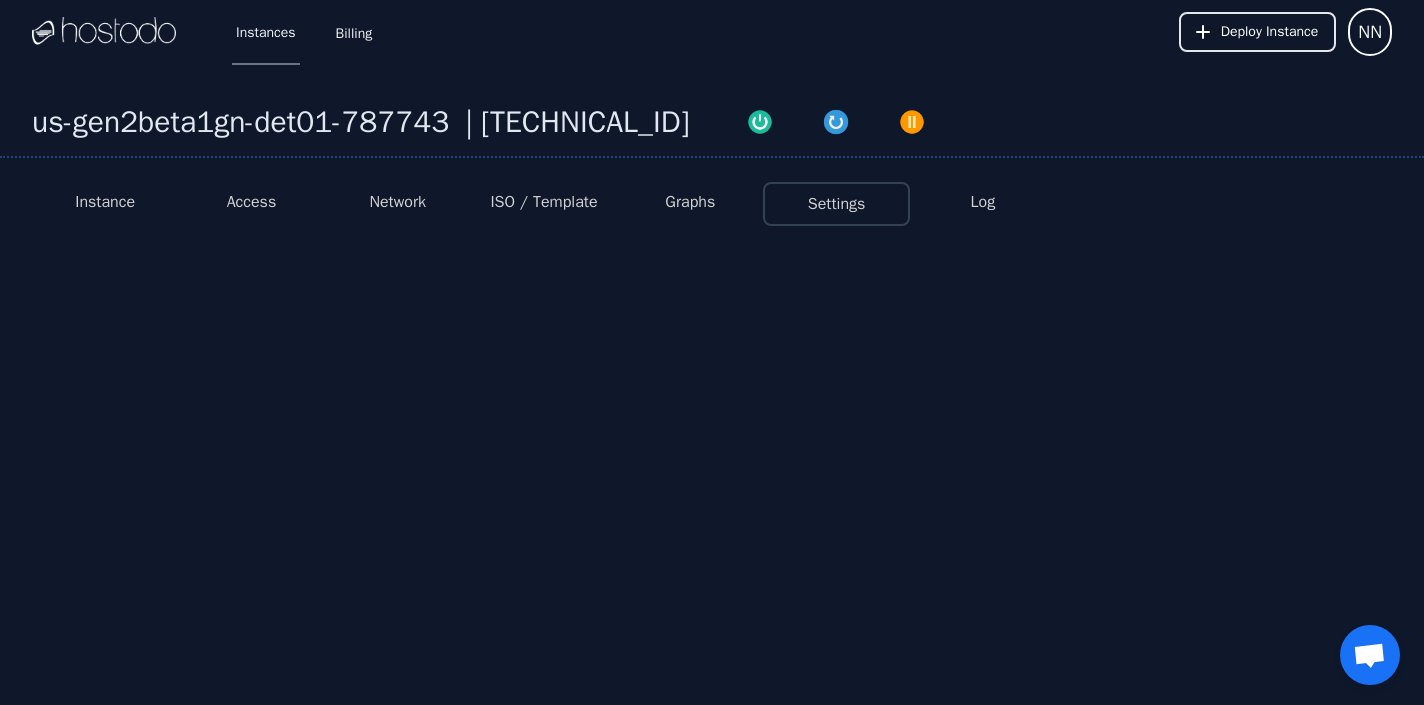 select on "***" 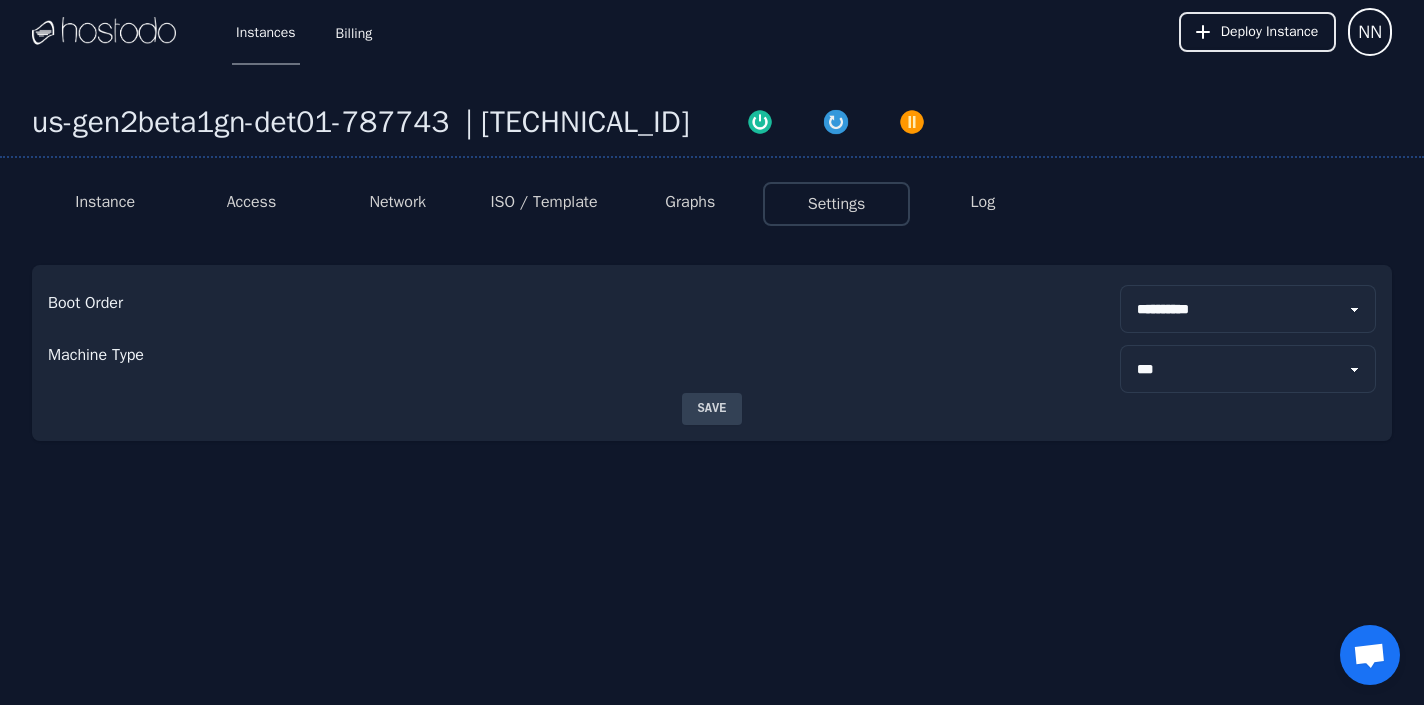 click on "Log" at bounding box center (983, 202) 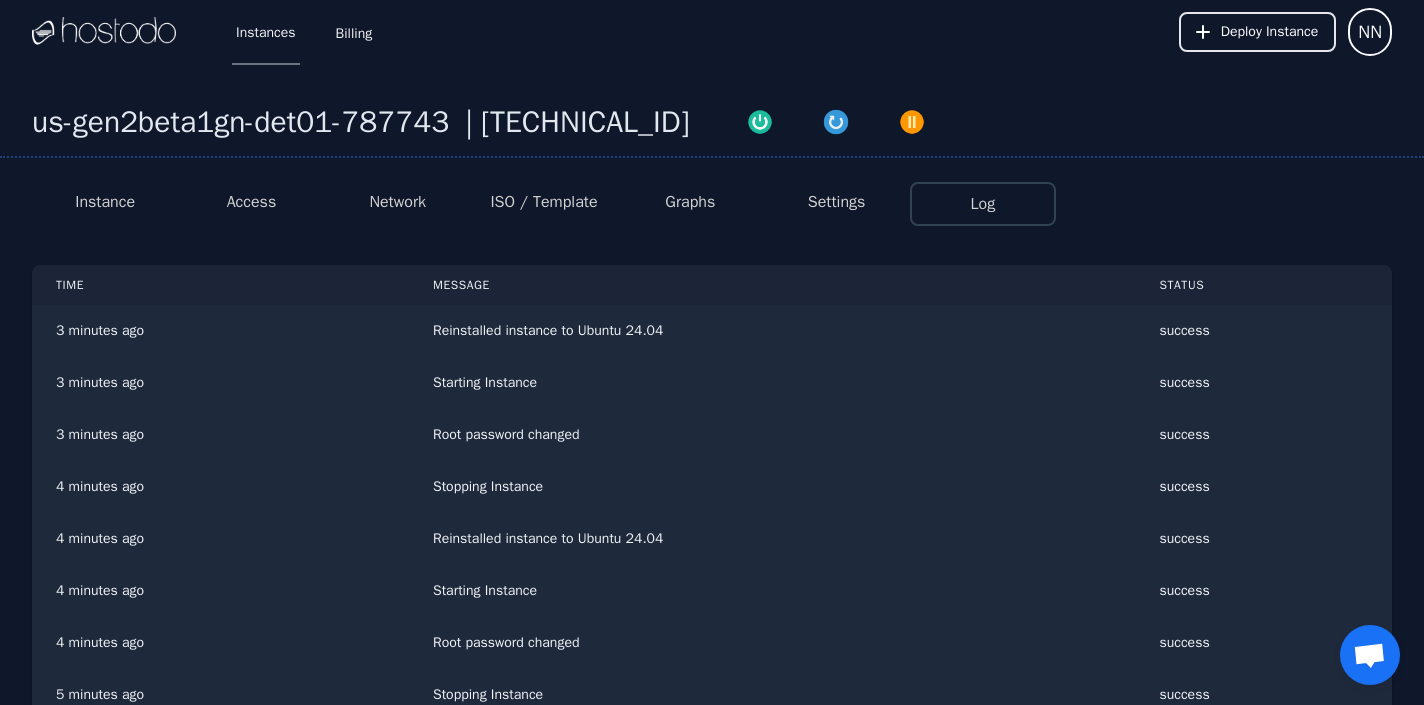 click on "Access" at bounding box center [252, 202] 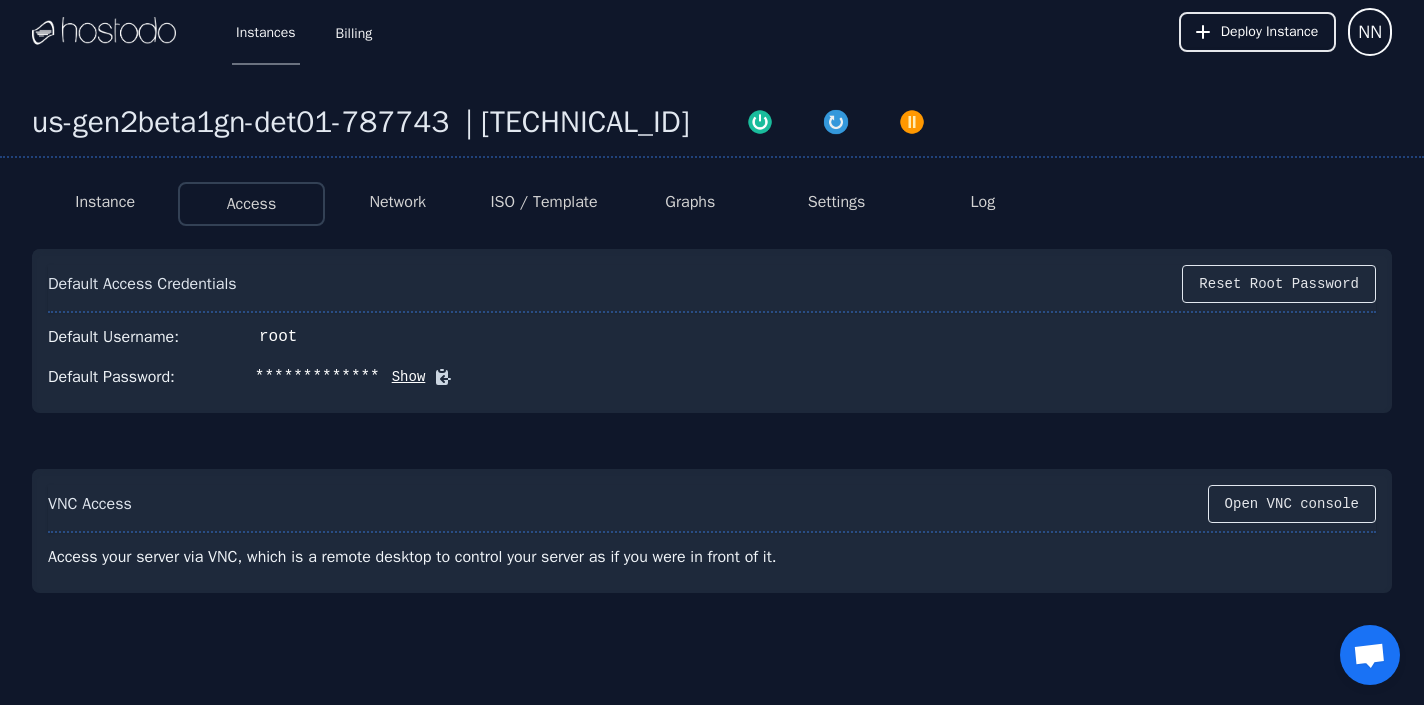 click on "Show" at bounding box center (403, 377) 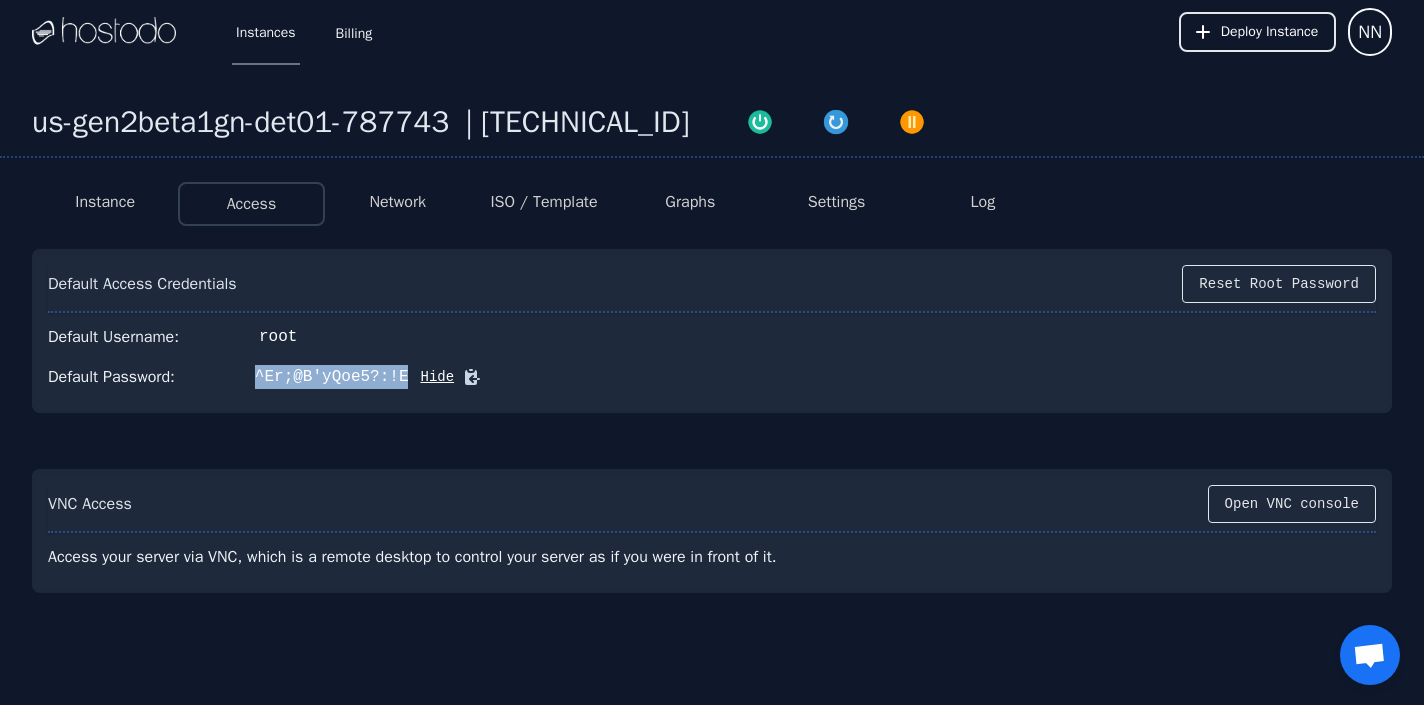 drag, startPoint x: 260, startPoint y: 374, endPoint x: 415, endPoint y: 380, distance: 155.11609 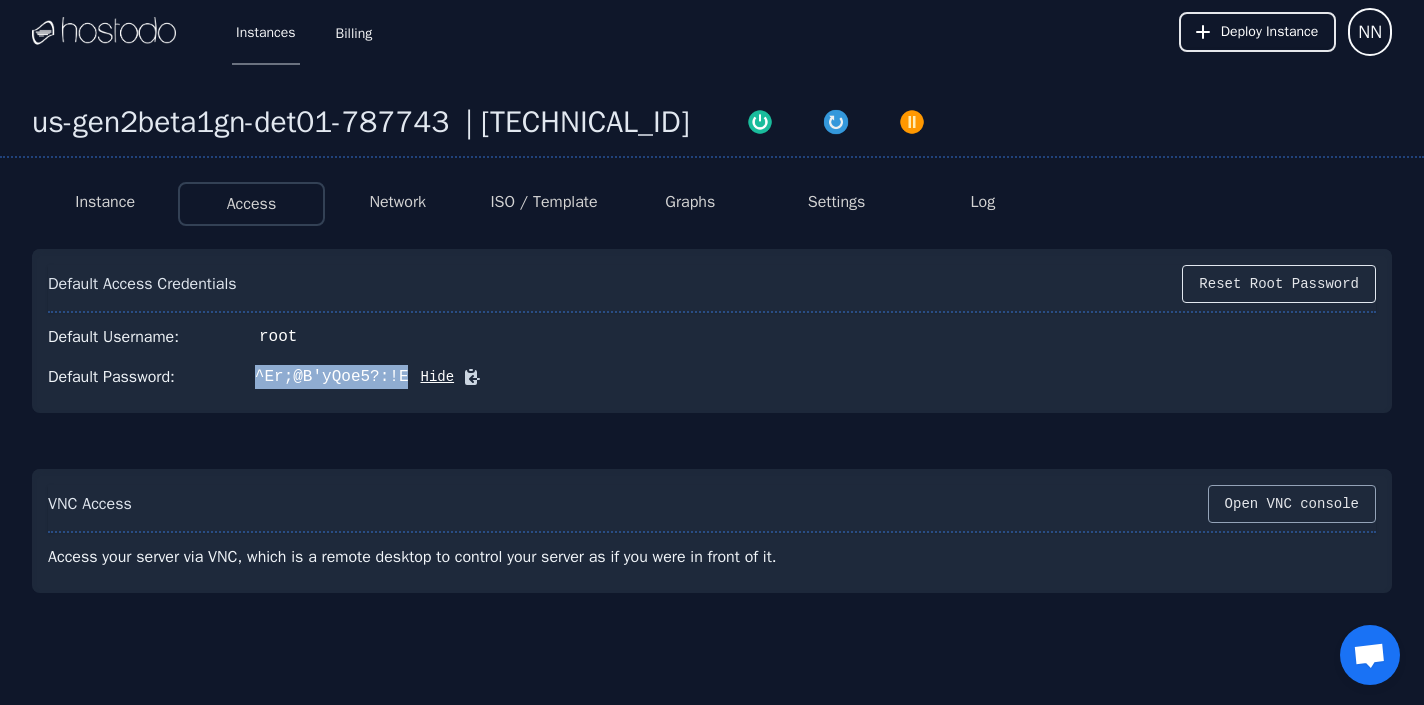 click on "Open VNC console" at bounding box center (1292, 504) 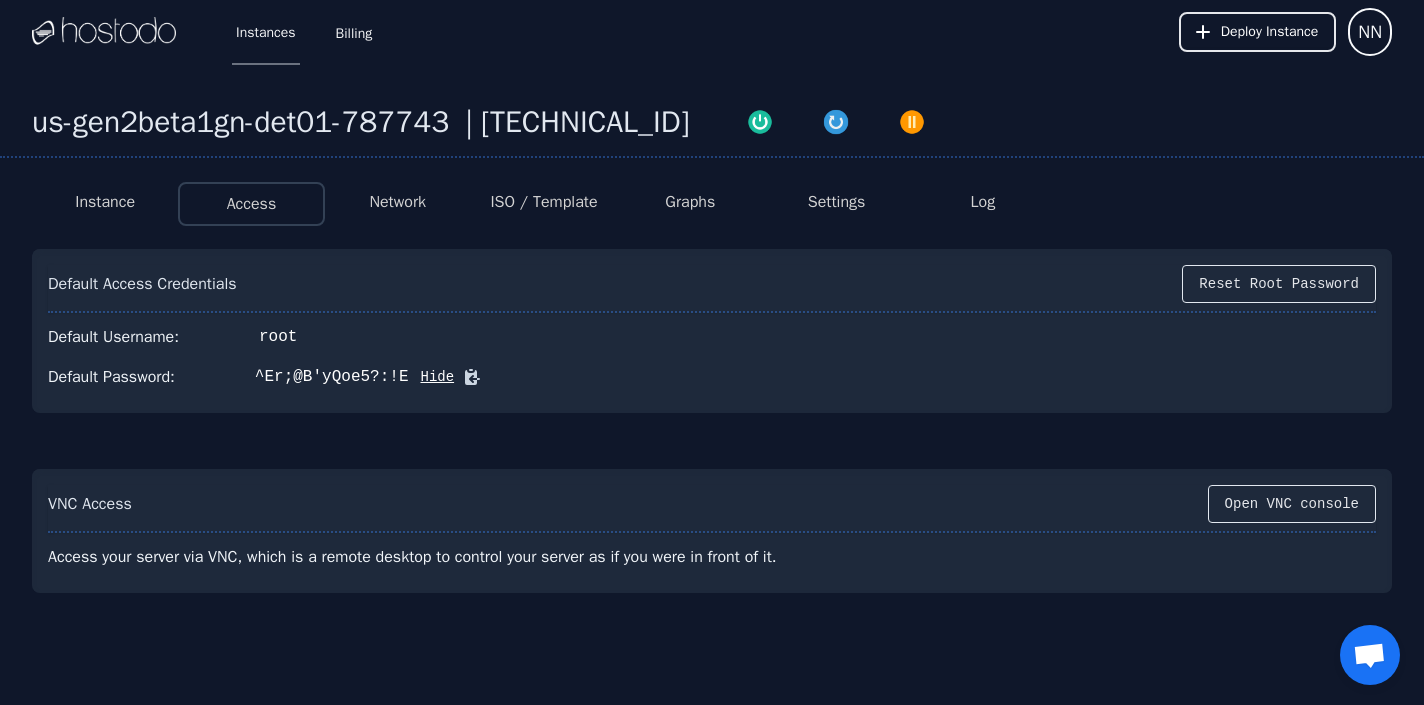 click on "Default Username:  root" at bounding box center (712, 337) 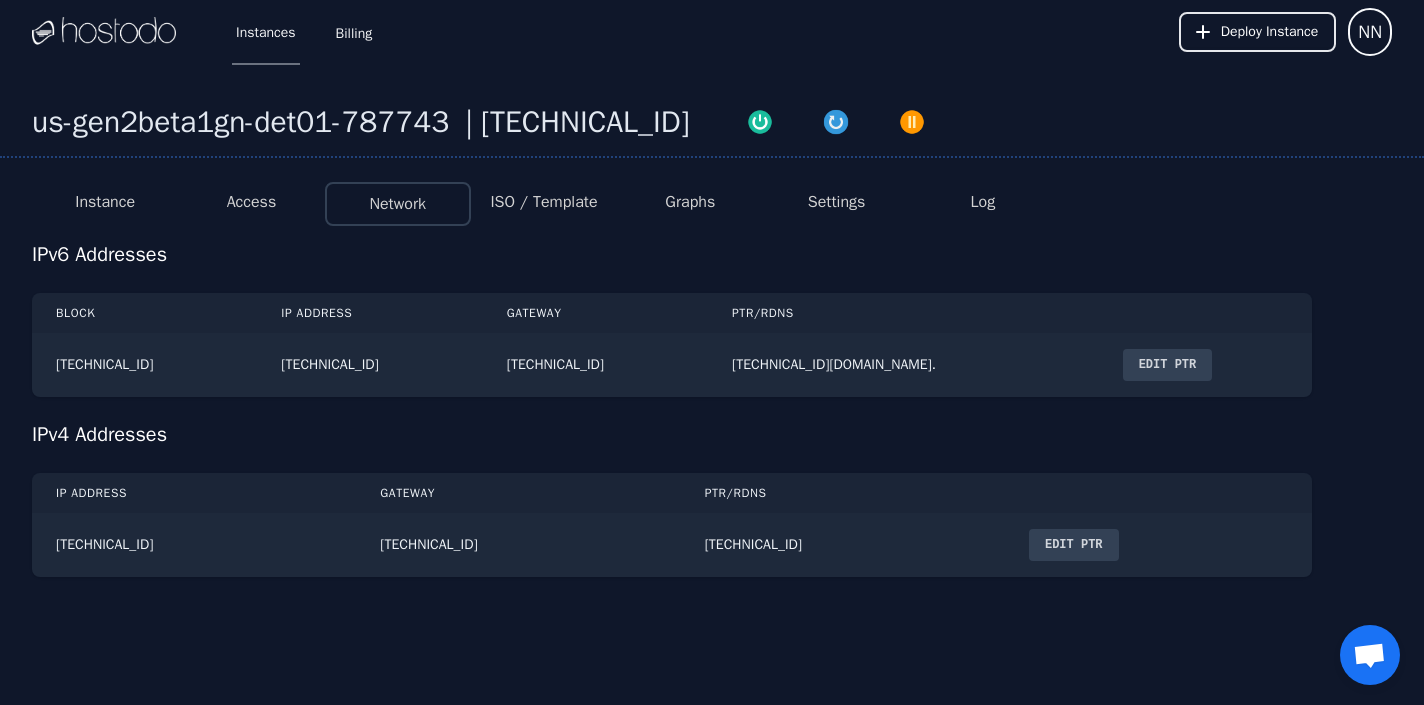 click on "ISO / Template" at bounding box center [543, 202] 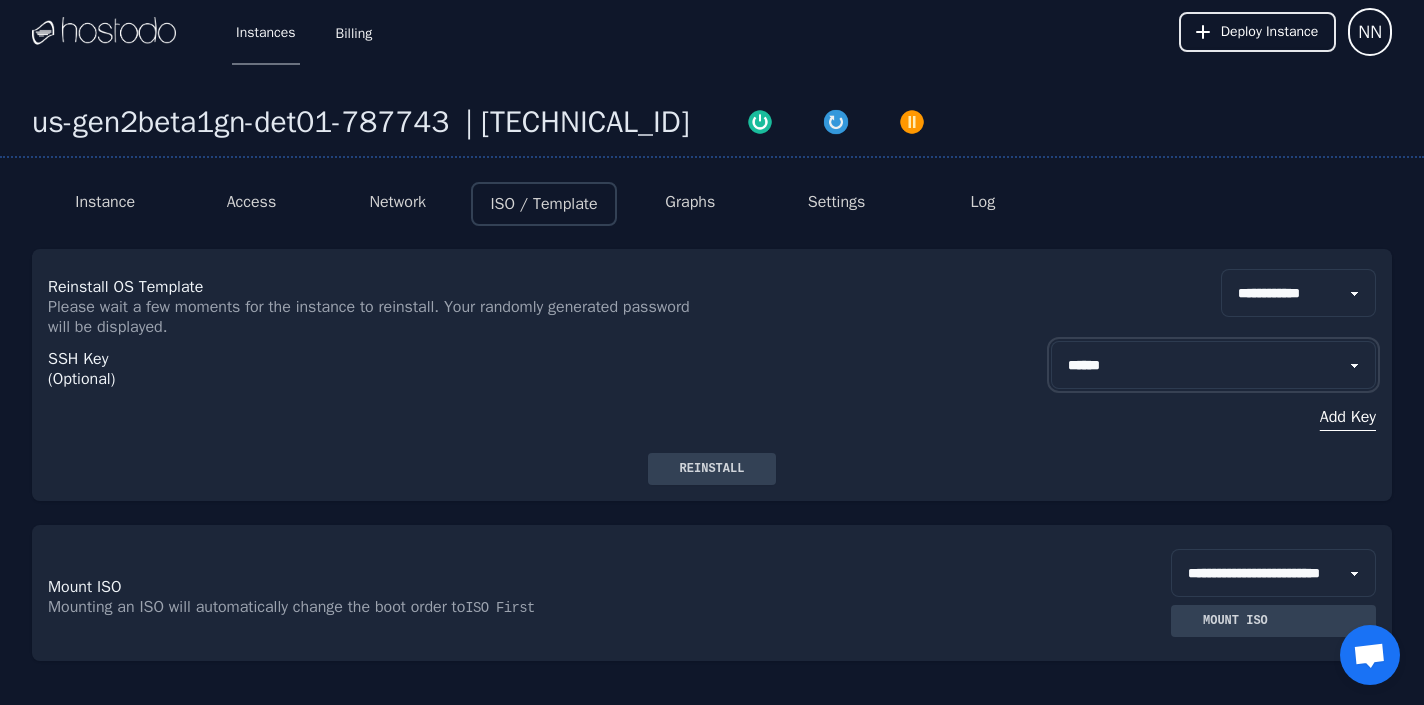 select on "***" 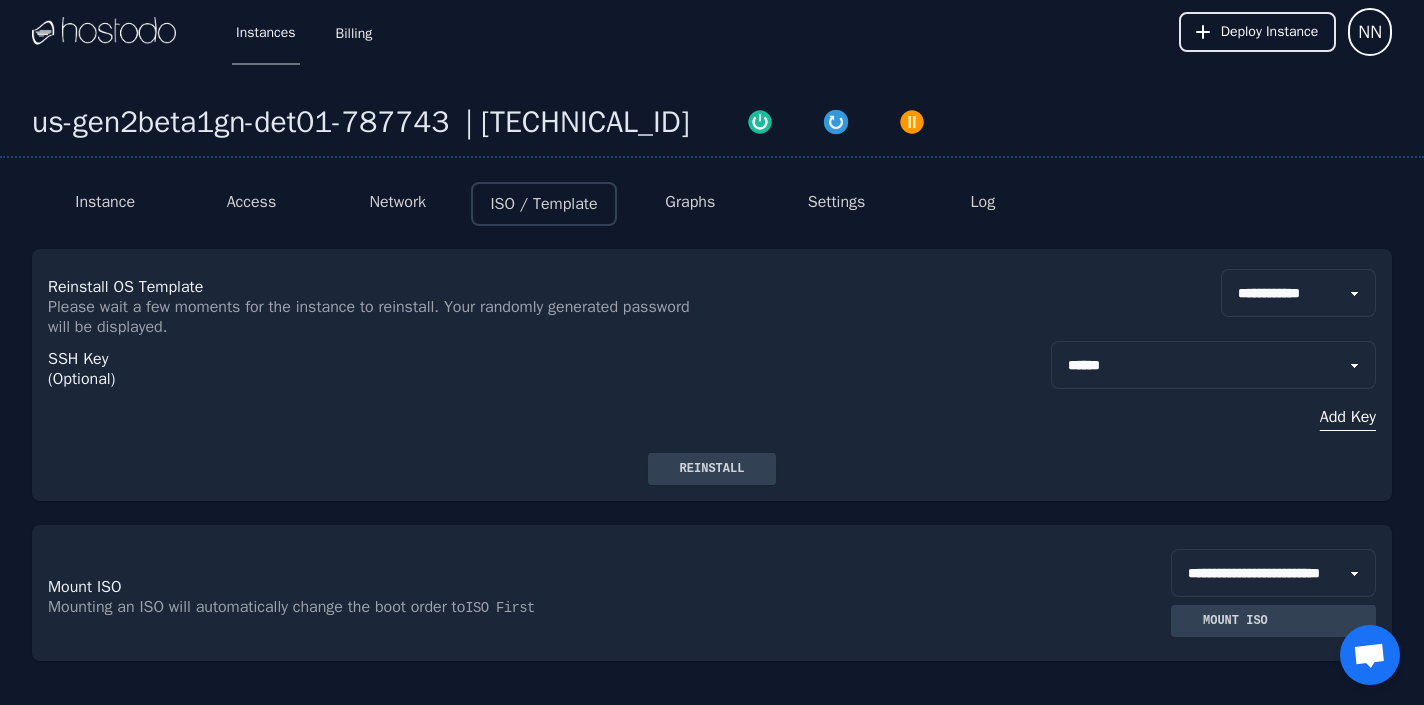 click on "Add Key" at bounding box center [1213, 417] 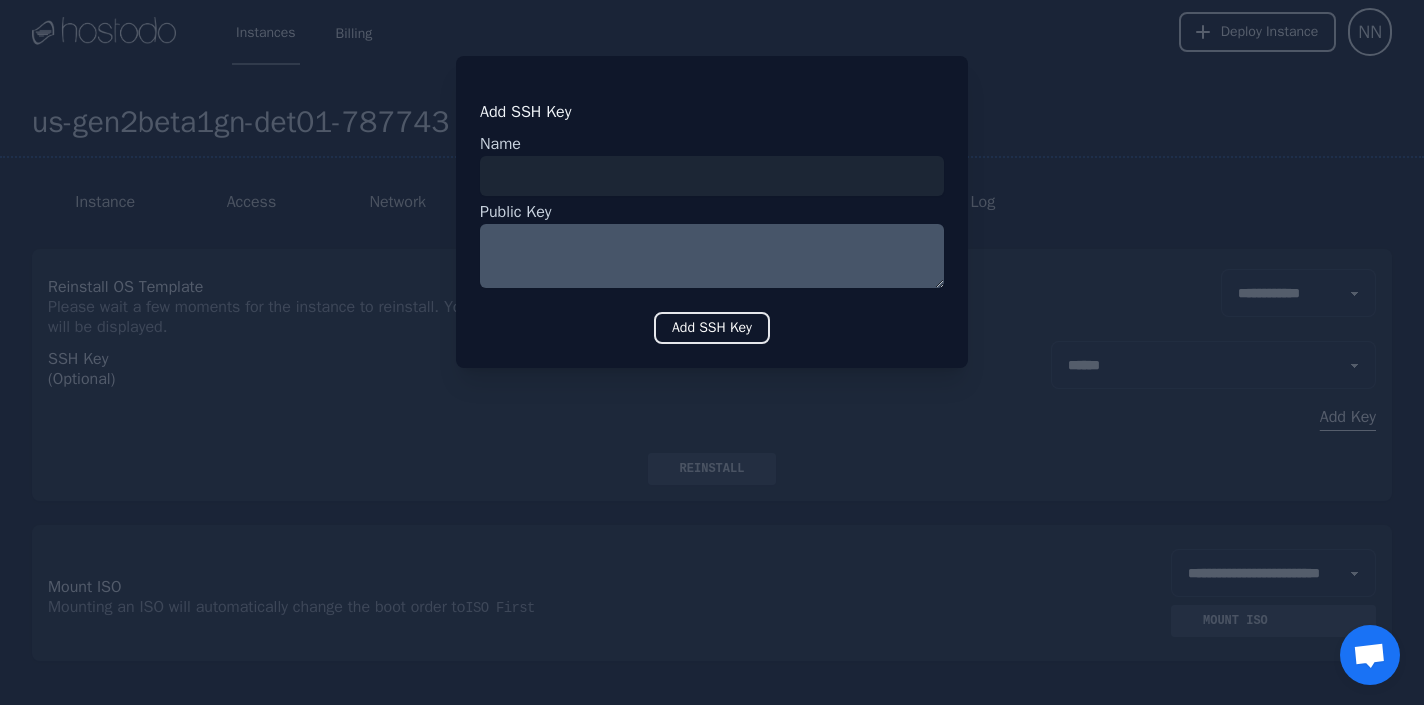click at bounding box center (712, 352) 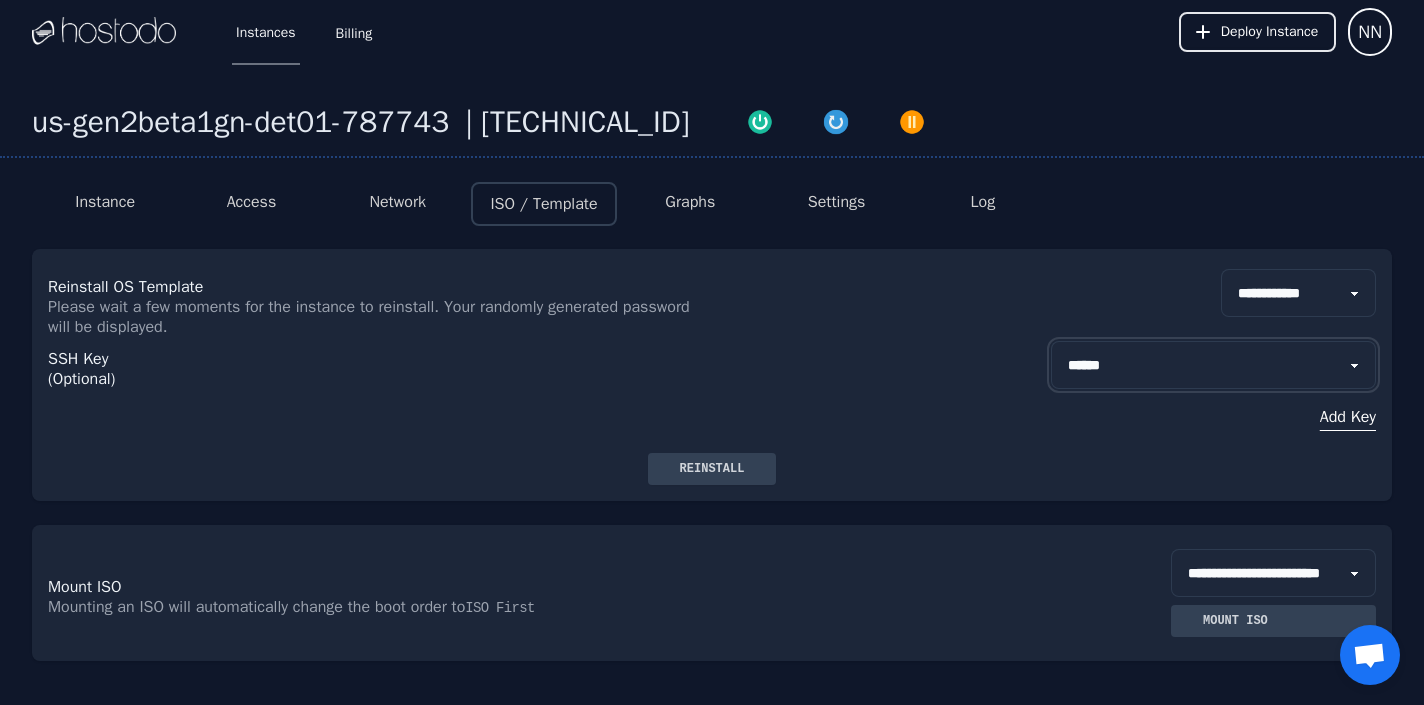 select on "***" 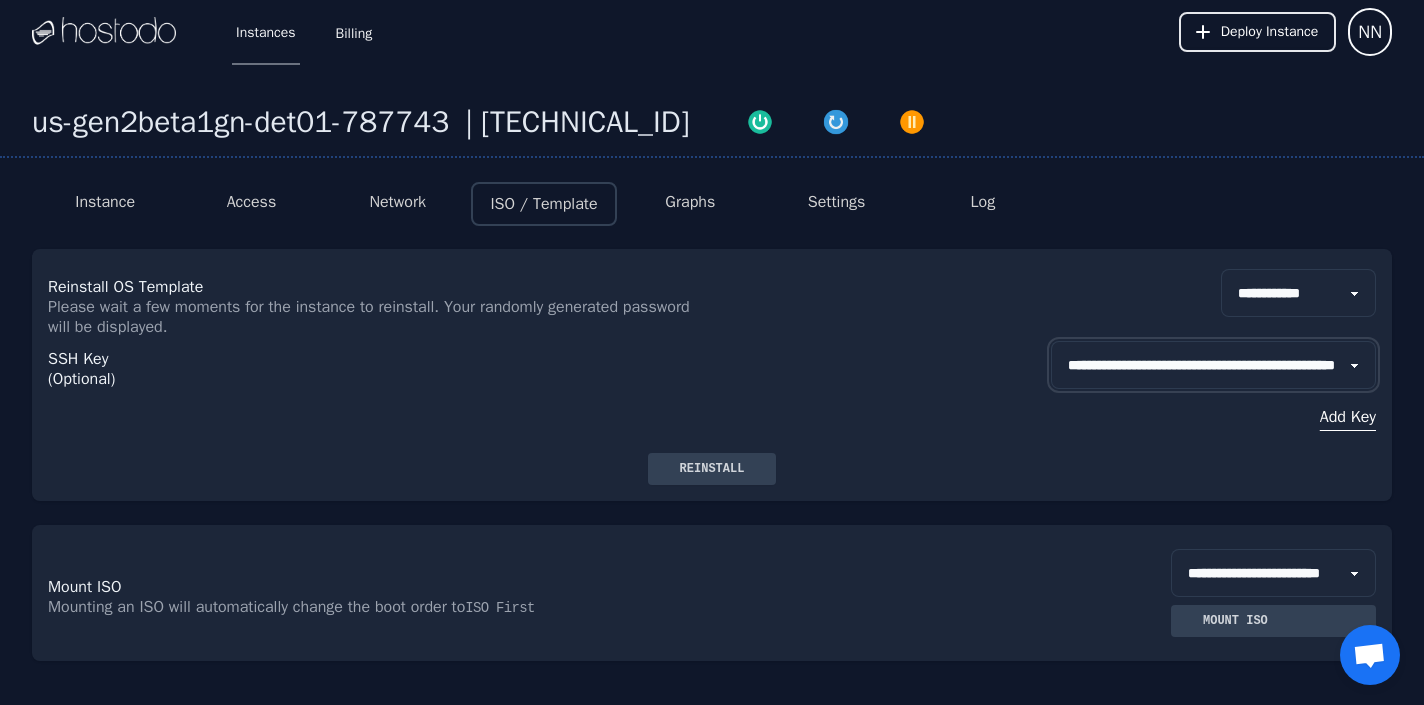 select 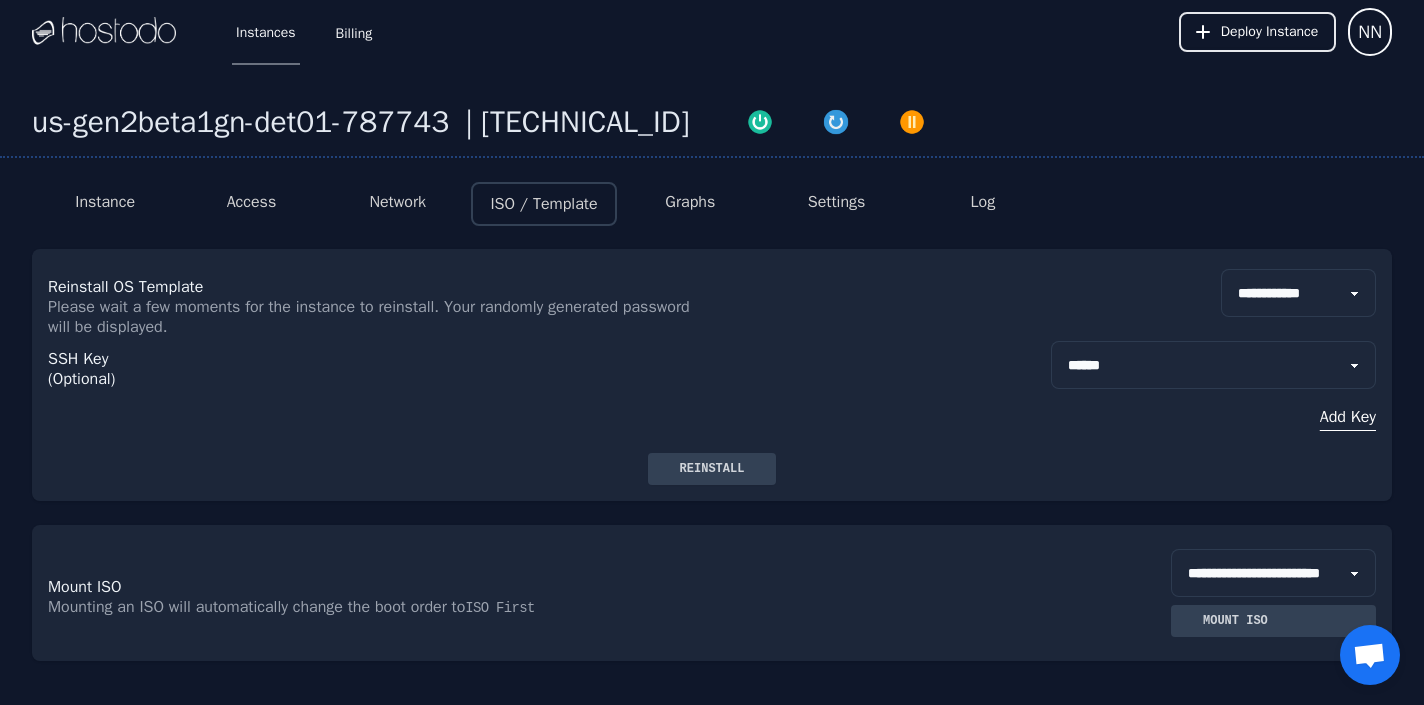 click on "Graphs" at bounding box center (690, 204) 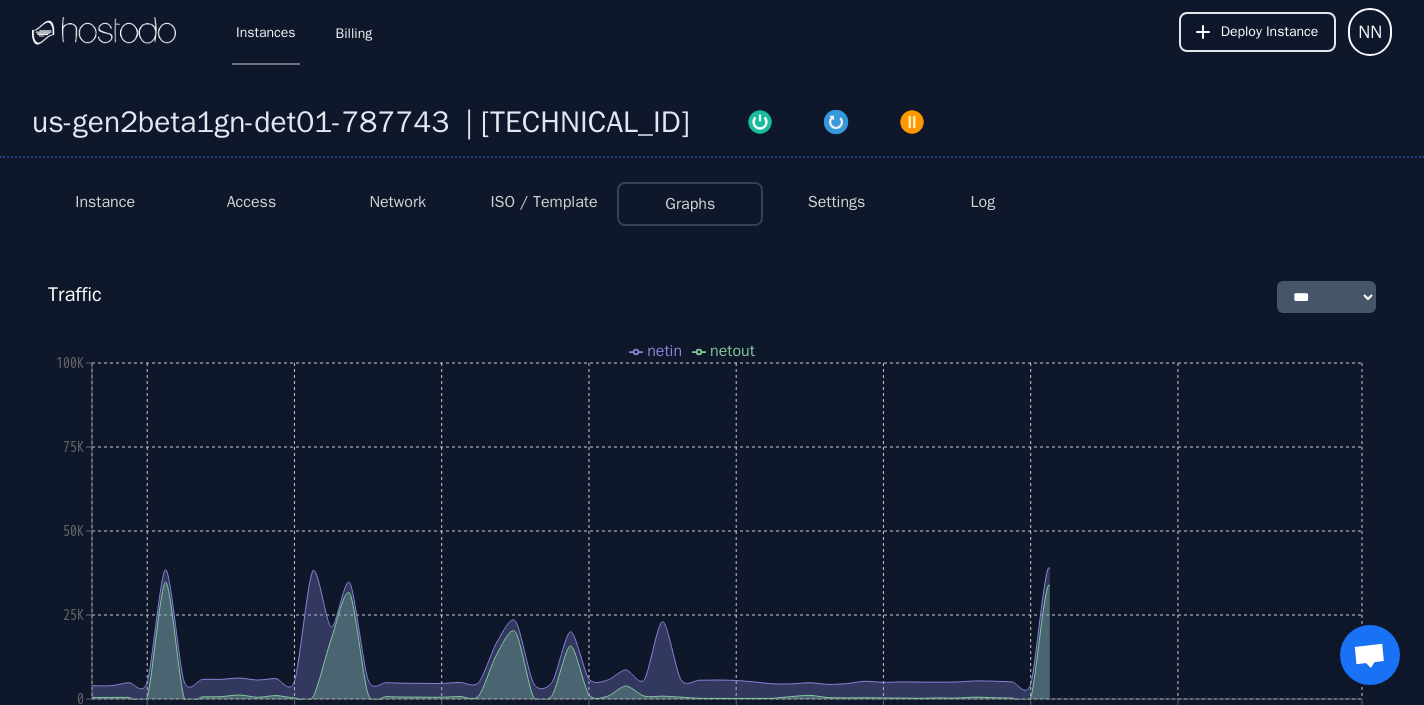 click on "Settings" at bounding box center [837, 202] 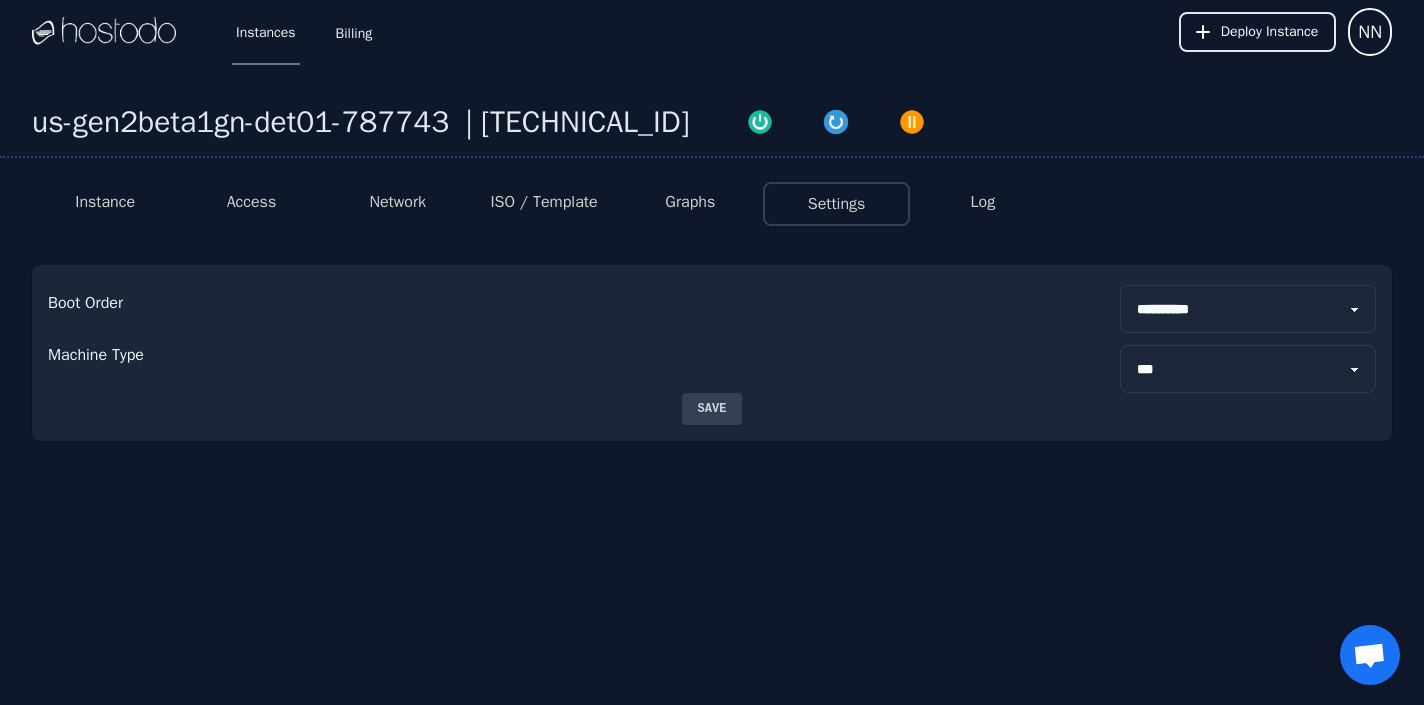click on "Log" at bounding box center (983, 204) 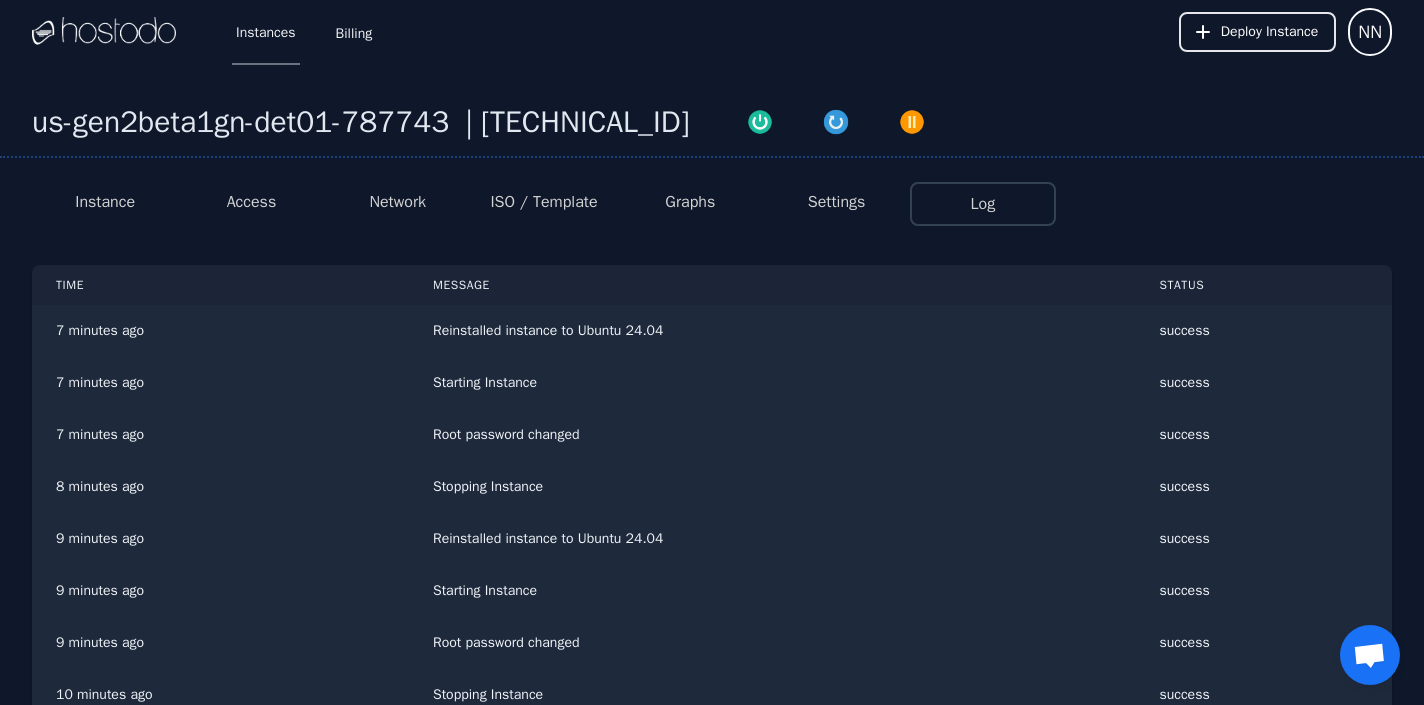 click on "Instance" at bounding box center [105, 202] 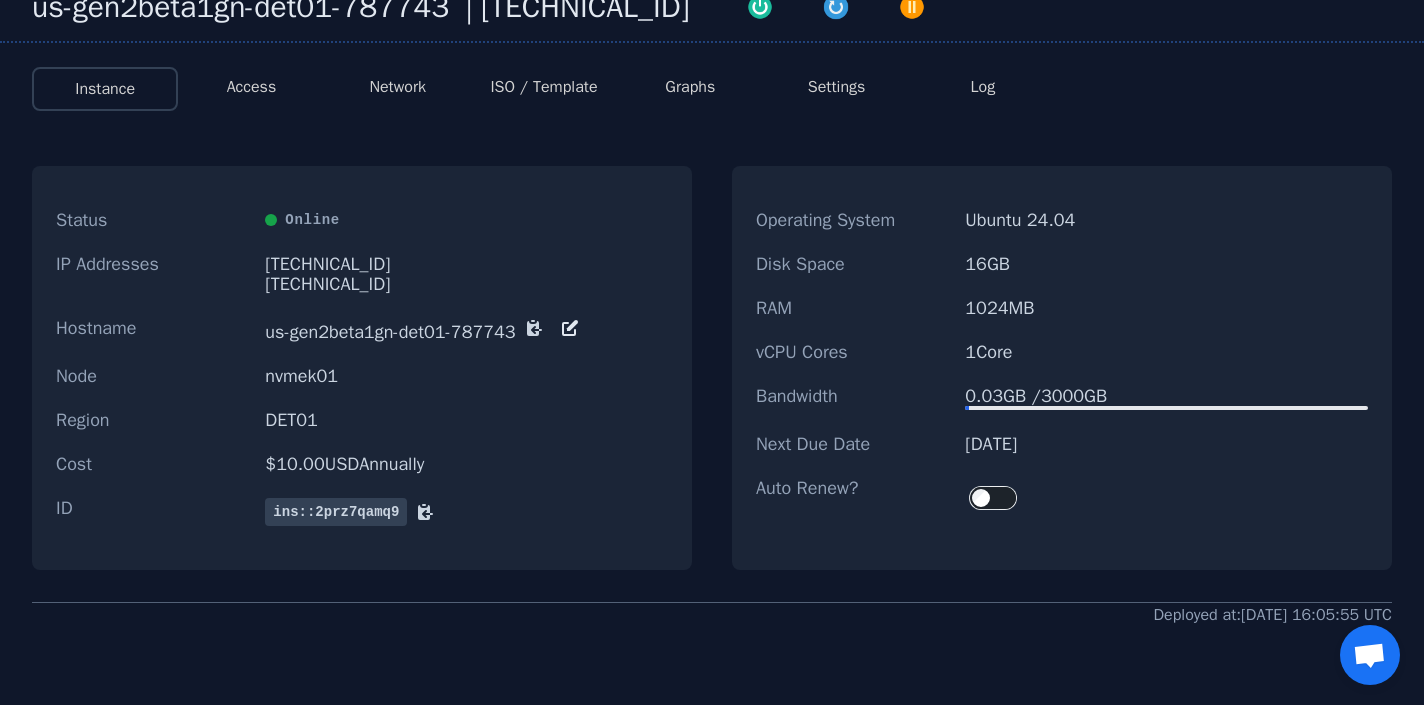scroll, scrollTop: 170, scrollLeft: 0, axis: vertical 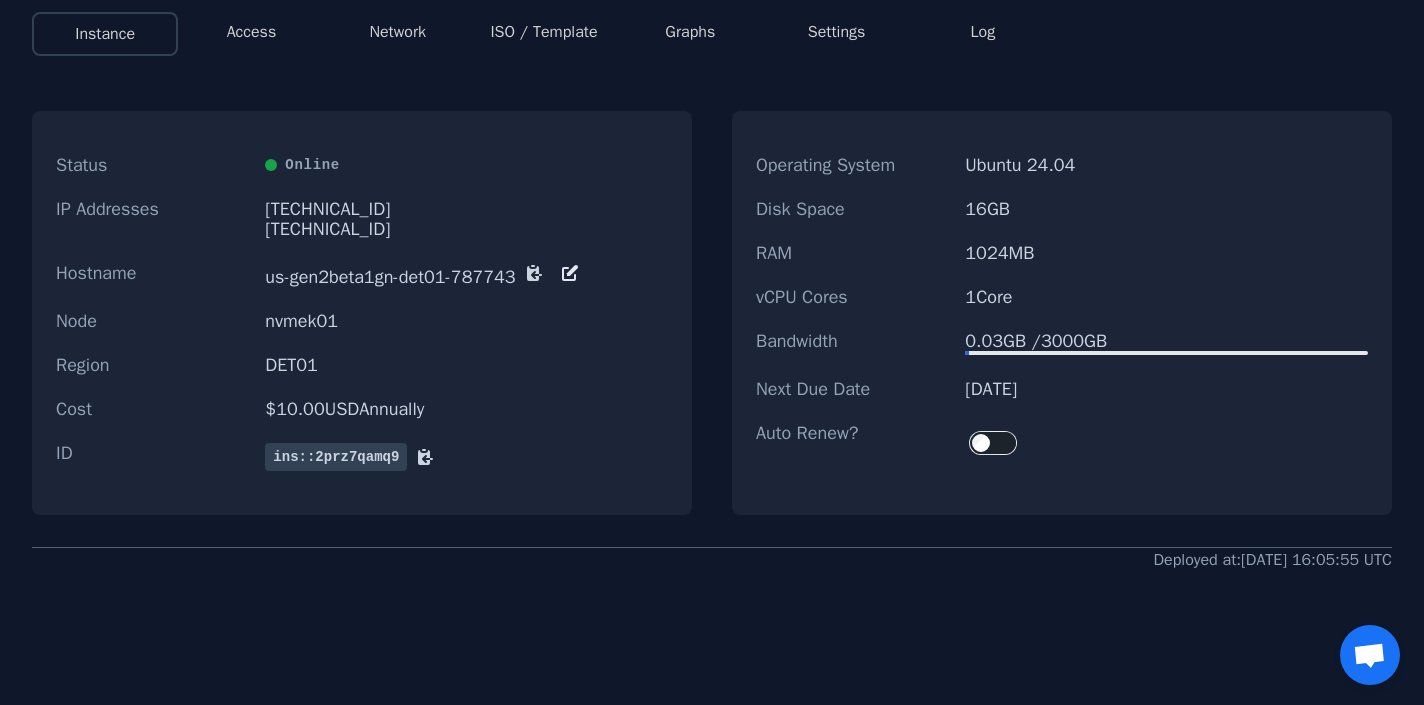 click on "ins::2prz7qamq9" at bounding box center [336, 457] 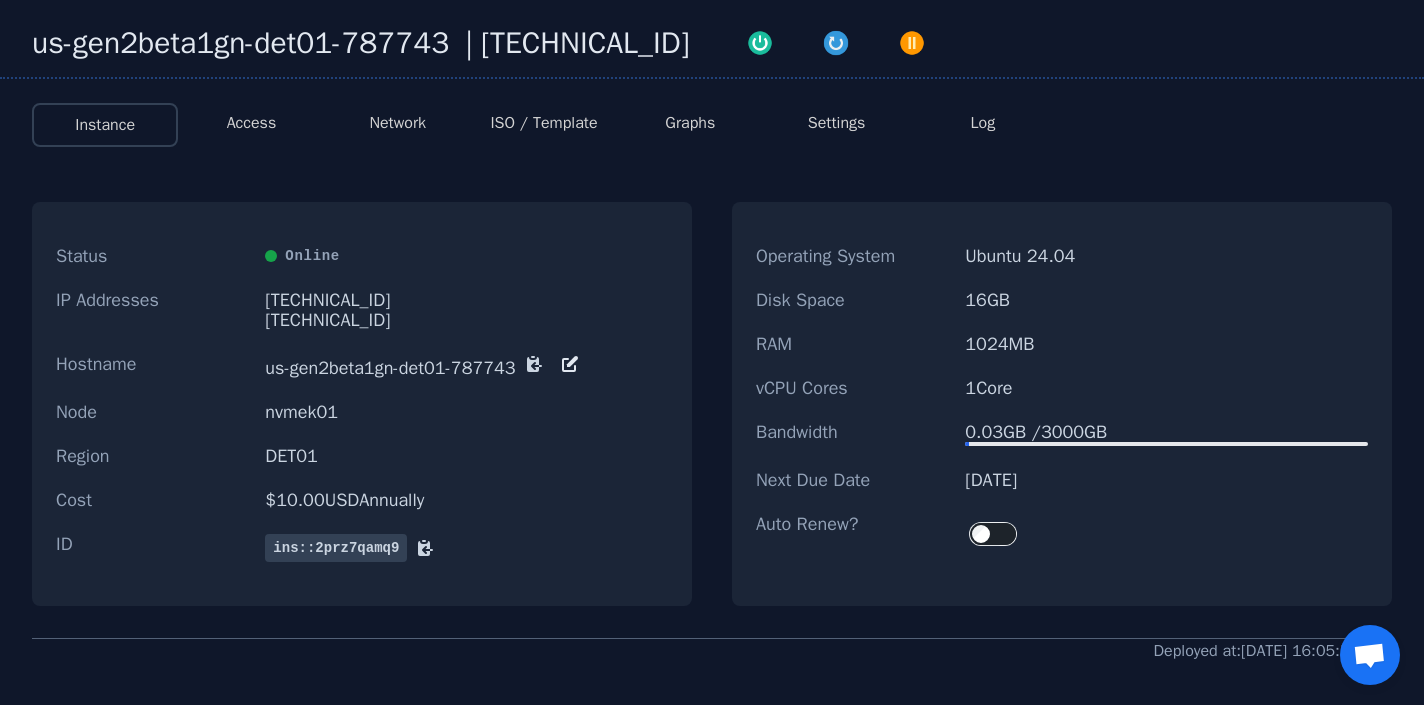 scroll, scrollTop: 52, scrollLeft: 0, axis: vertical 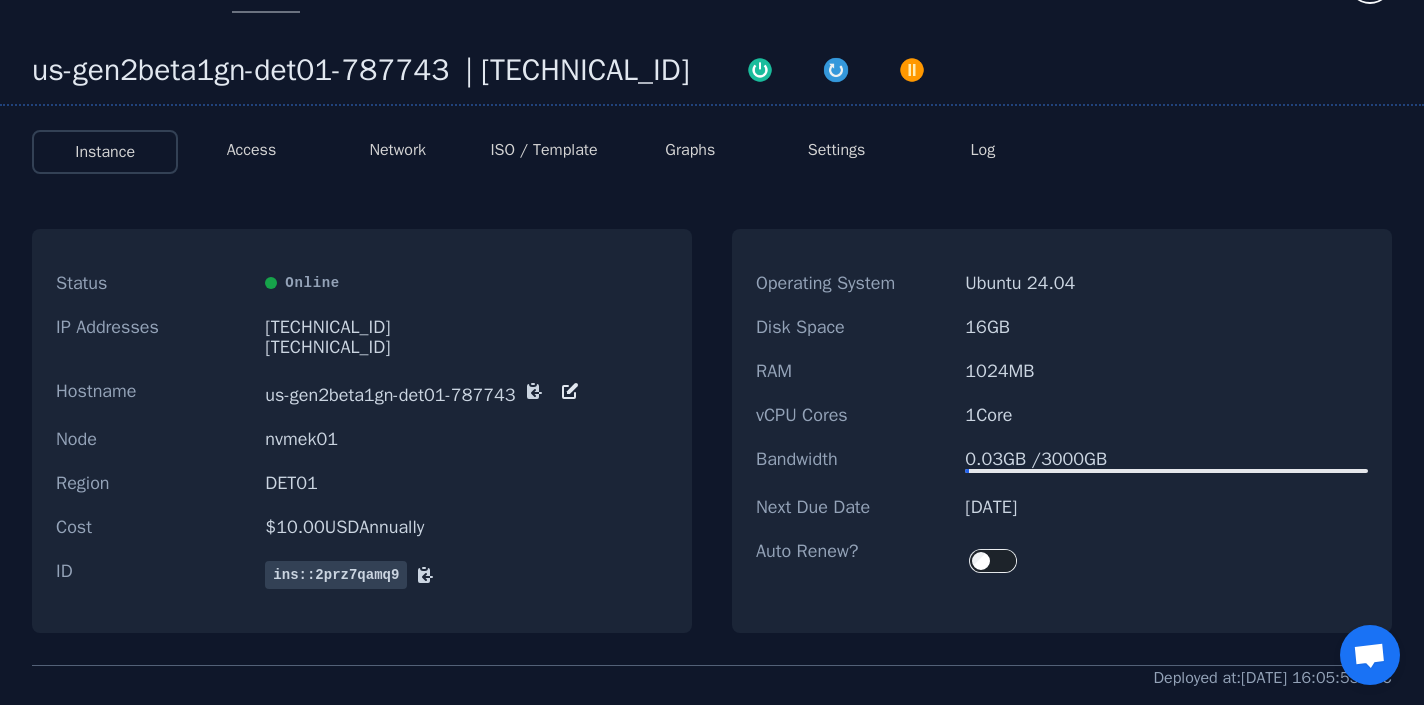 click on "Access" at bounding box center (252, 150) 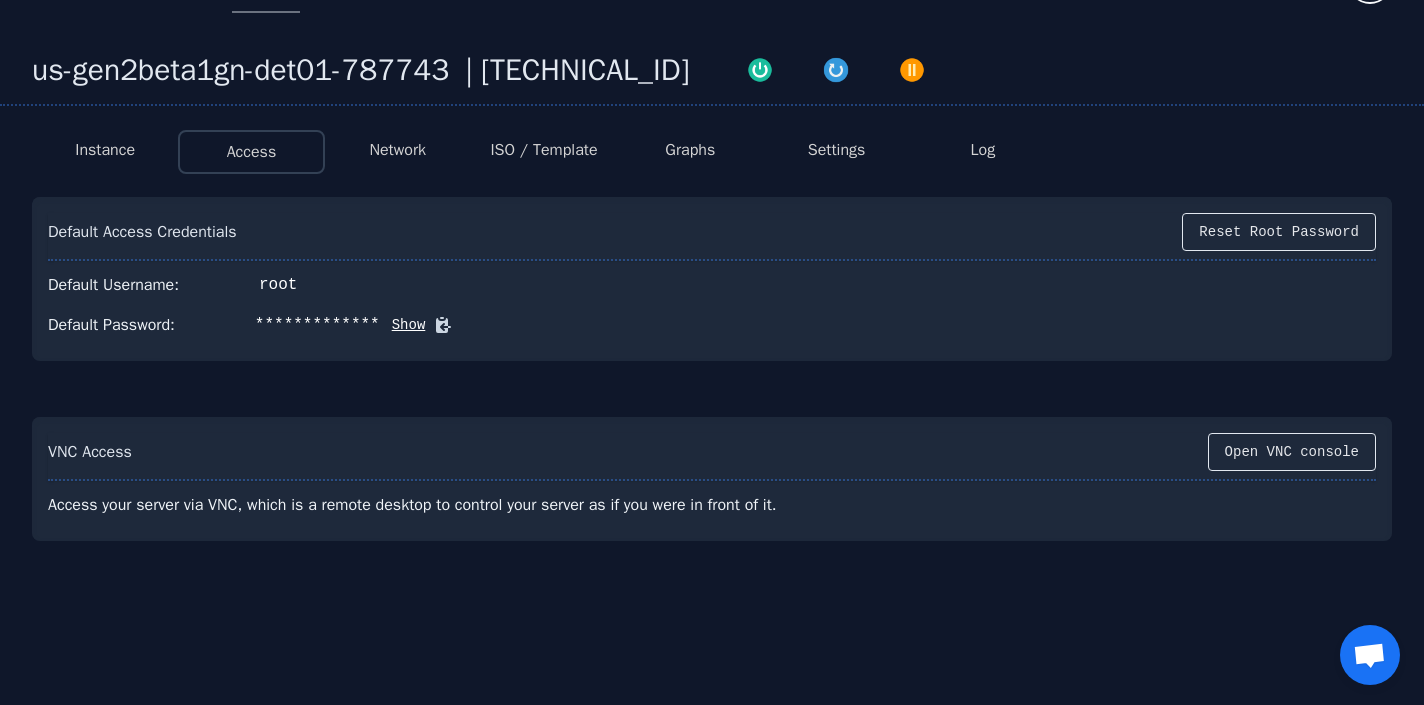scroll, scrollTop: 0, scrollLeft: 0, axis: both 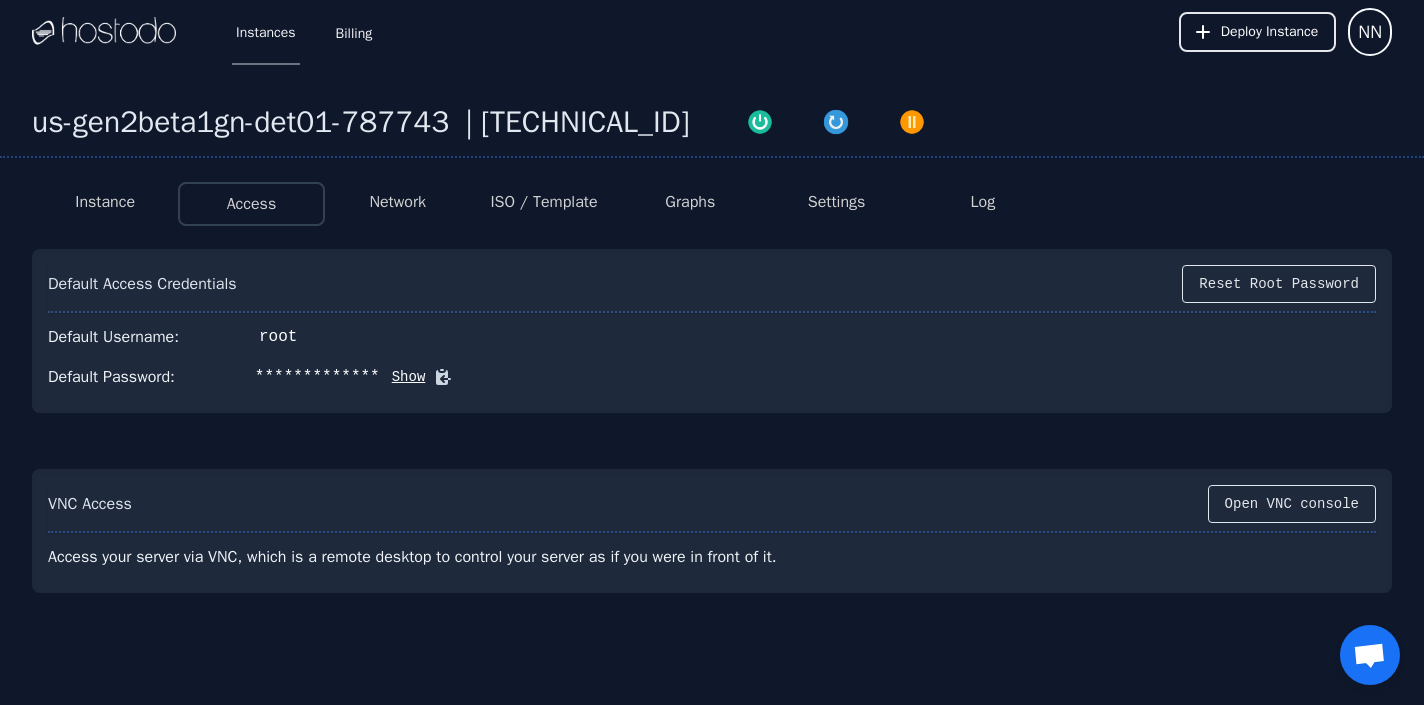 click on "Network" at bounding box center (397, 202) 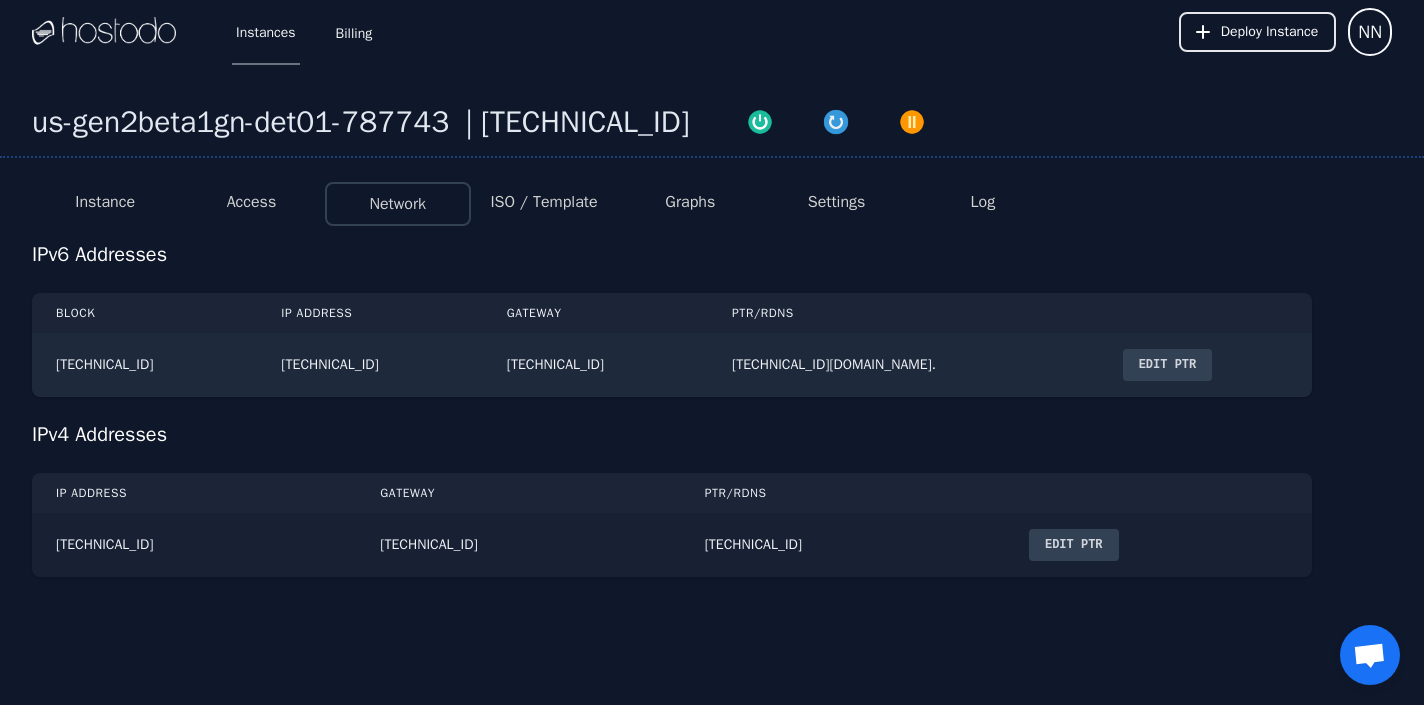 click on "[TECHNICAL_ID]" at bounding box center [843, 545] 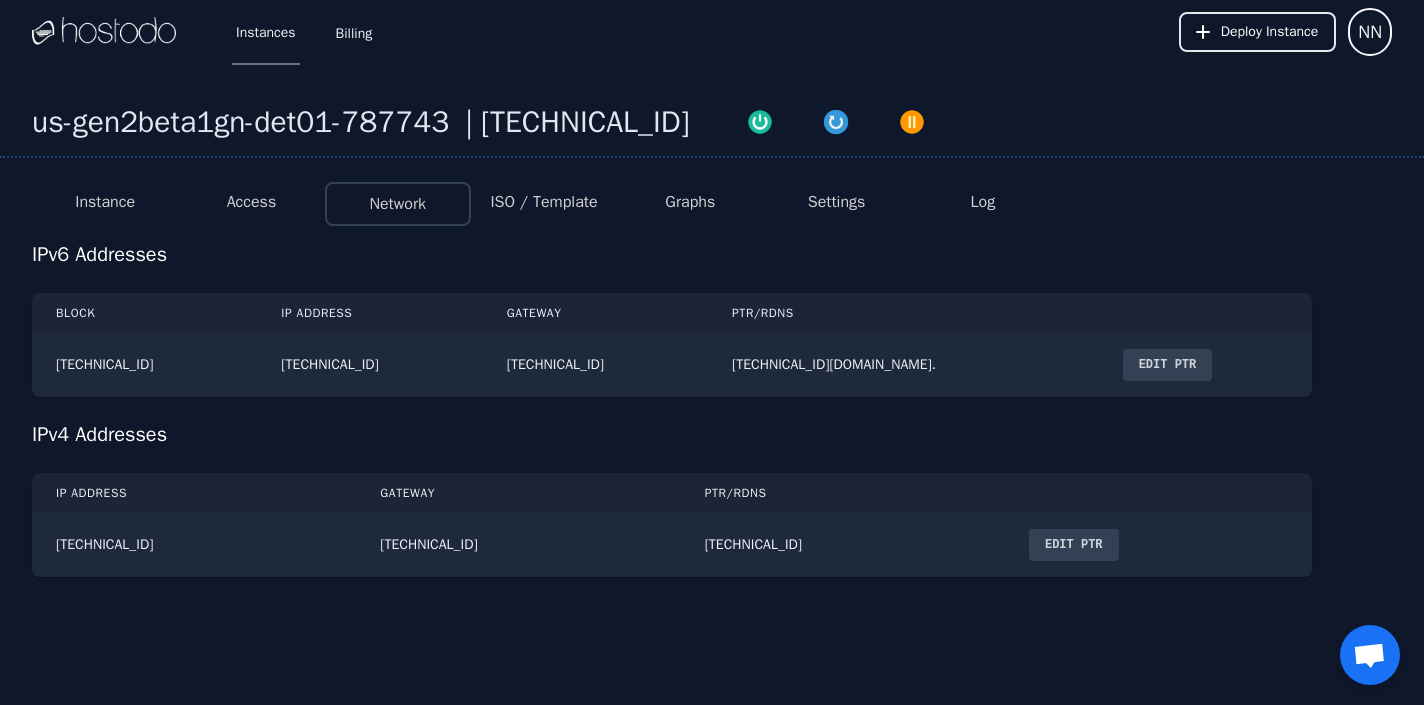 click on "ISO / Template" at bounding box center (544, 204) 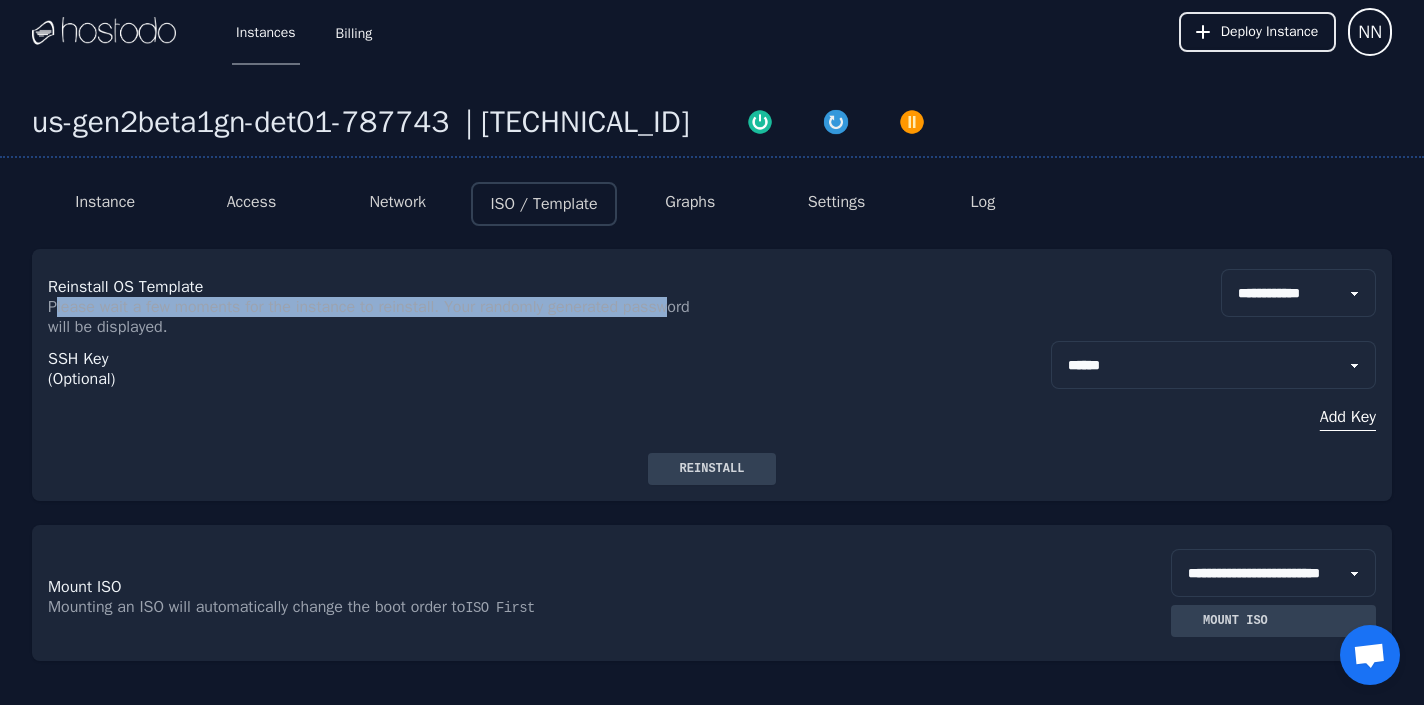 drag, startPoint x: 53, startPoint y: 309, endPoint x: 680, endPoint y: 303, distance: 627.0287 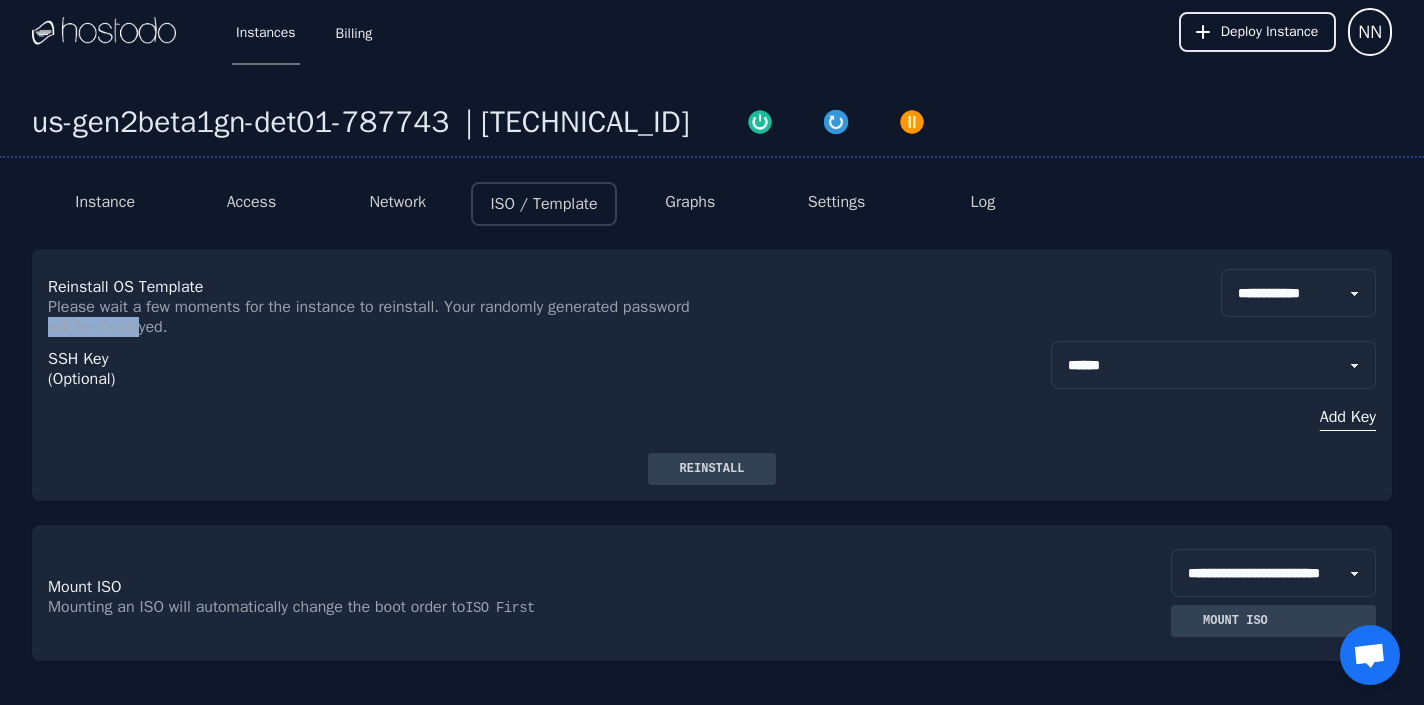 drag, startPoint x: 52, startPoint y: 332, endPoint x: 154, endPoint y: 332, distance: 102 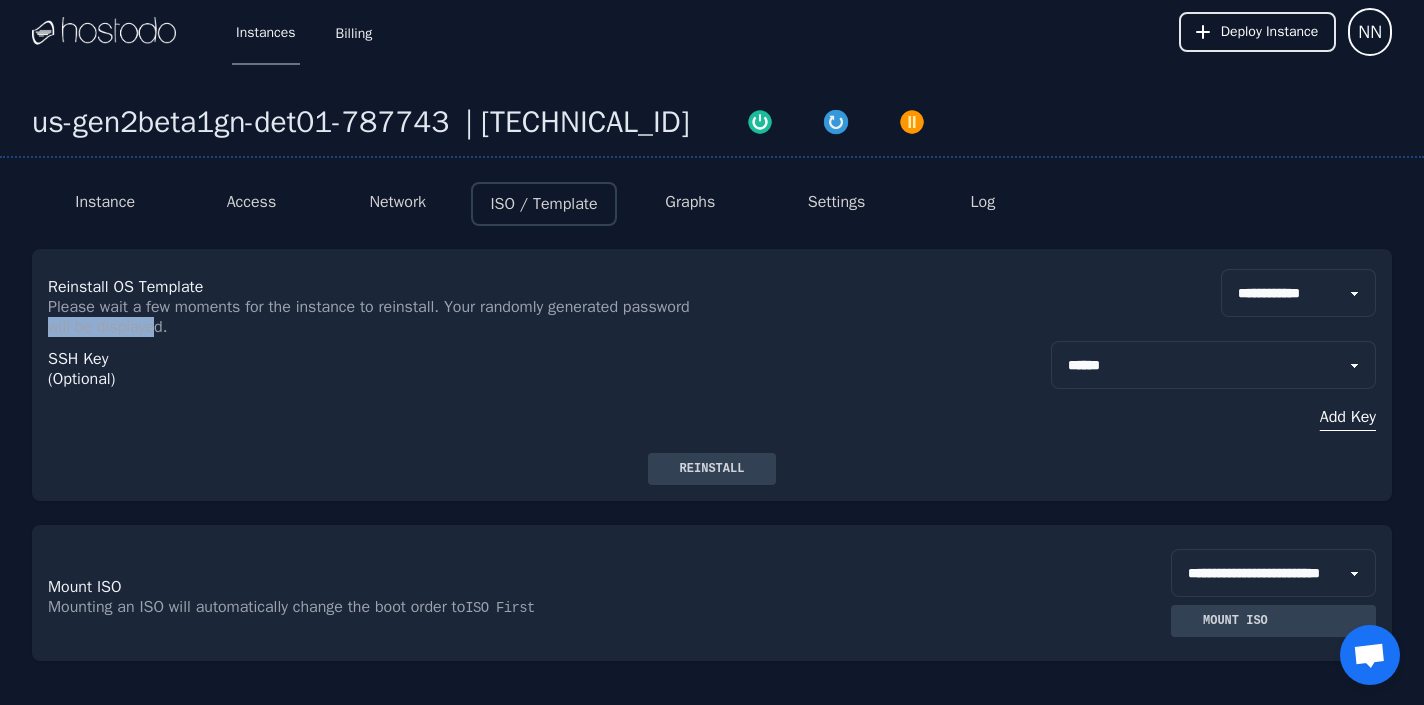 click on "Please wait a few moments for the instance to reinstall. Your randomly generated password will be displayed." at bounding box center [380, 317] 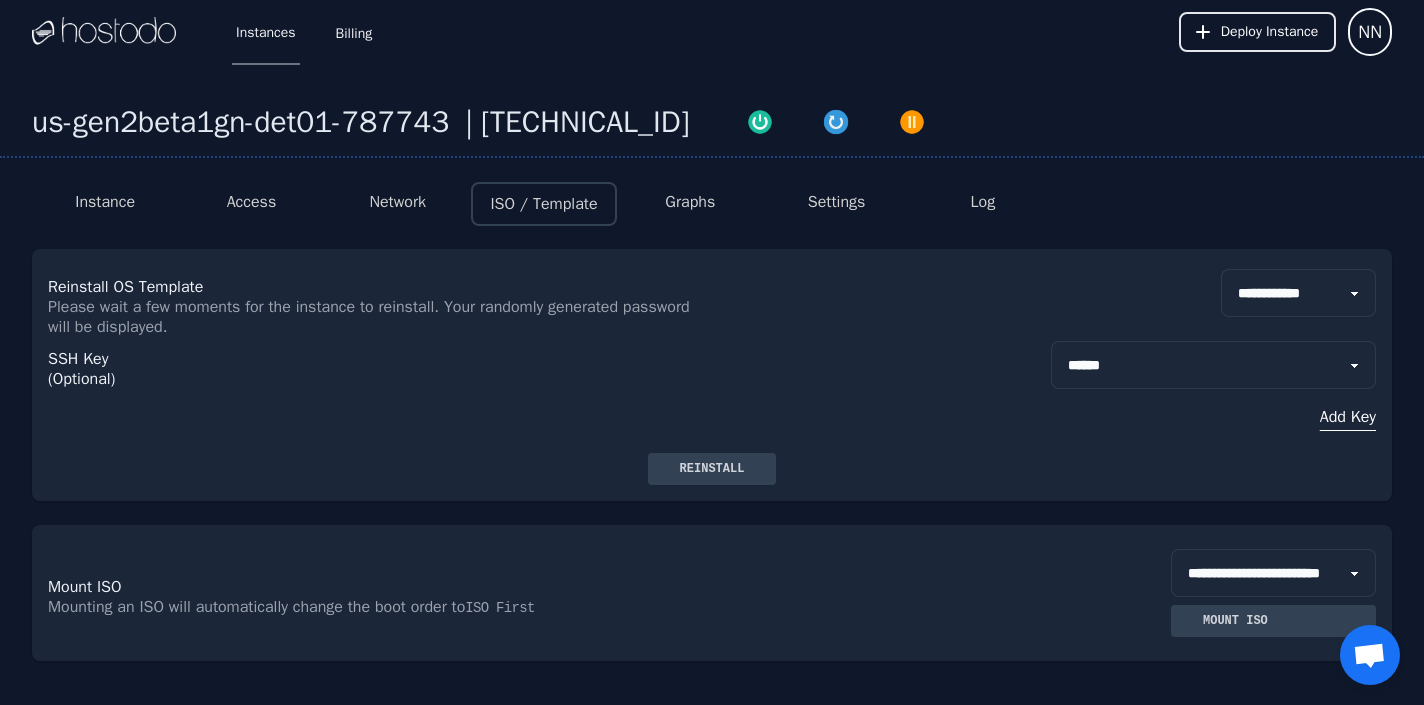 click on "Graphs" at bounding box center (690, 202) 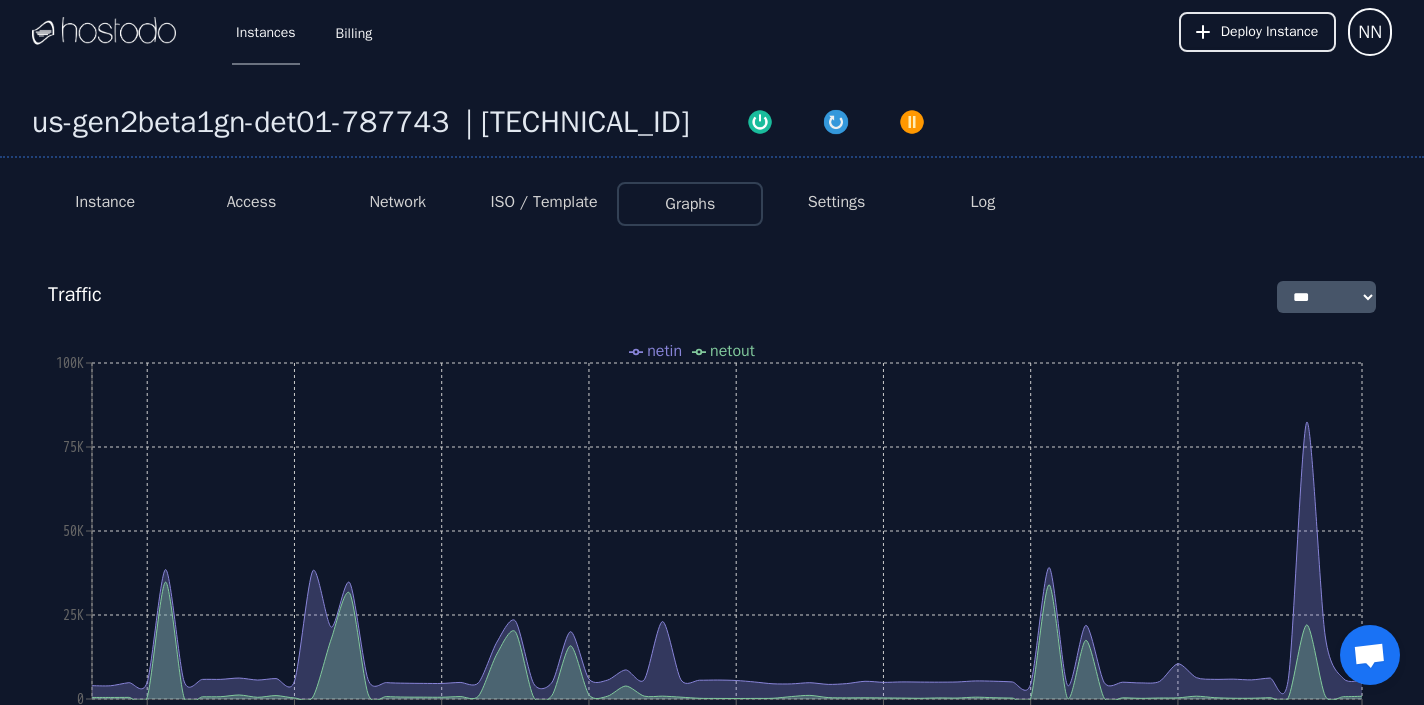 scroll, scrollTop: 0, scrollLeft: 0, axis: both 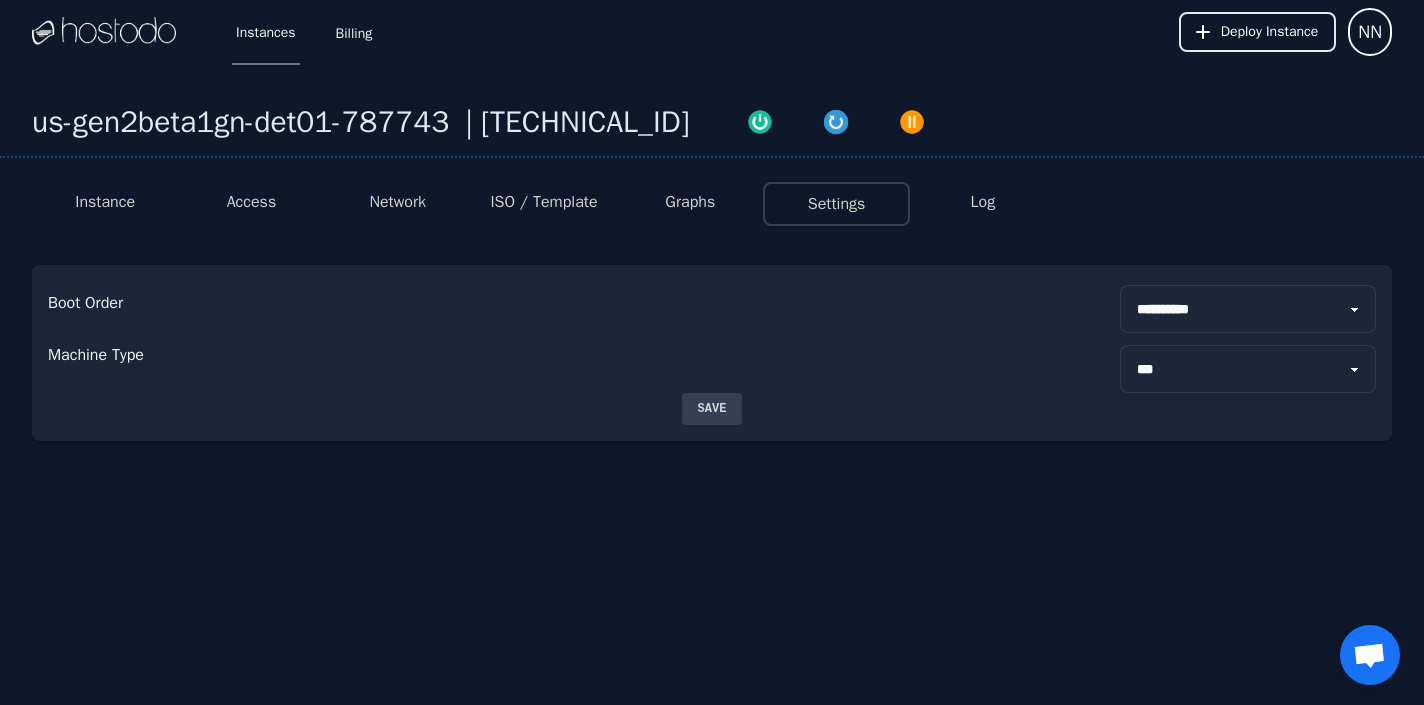 click on "Log" at bounding box center (983, 202) 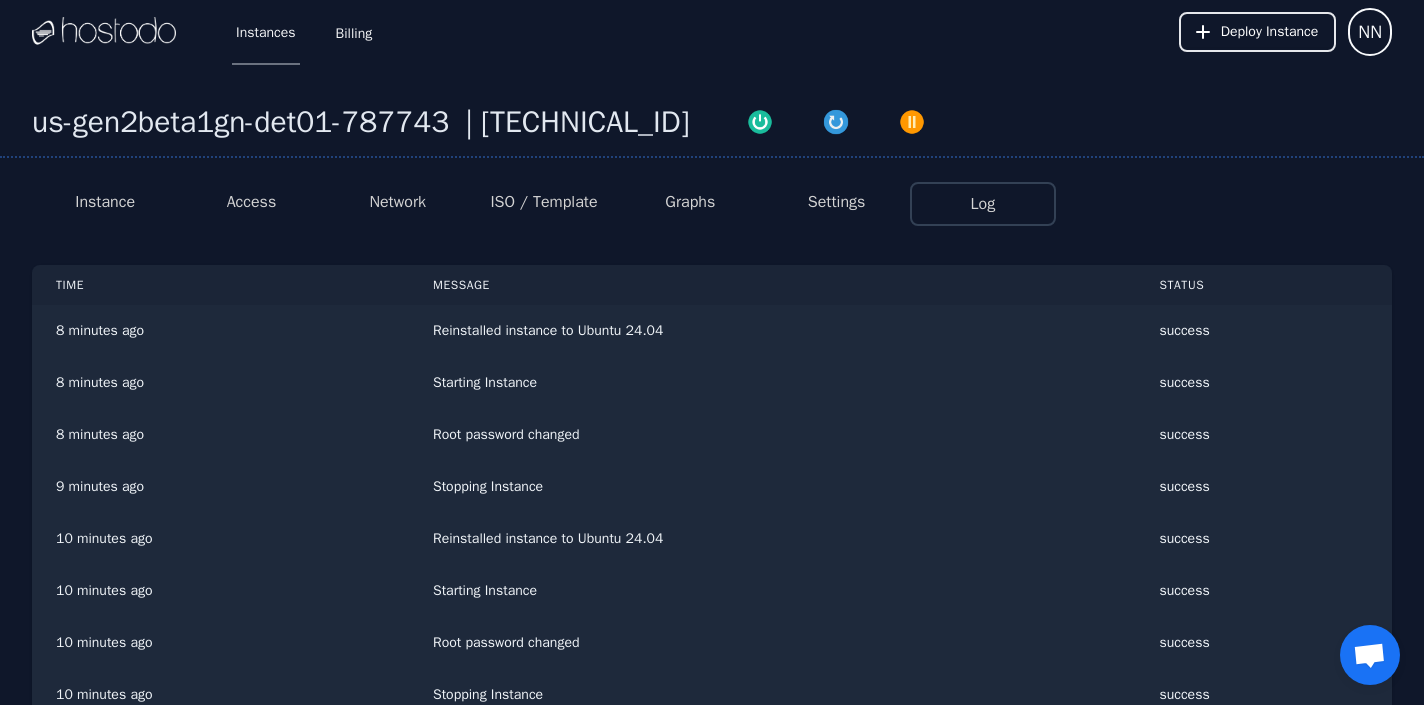 click on "ISO / Template" at bounding box center [543, 202] 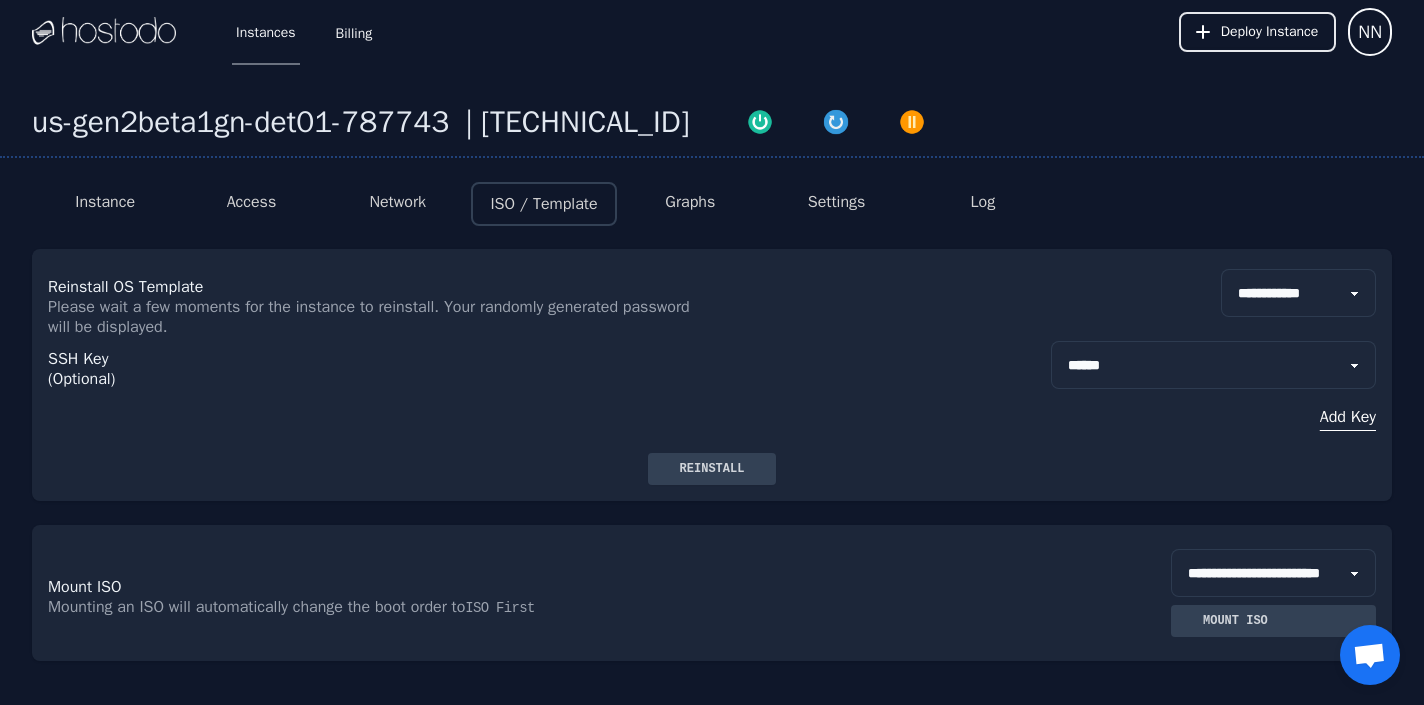 click on "Network" at bounding box center [397, 202] 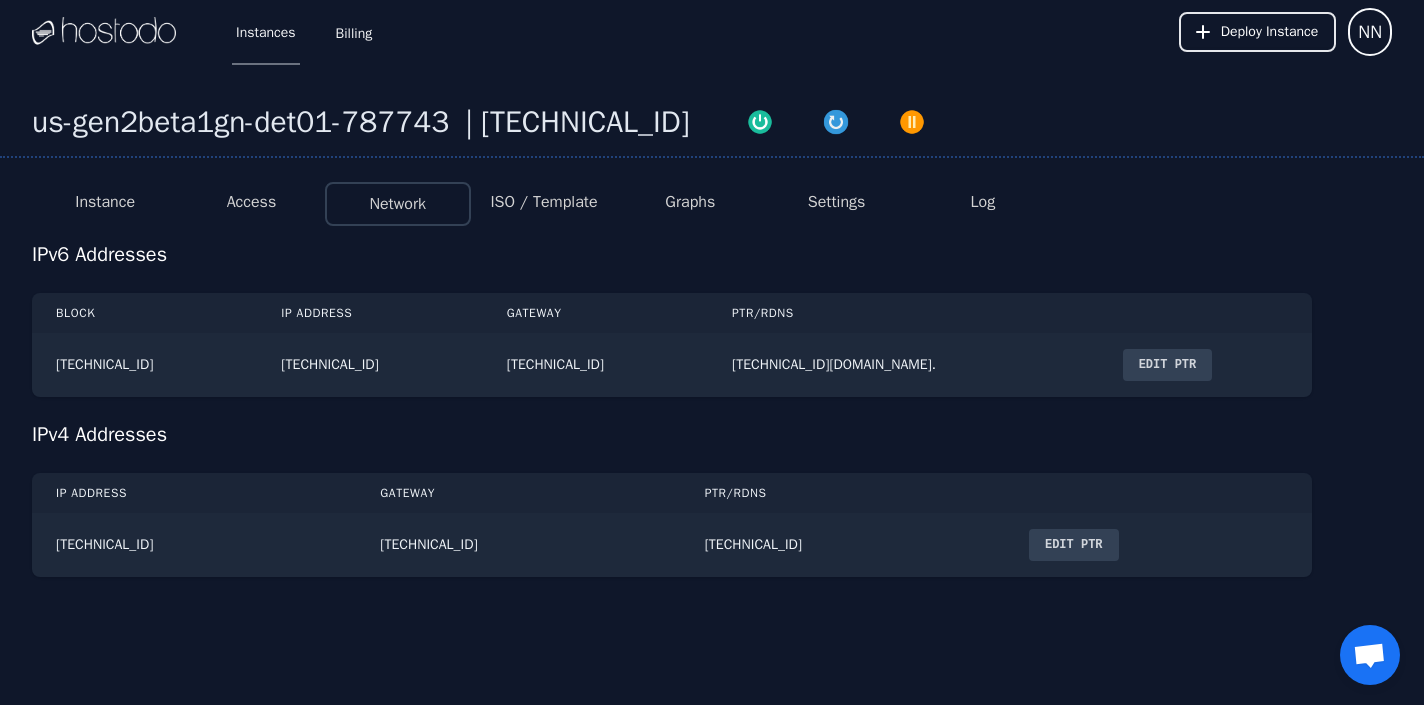 click on "Access" at bounding box center (251, 204) 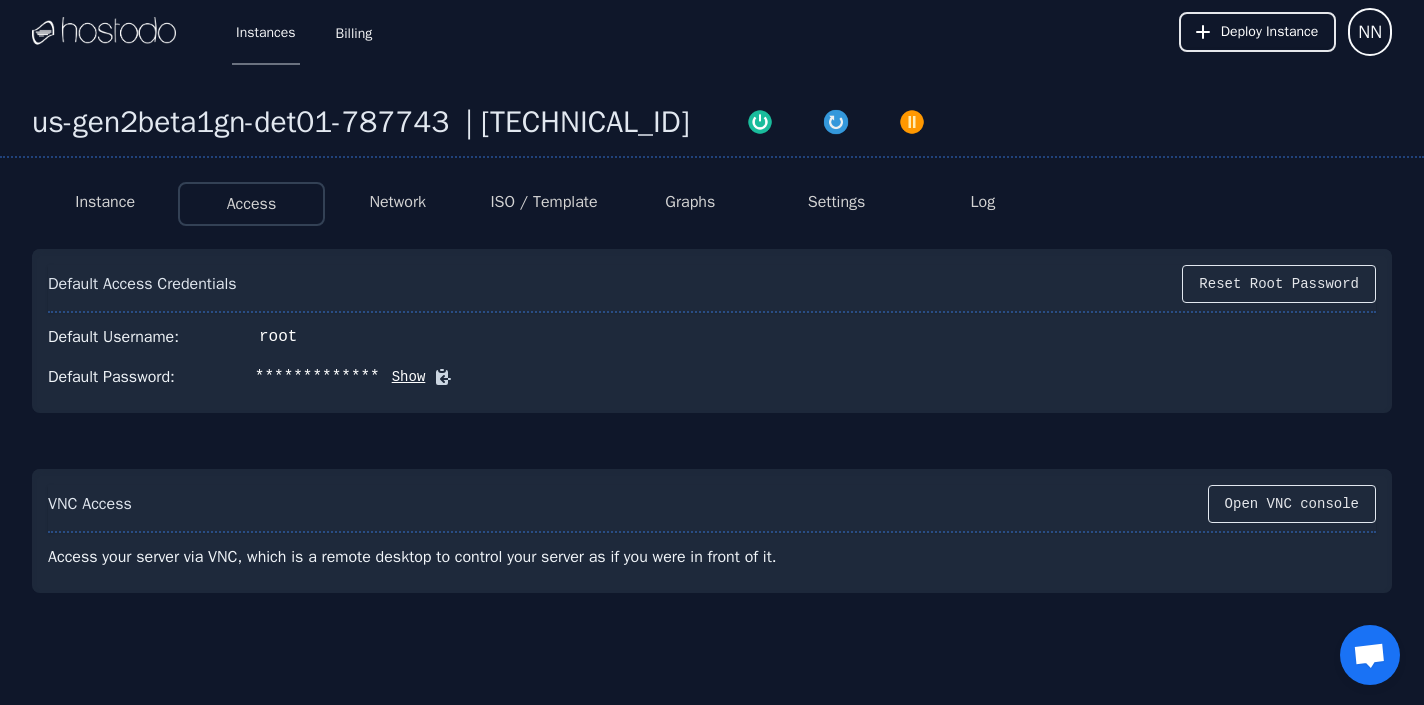 click on "Instance" at bounding box center (105, 204) 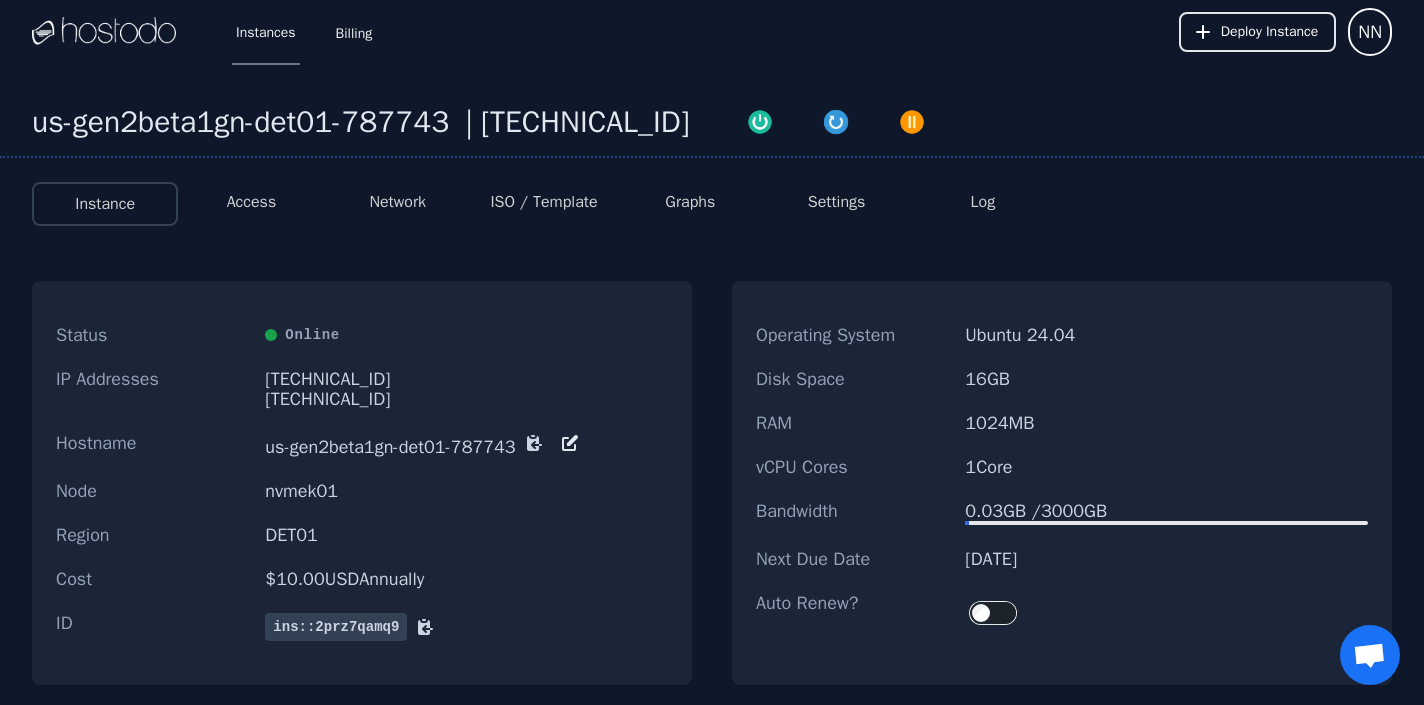 click on "Access" at bounding box center (251, 204) 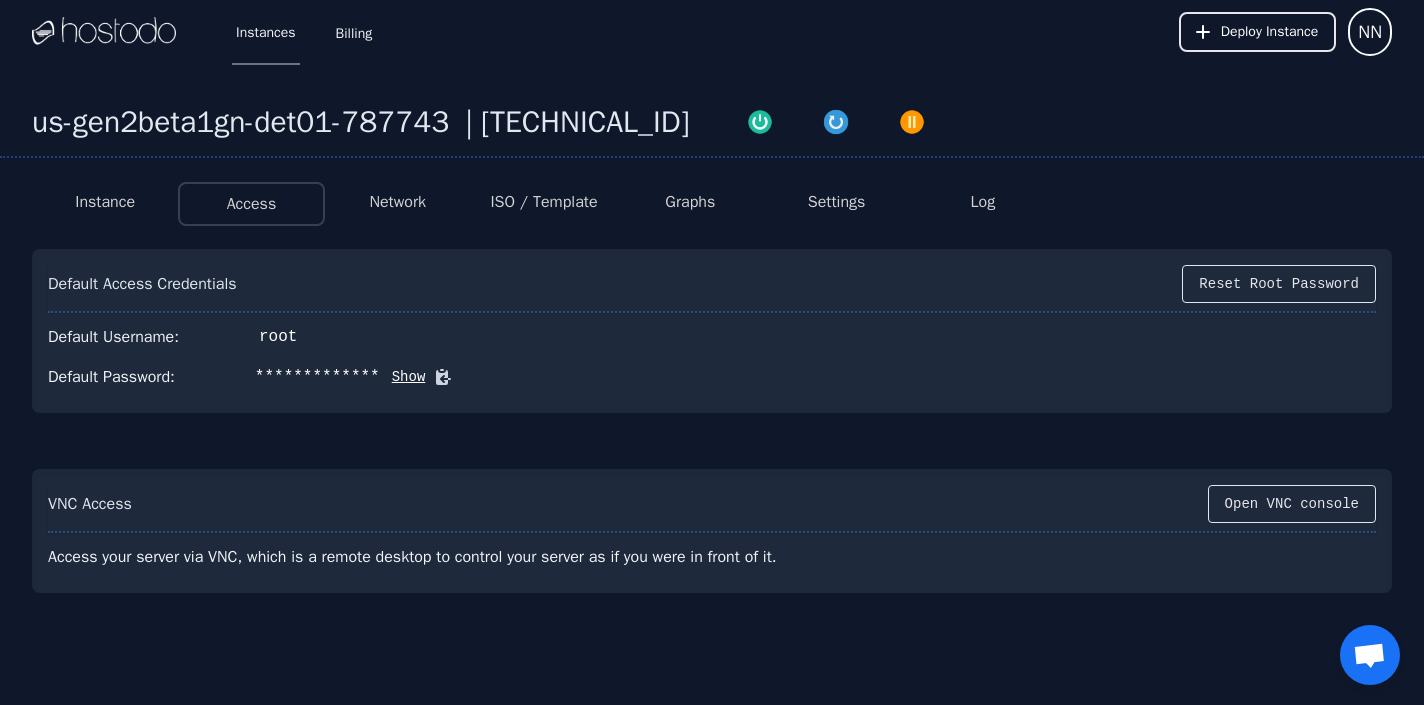 click on "Instance" at bounding box center (105, 202) 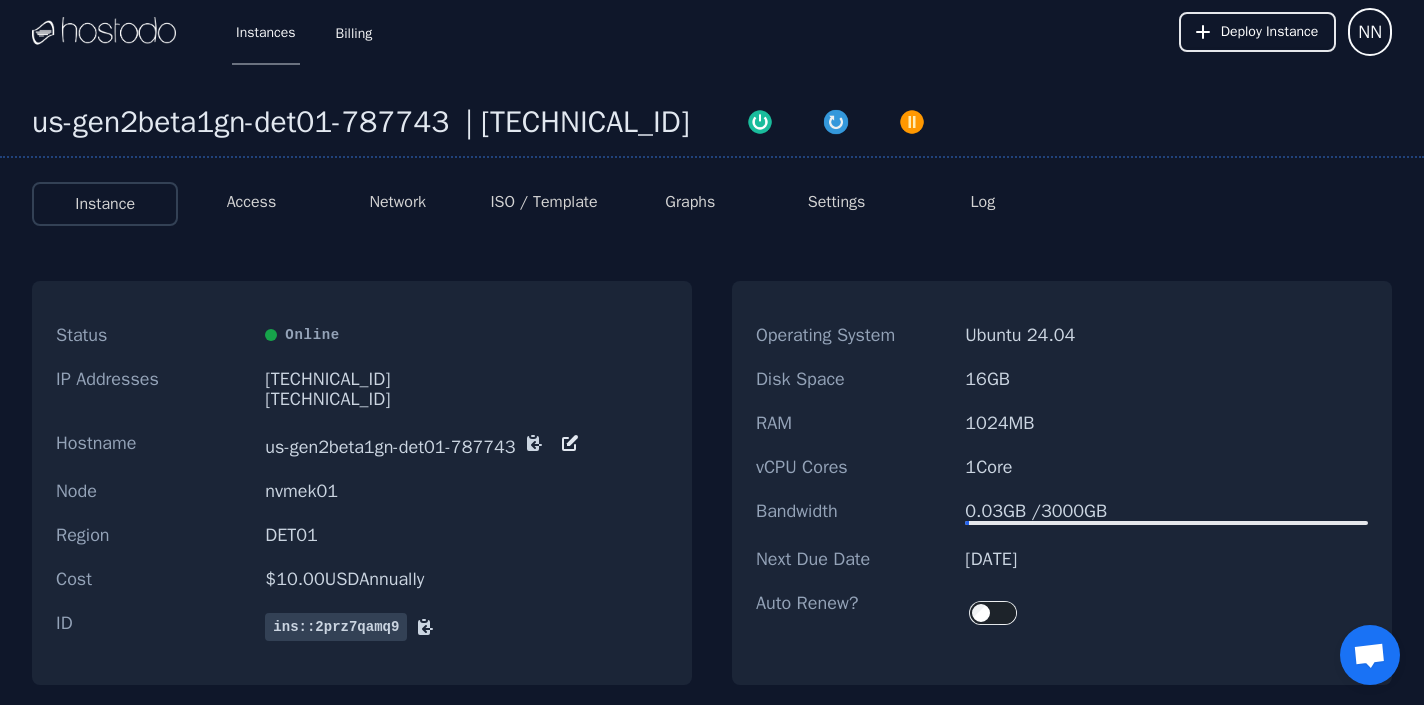 click on "Access" at bounding box center (251, 204) 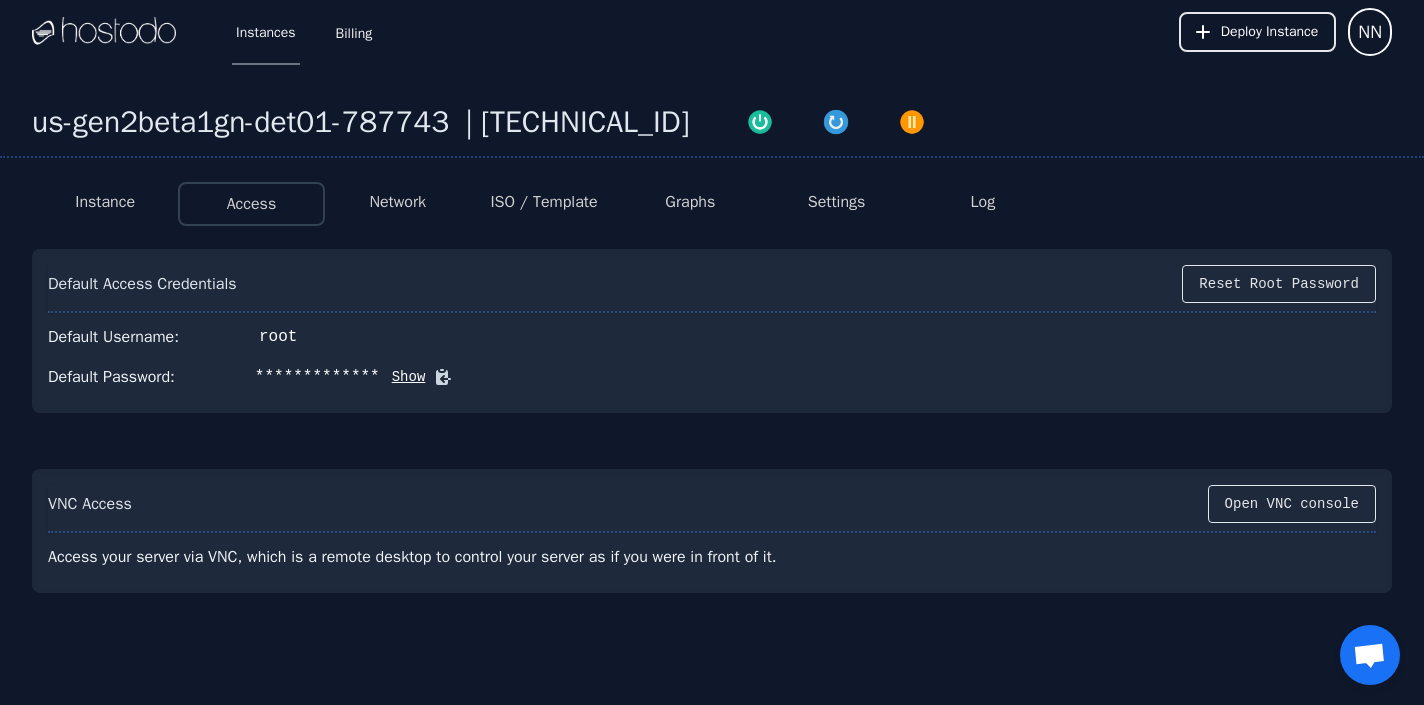 click on "**********" at bounding box center (712, 413) 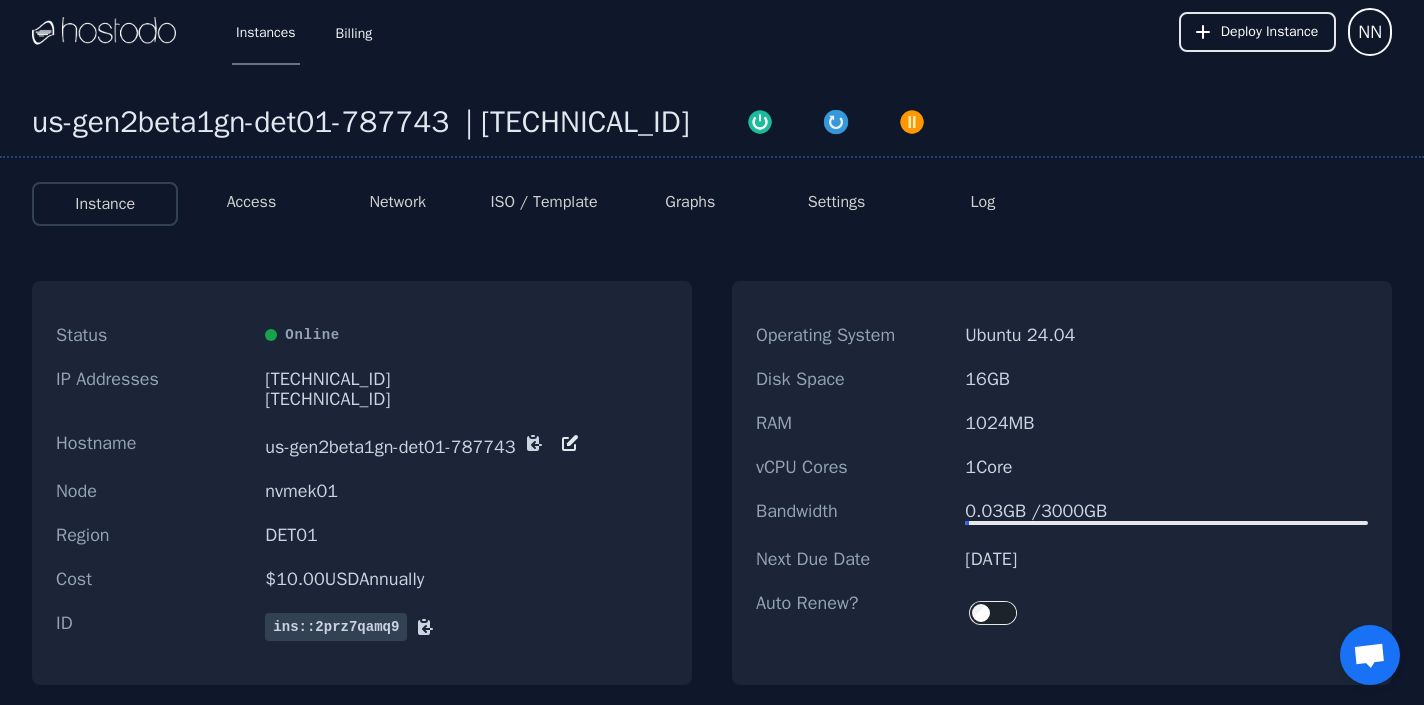 scroll, scrollTop: 0, scrollLeft: 0, axis: both 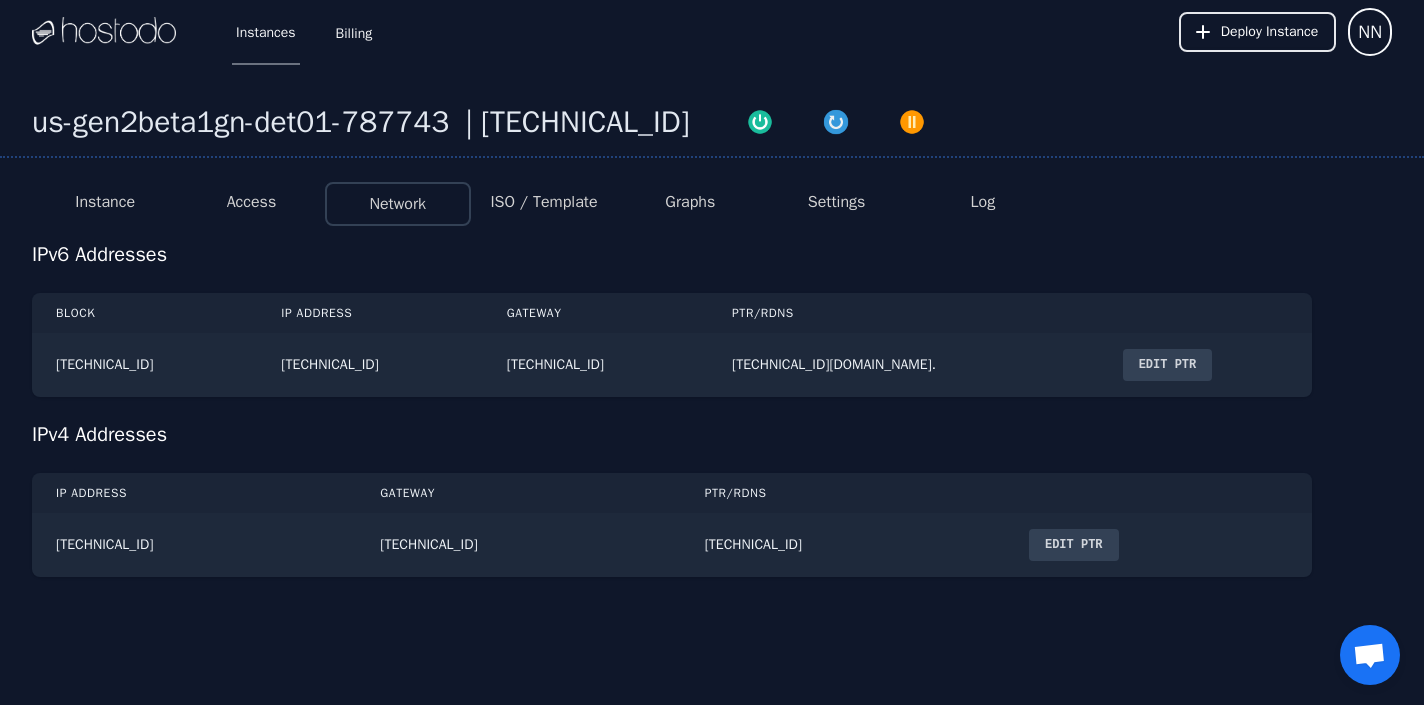 click on "Access" at bounding box center (252, 202) 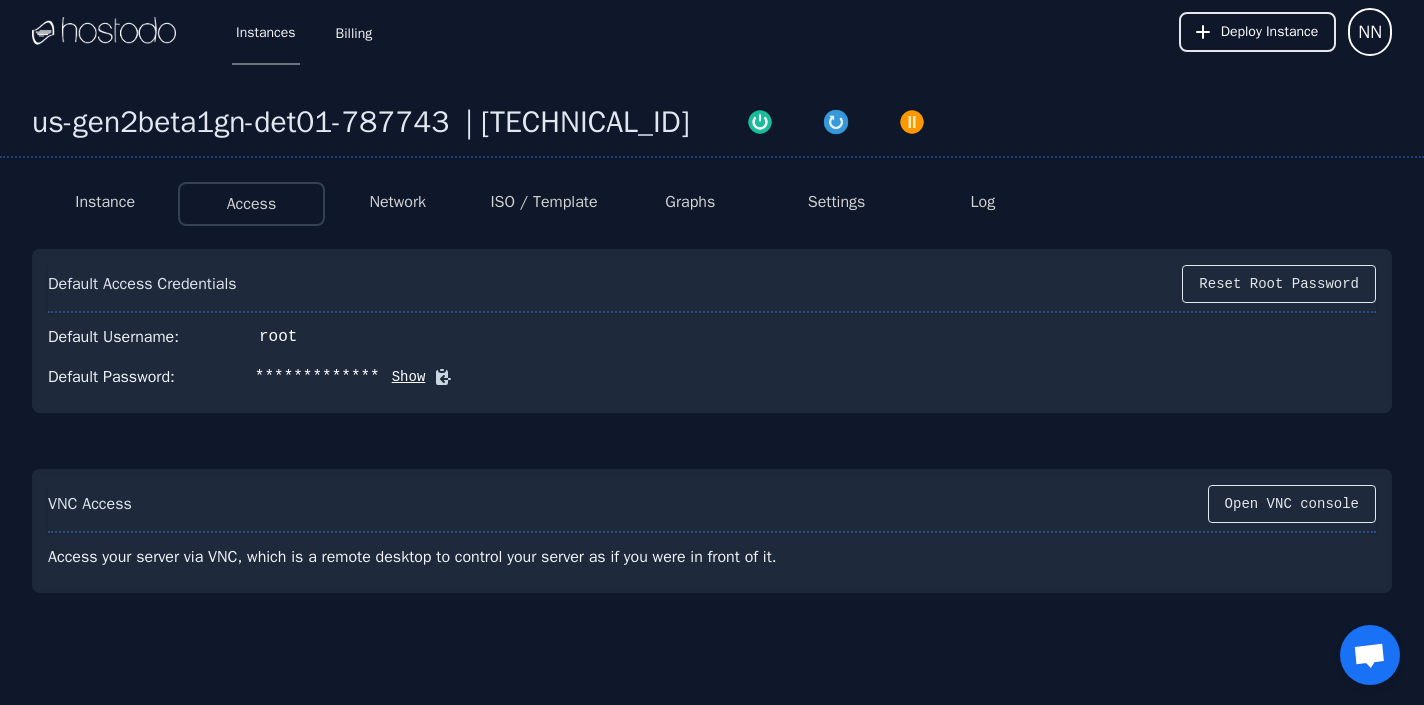 click on "ISO / Template" at bounding box center (543, 202) 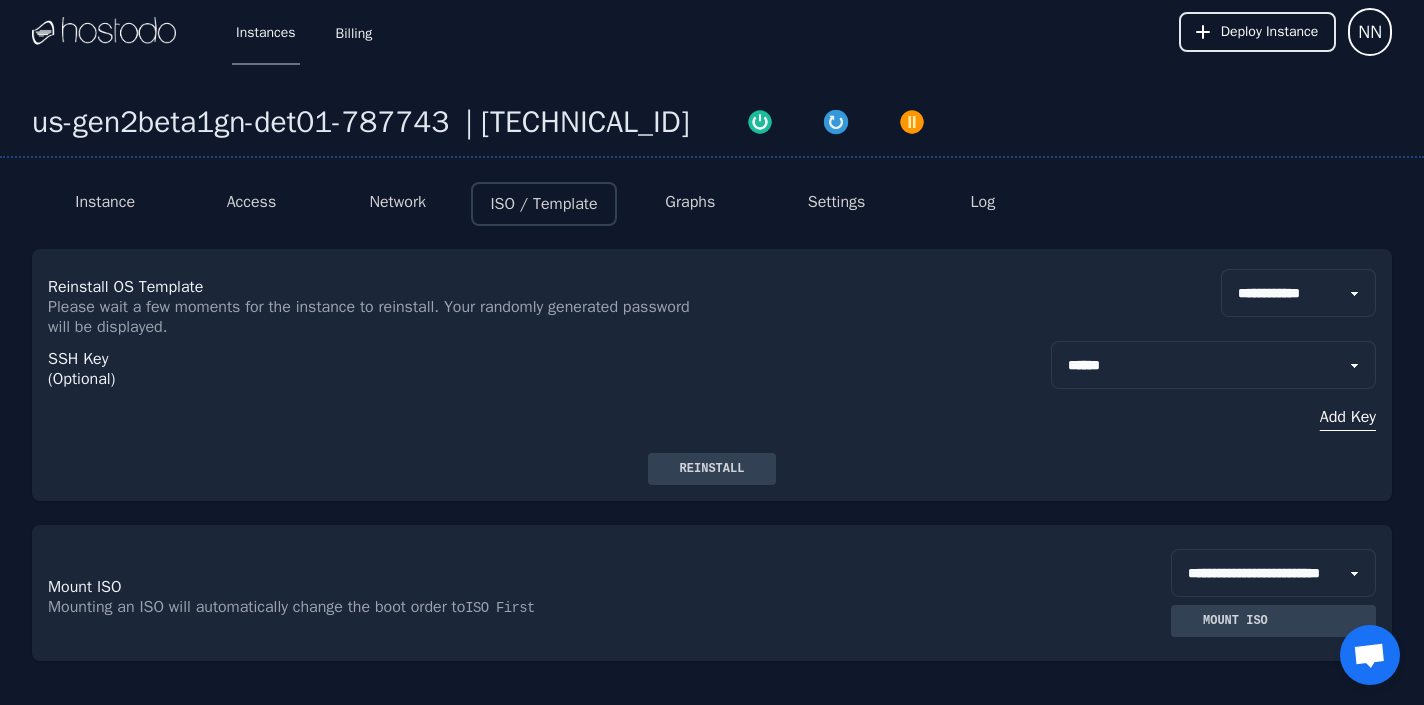 click on "Graphs" at bounding box center [690, 204] 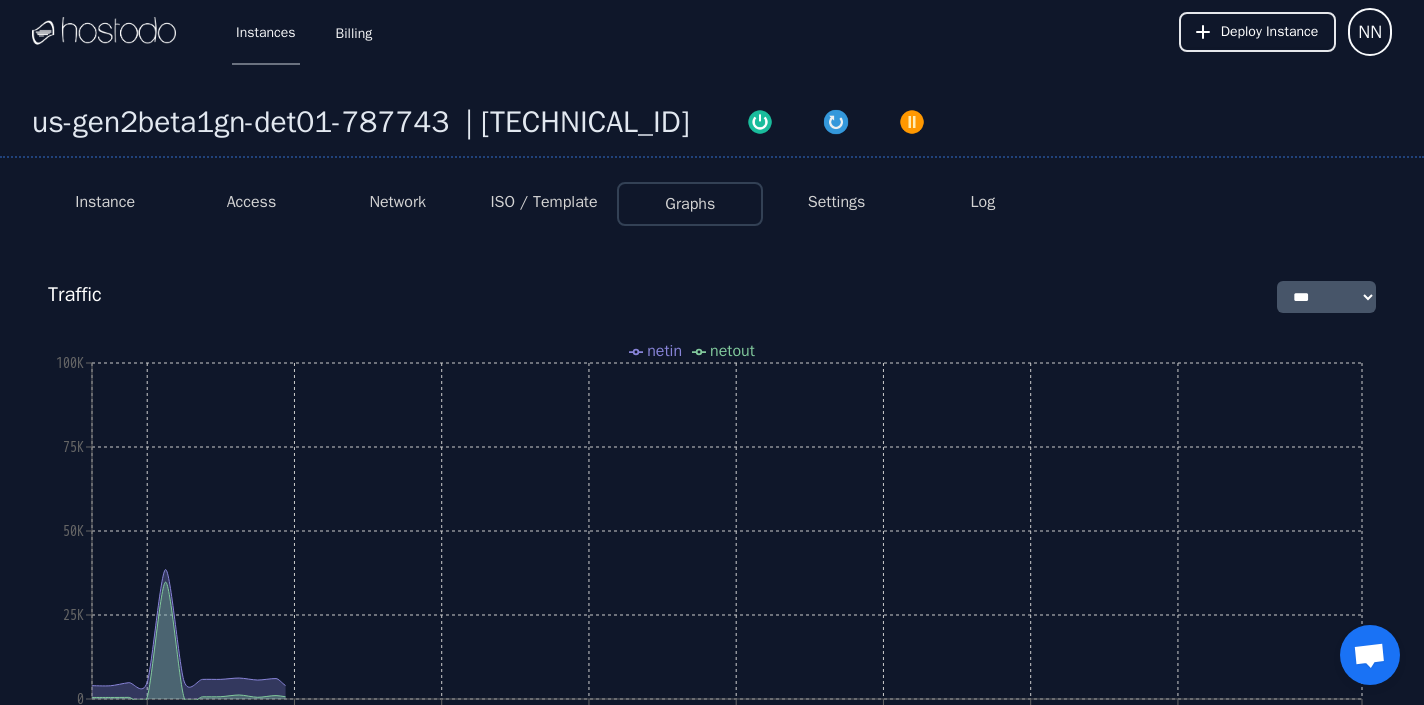 click on "Settings" at bounding box center [837, 202] 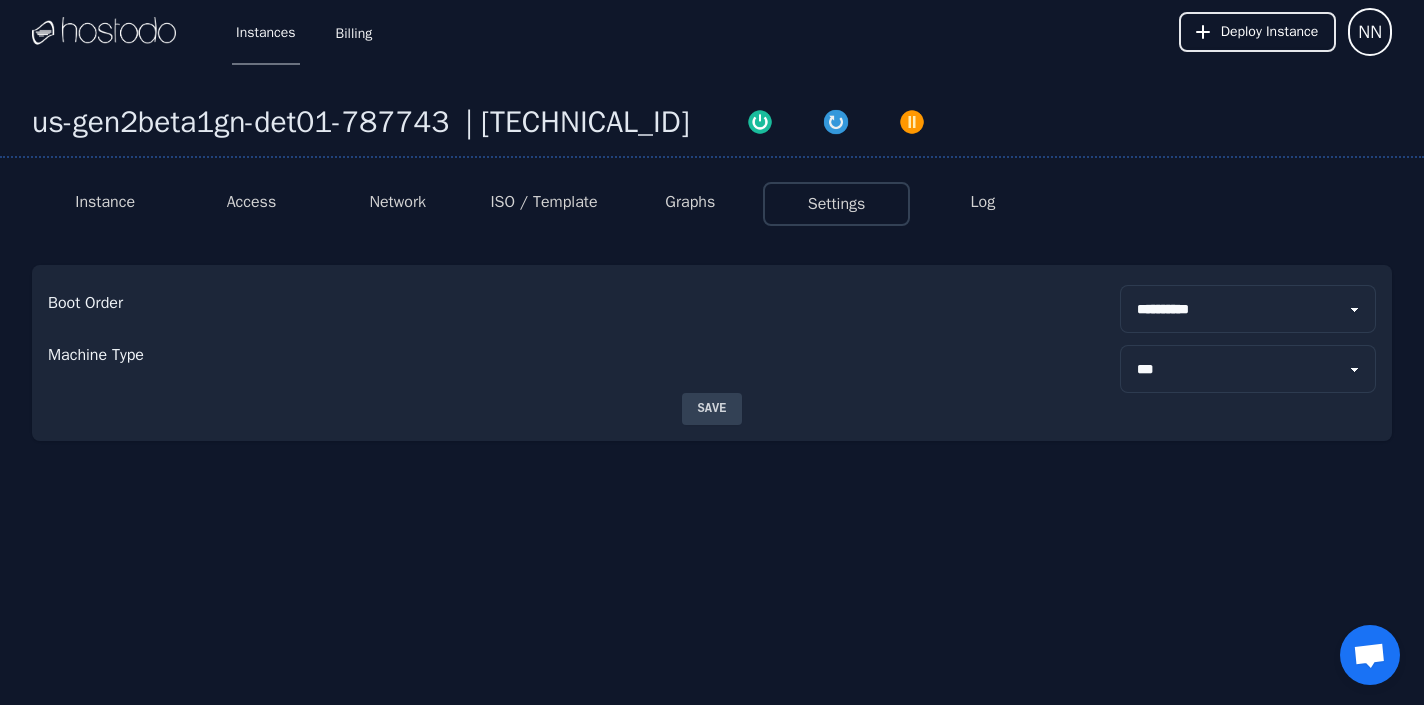 click on "Log" at bounding box center [983, 202] 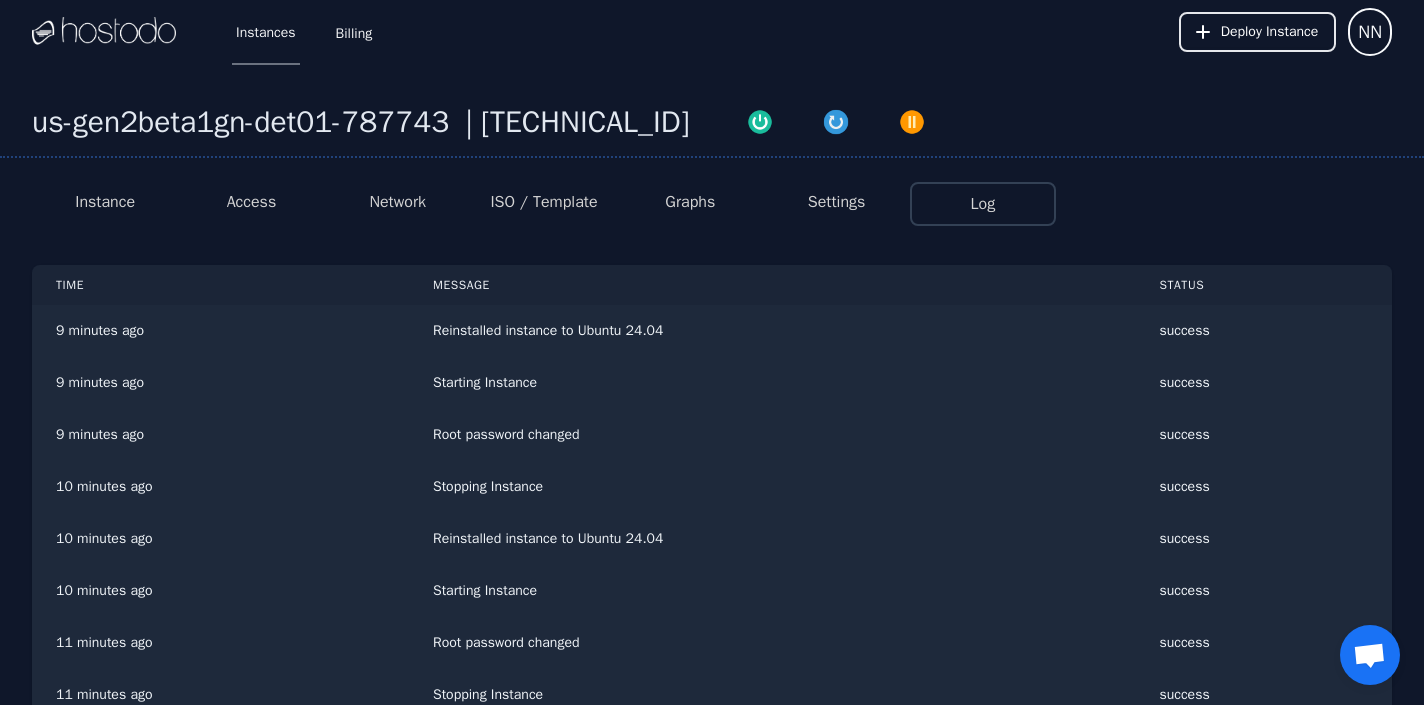 click on "Access" at bounding box center [251, 204] 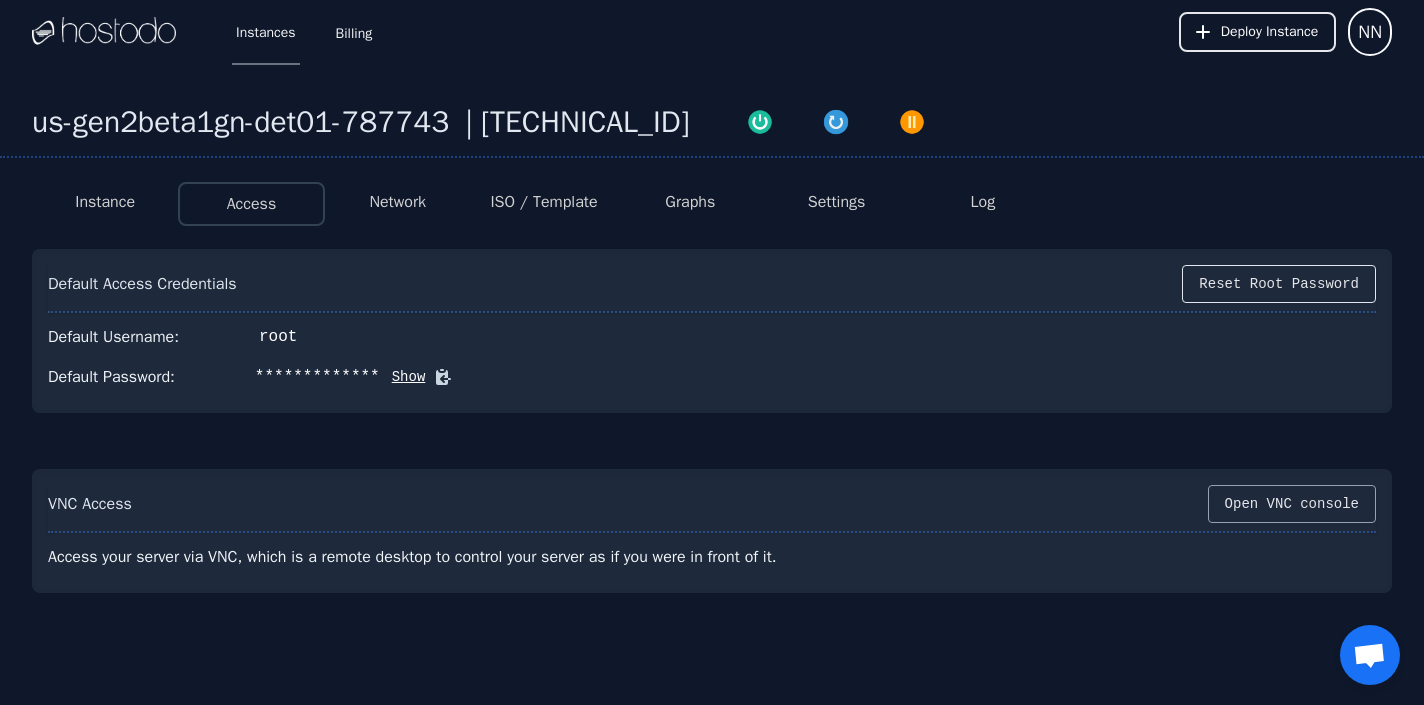 click on "Open VNC console" at bounding box center (1292, 504) 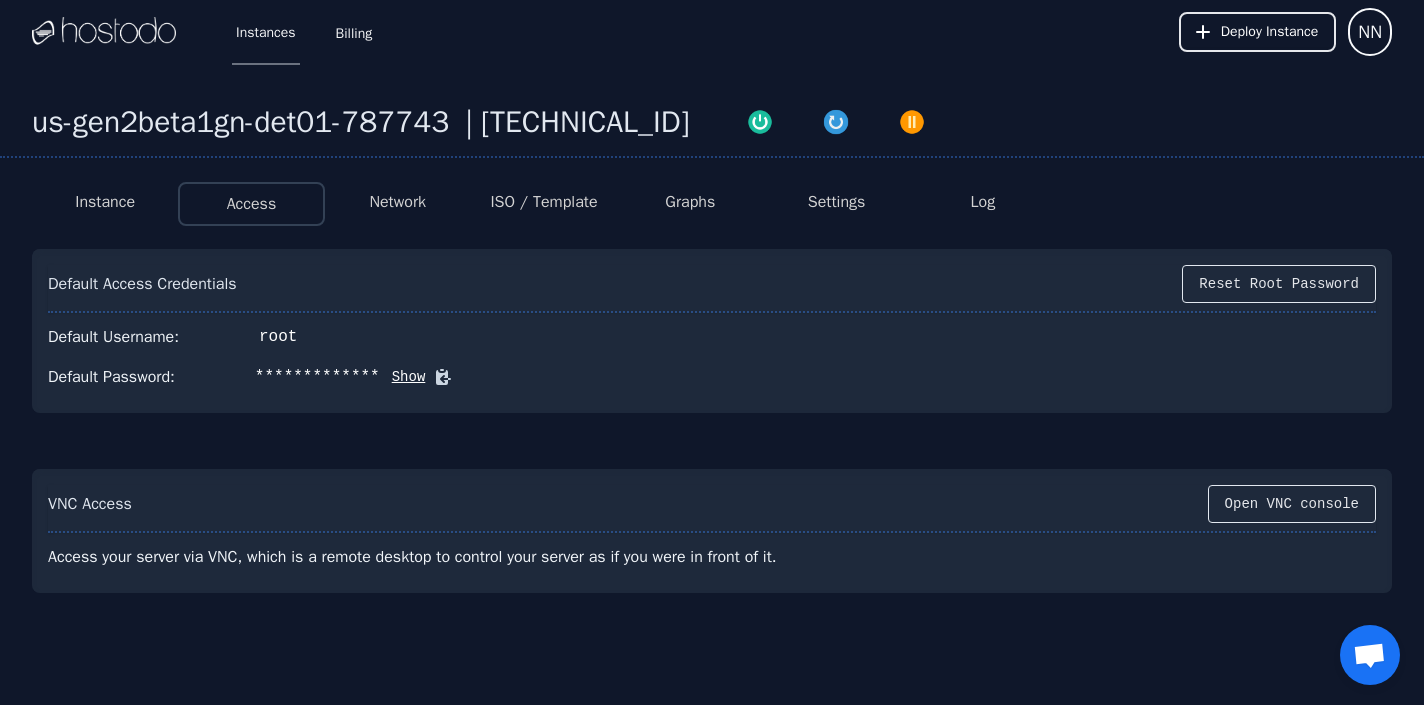 click on "Show" at bounding box center [403, 377] 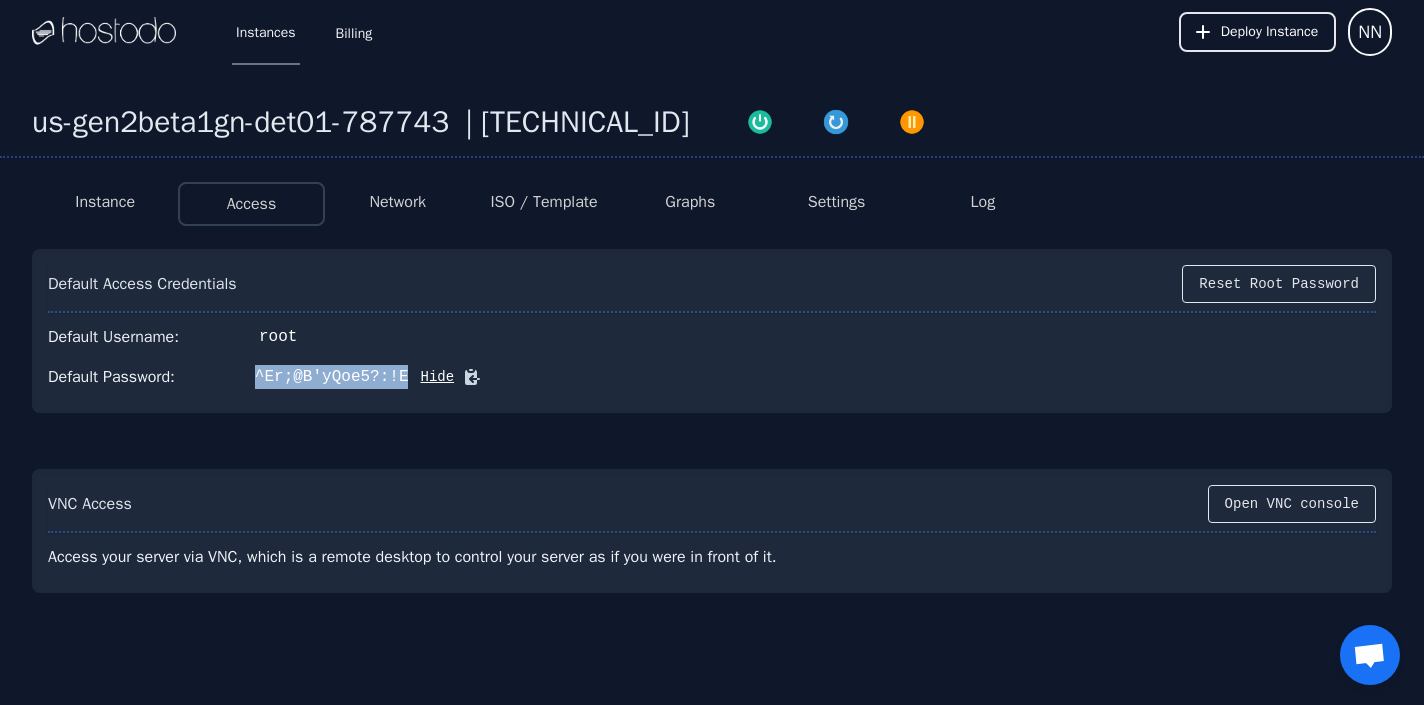 drag, startPoint x: 254, startPoint y: 373, endPoint x: 415, endPoint y: 375, distance: 161.01242 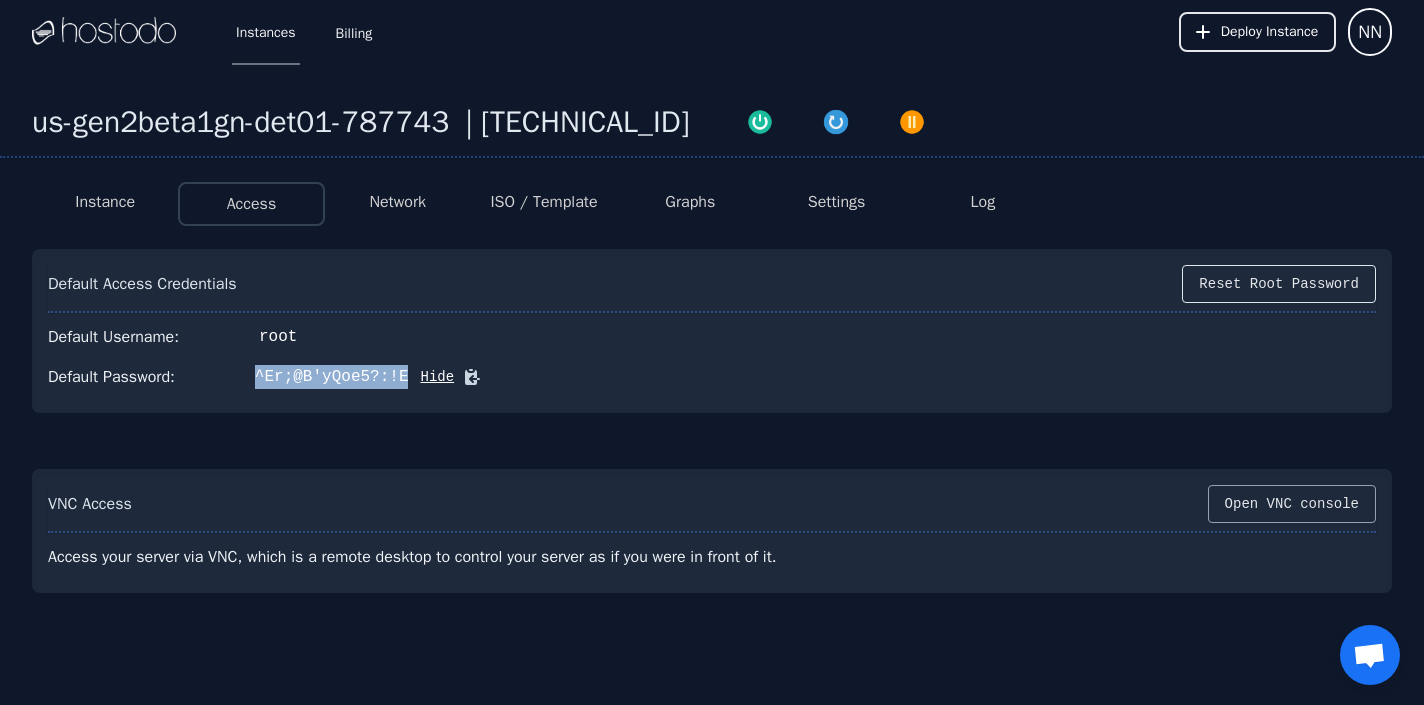 click on "Open VNC console" at bounding box center [1292, 504] 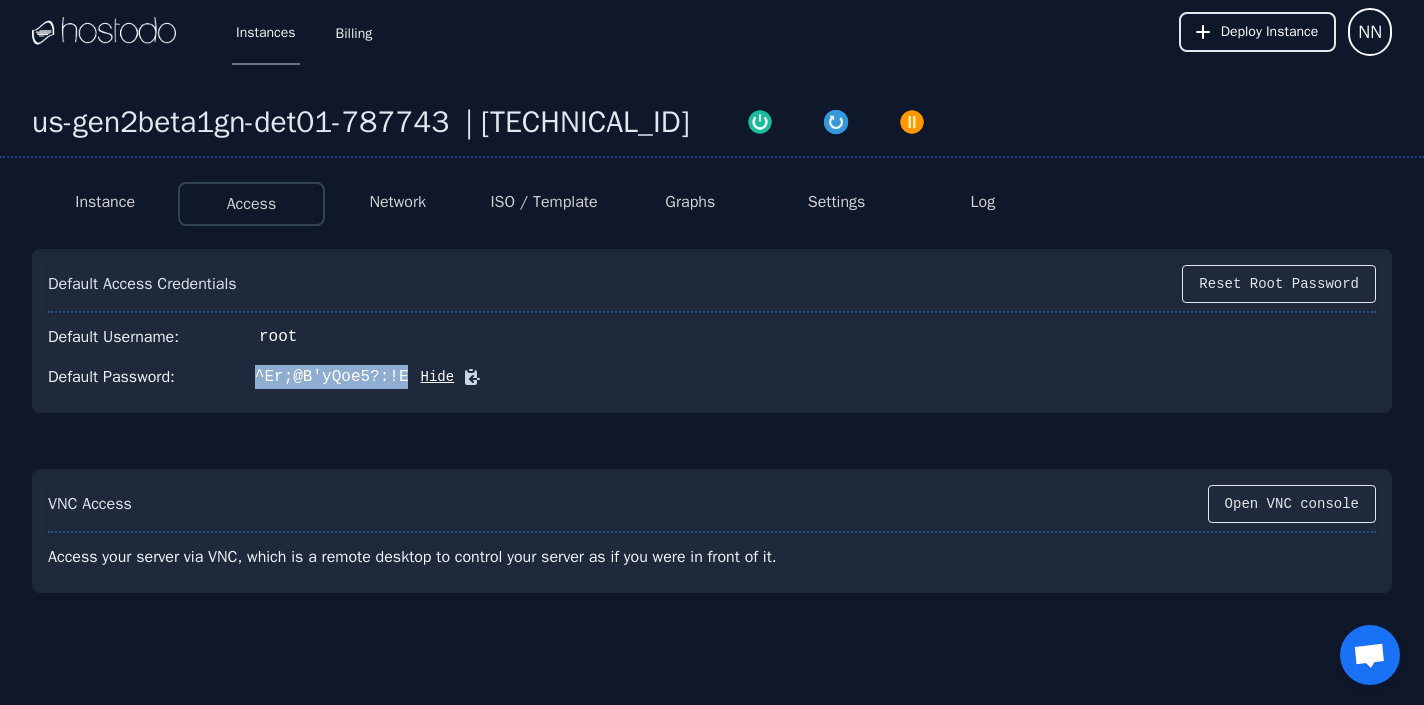 copy on "^Er;@B'yQoe5?:!E" 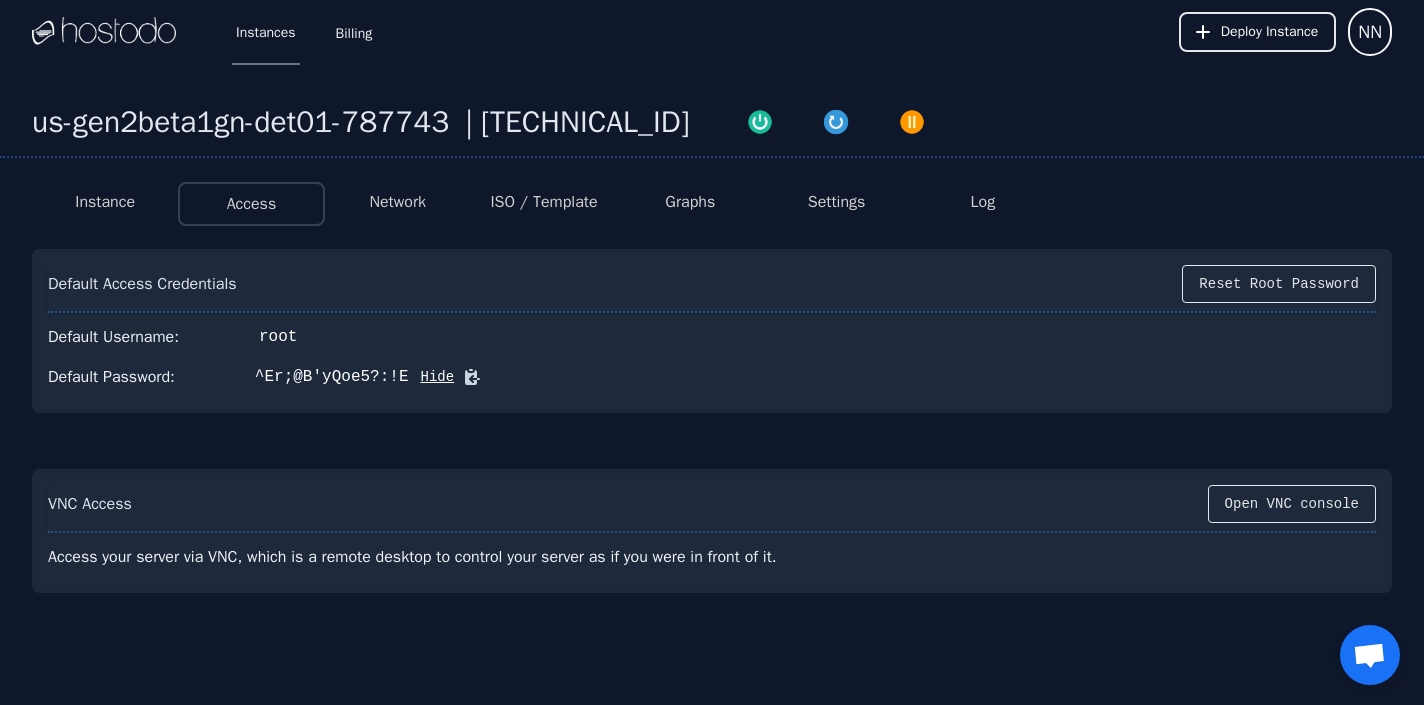 click on "Default Password:  ^Er;@B'yQoe5?:!E Hide" at bounding box center [712, 377] 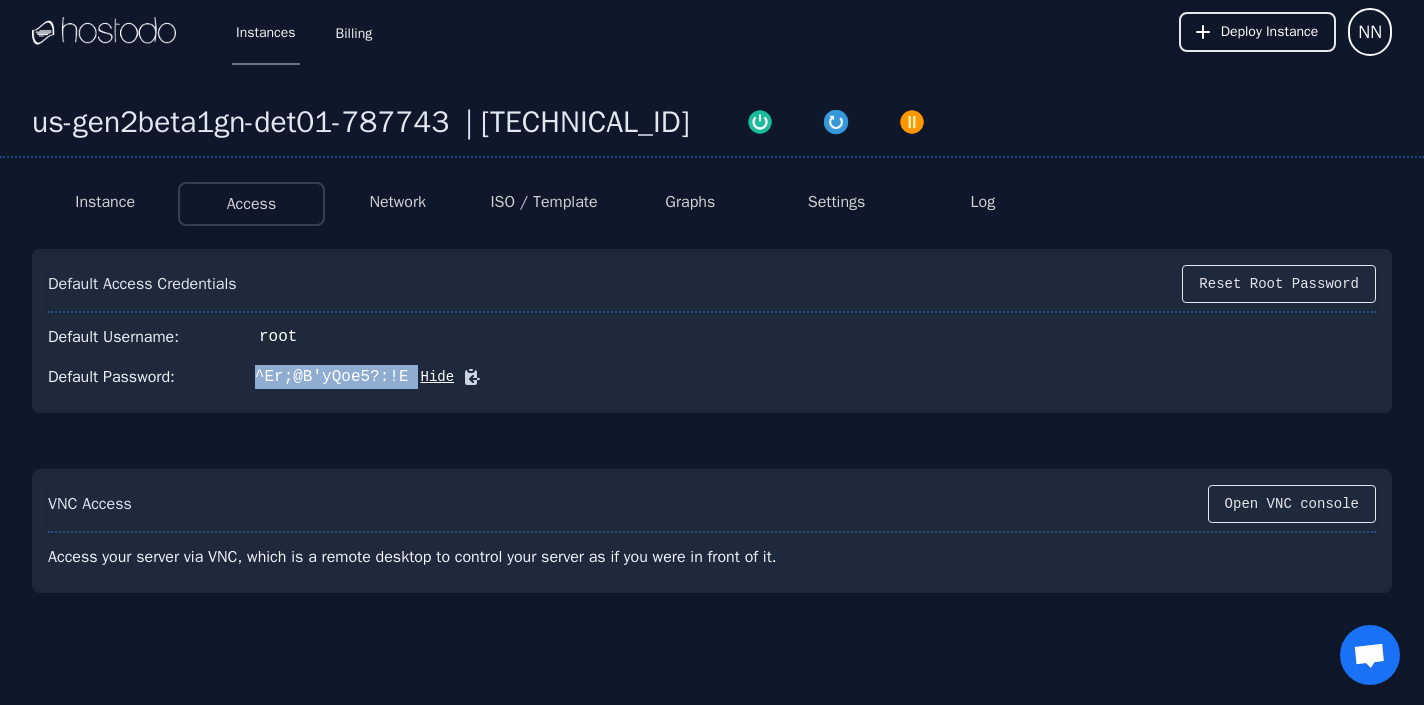 drag, startPoint x: 259, startPoint y: 375, endPoint x: 418, endPoint y: 376, distance: 159.00314 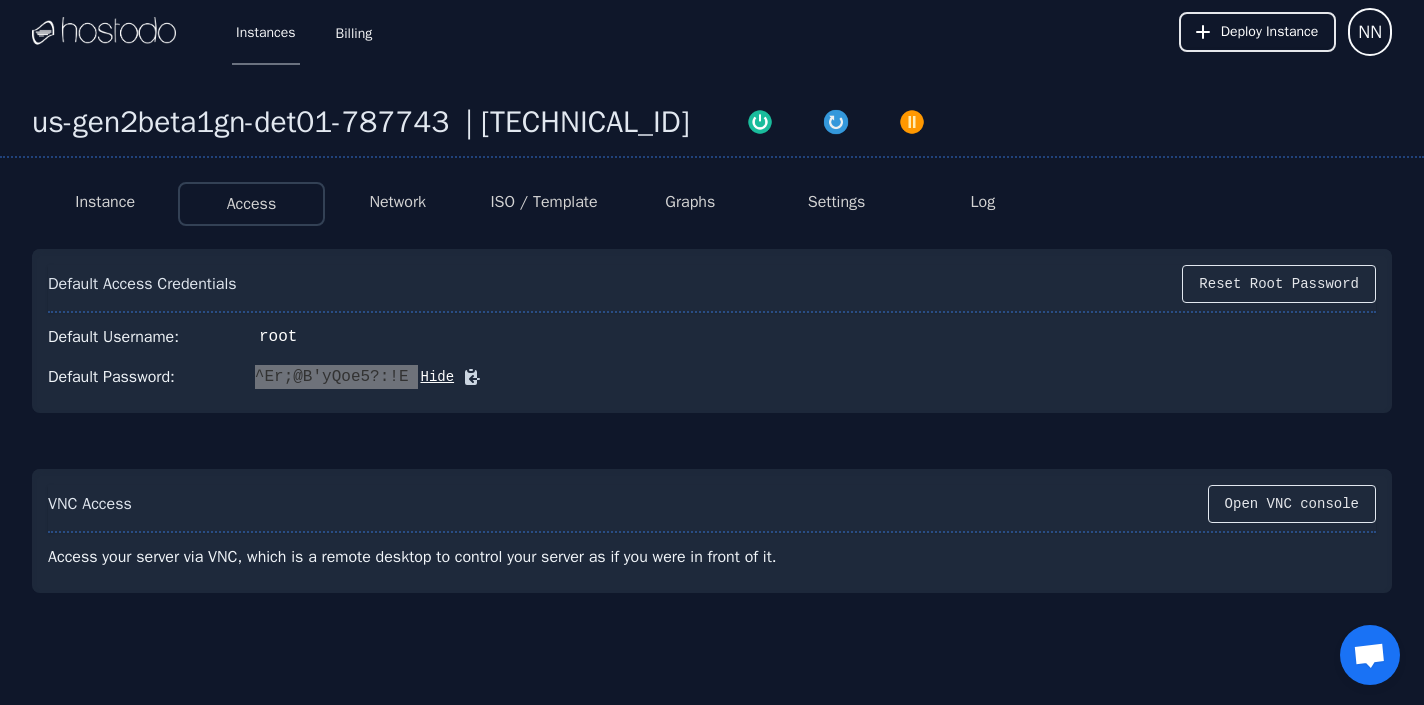 drag, startPoint x: 691, startPoint y: 704, endPoint x: 339, endPoint y: 374, distance: 482.49768 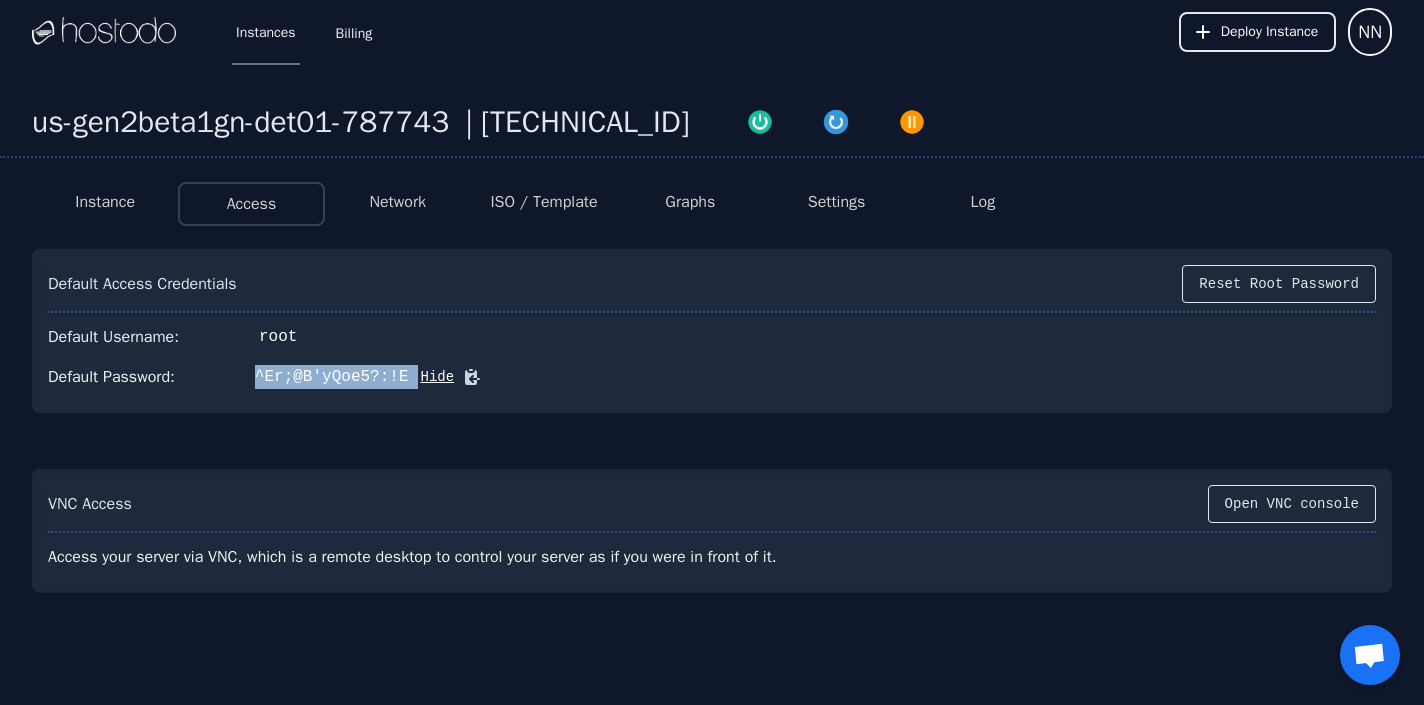 click on "^Er;@B'yQoe5?:!E" at bounding box center (332, 377) 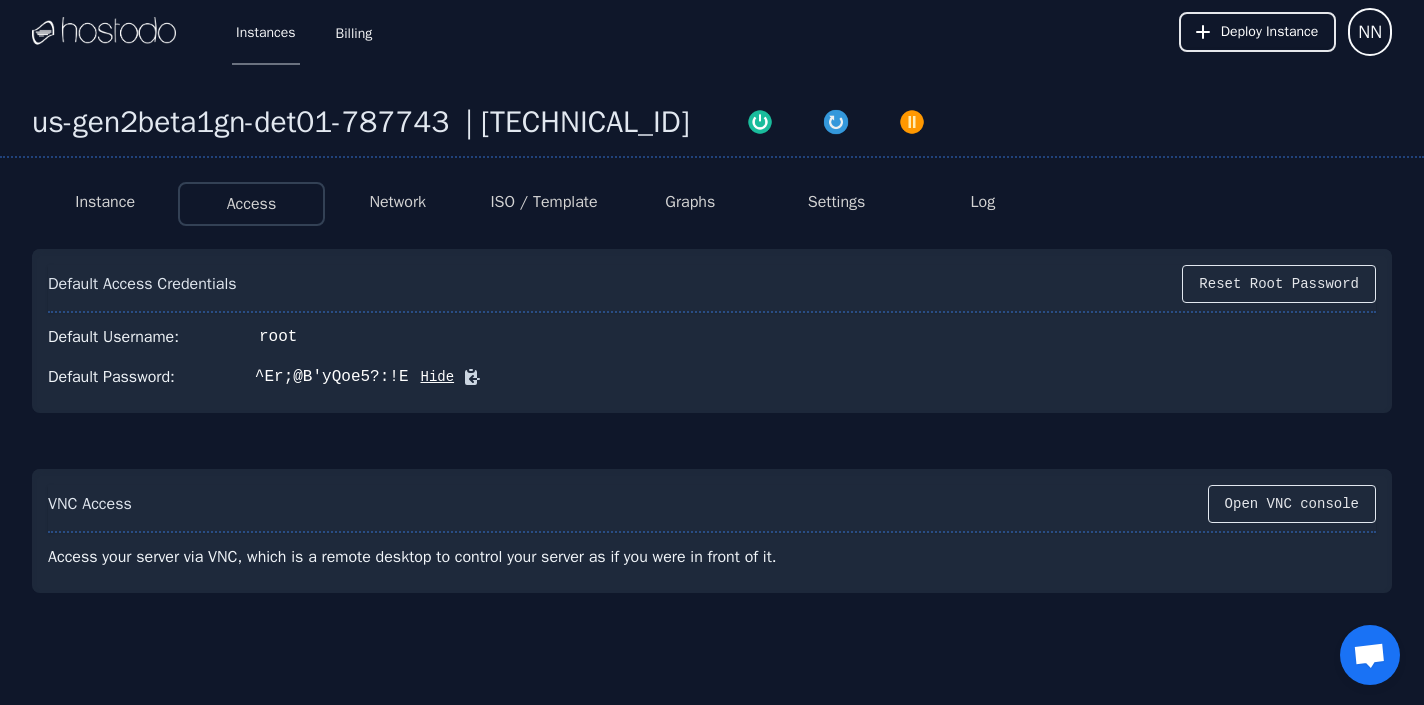 click on "^Er;@B'yQoe5?:!E" at bounding box center (332, 377) 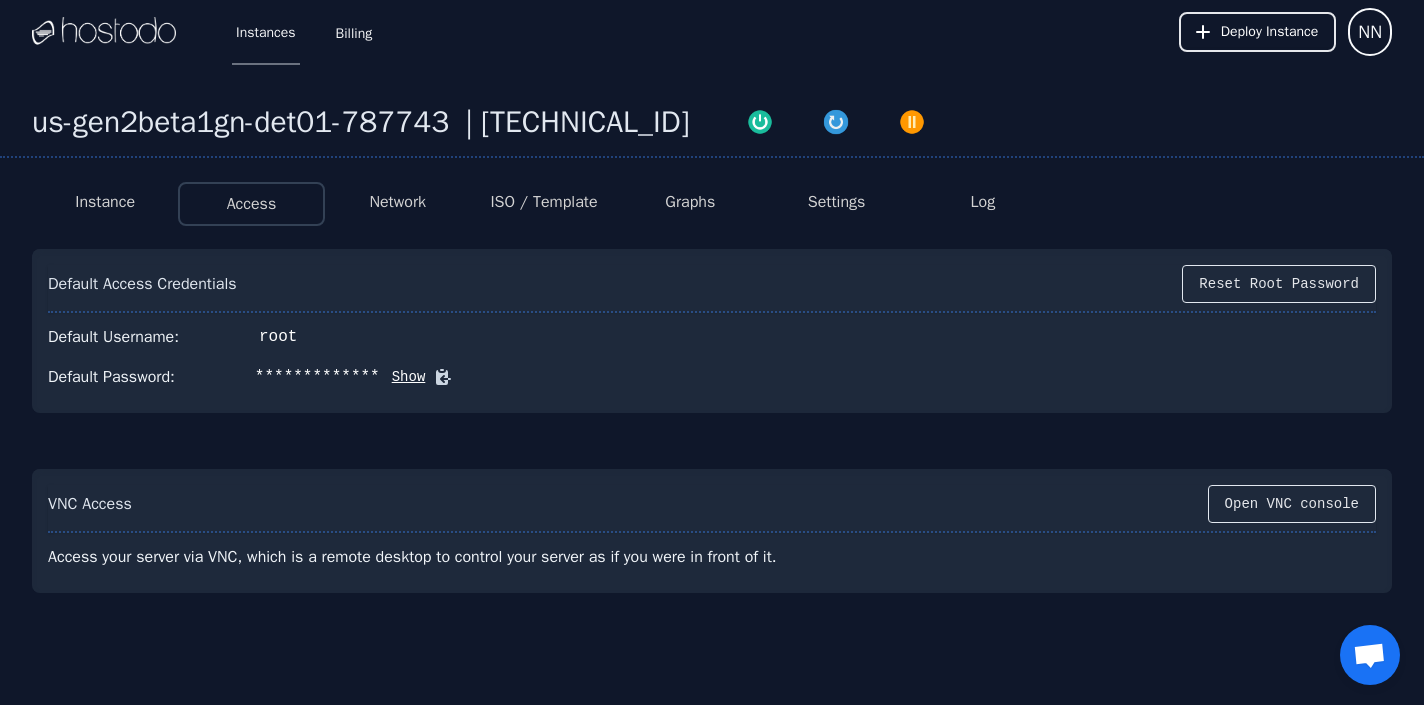 click on "Show" at bounding box center (403, 377) 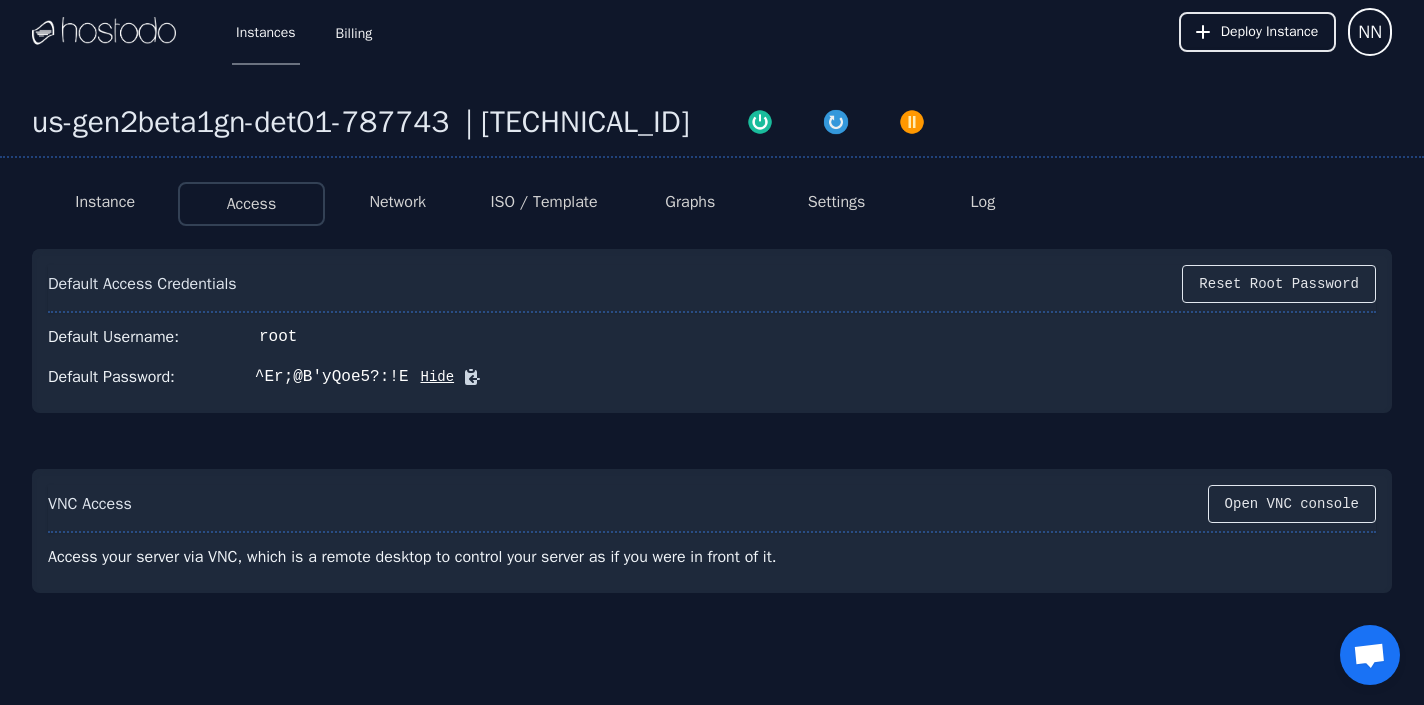click on "Default Password:  ^Er;@B'yQoe5?:!E Hide" at bounding box center (712, 377) 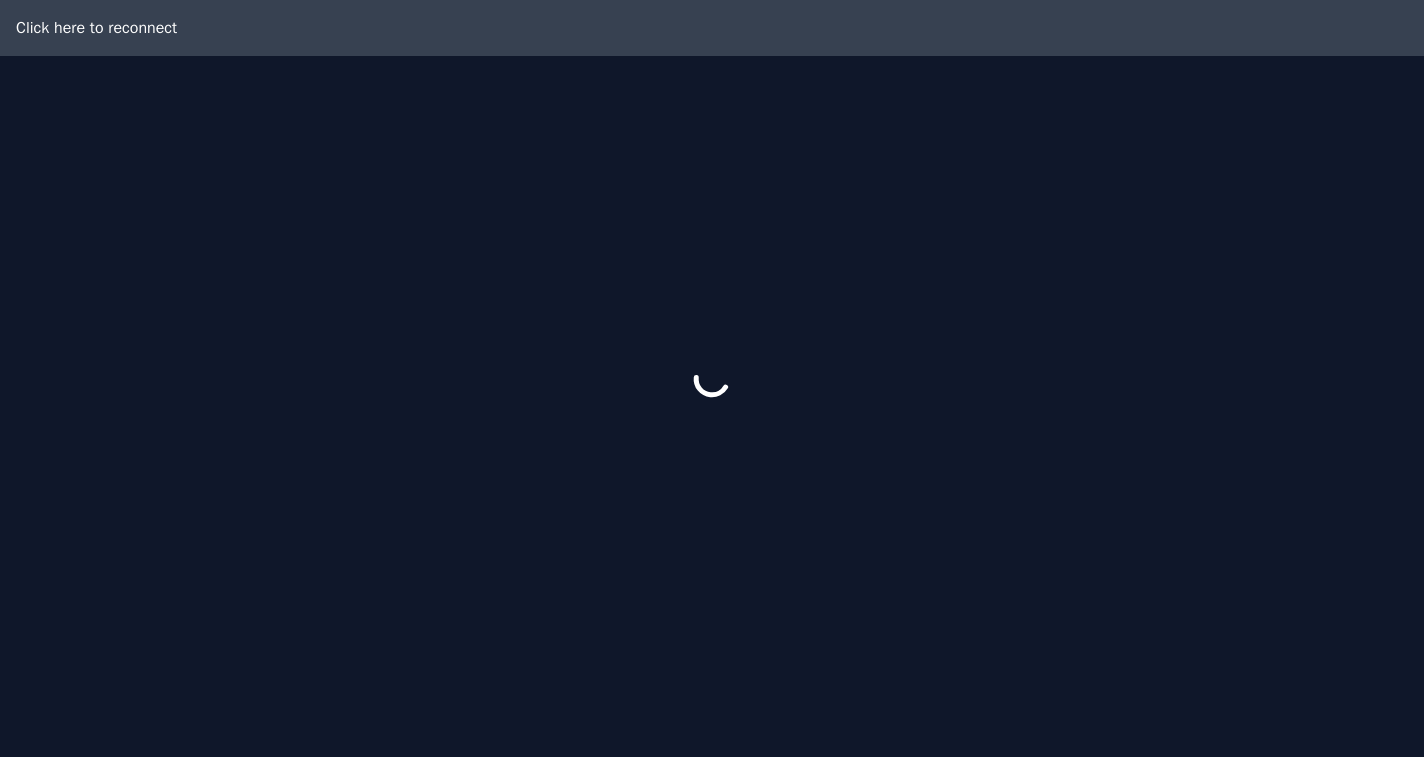 scroll, scrollTop: 0, scrollLeft: 0, axis: both 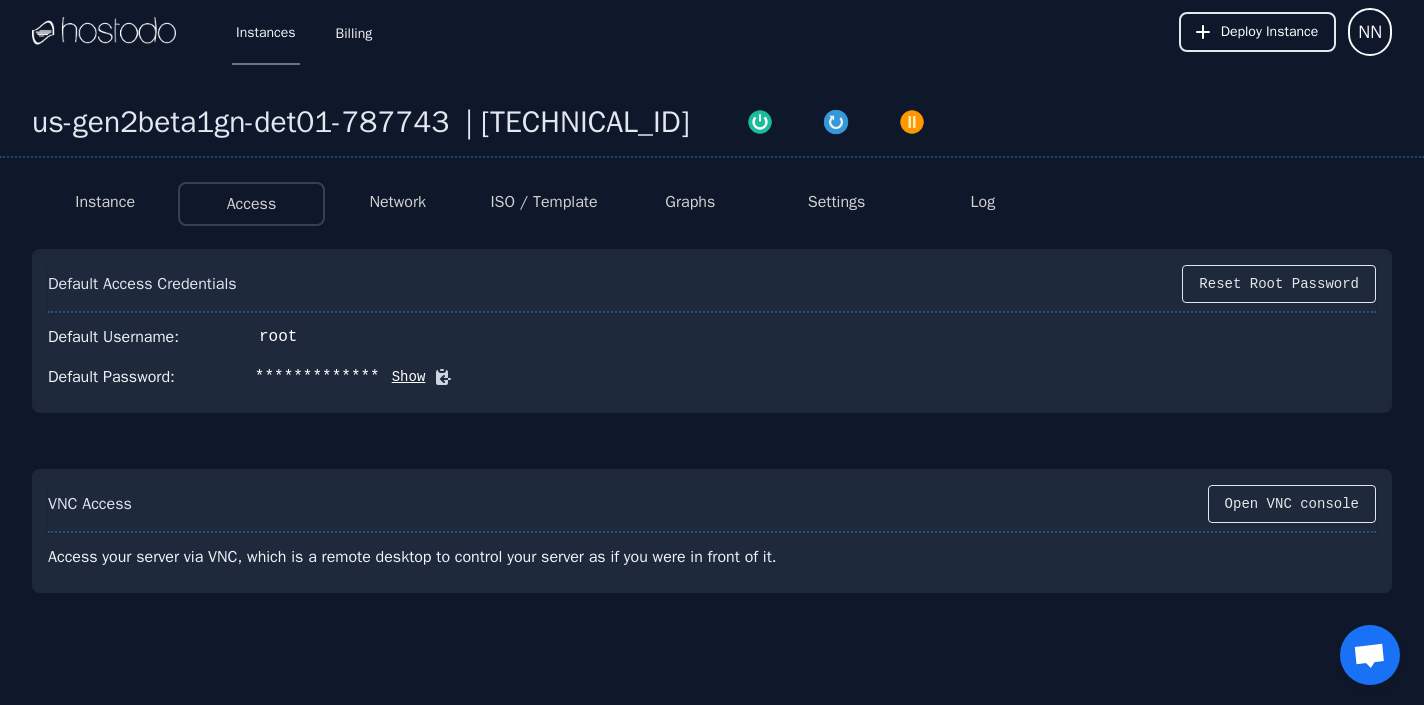 click on "Show" at bounding box center (403, 377) 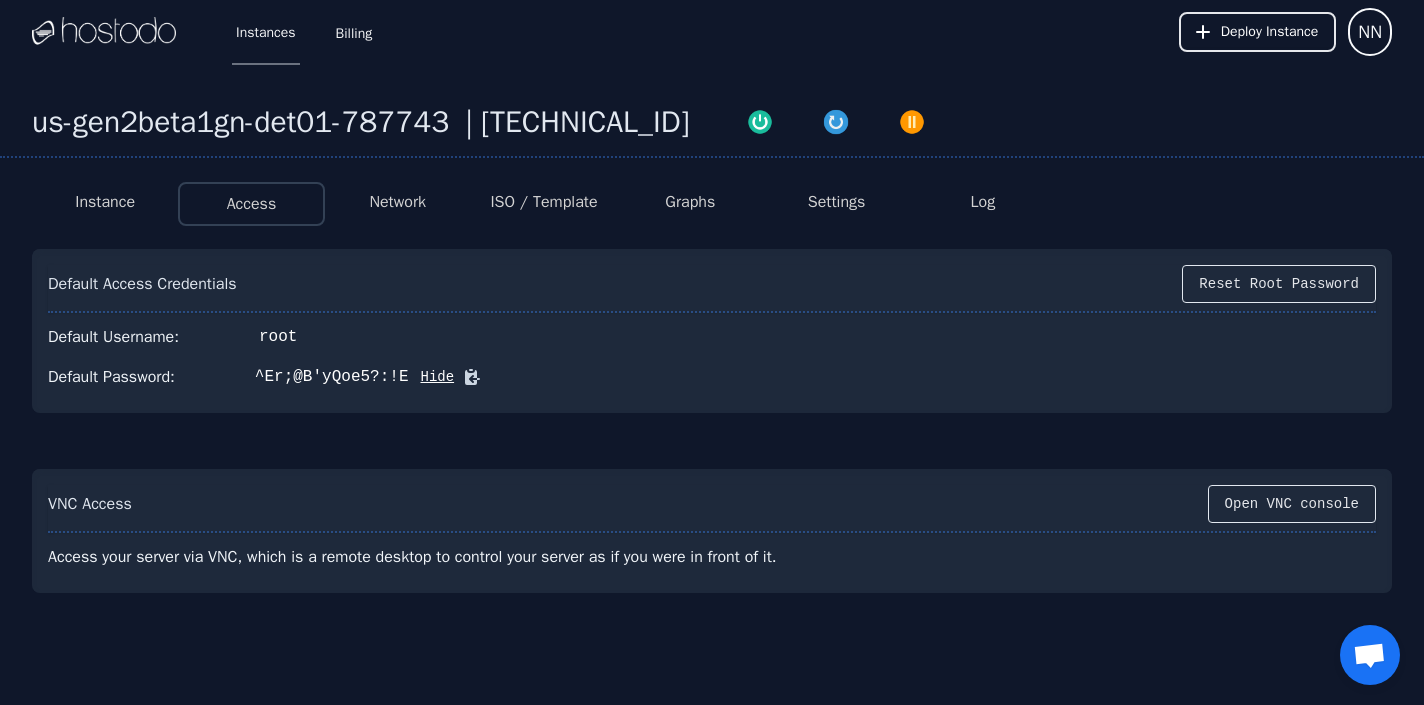 click 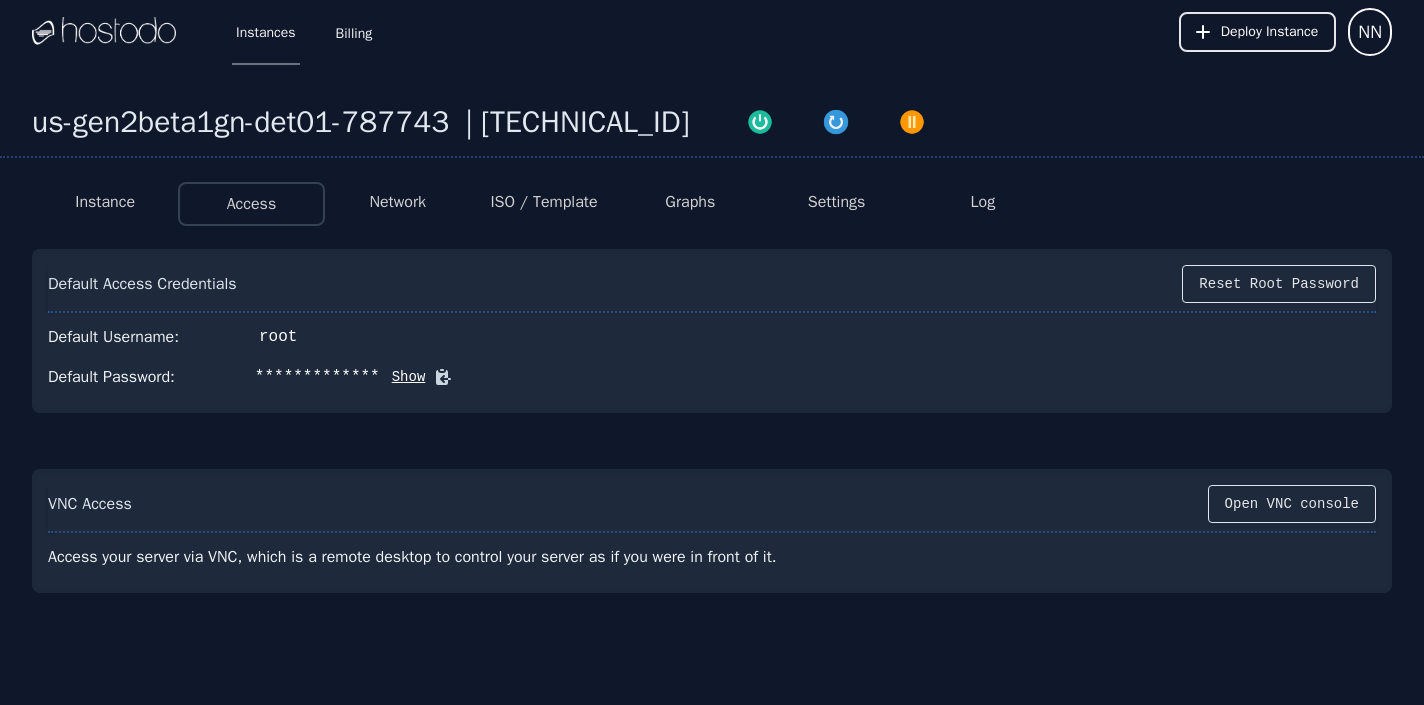 scroll, scrollTop: 0, scrollLeft: 0, axis: both 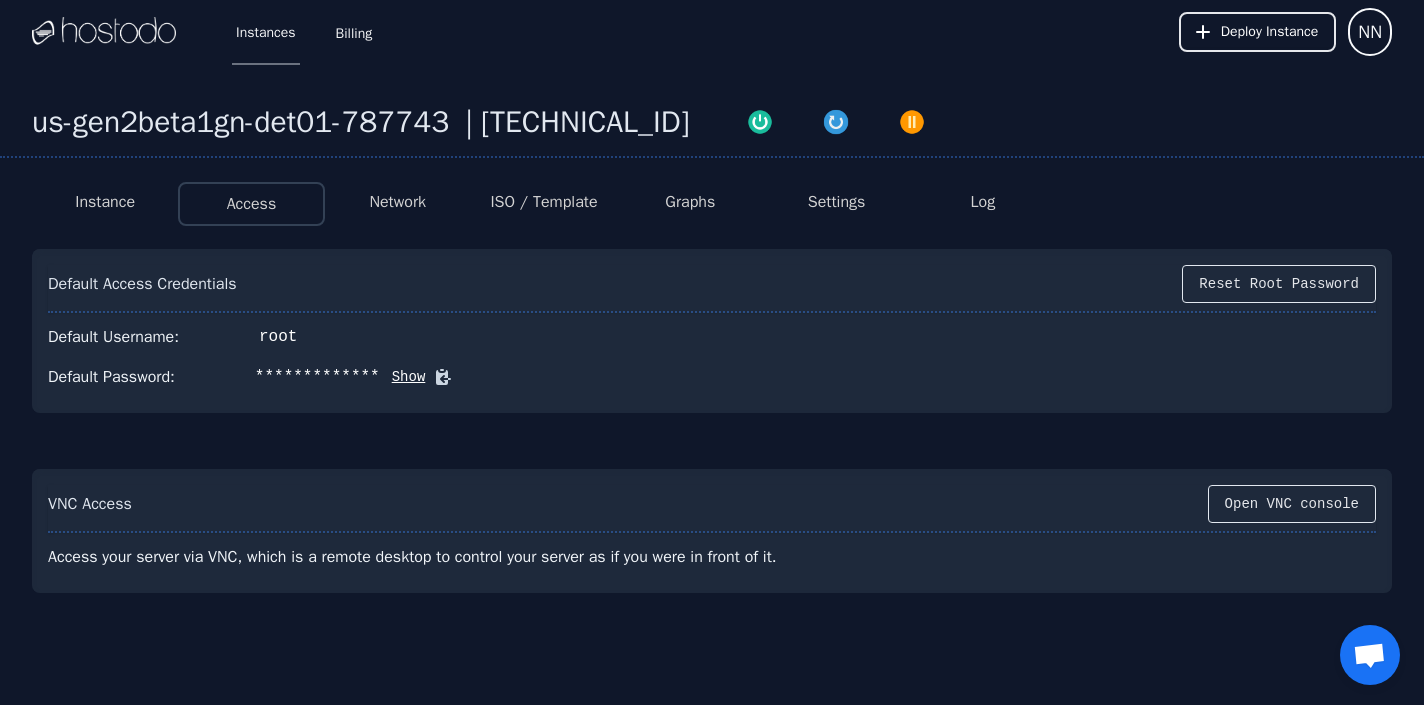 click on "Show" at bounding box center (403, 377) 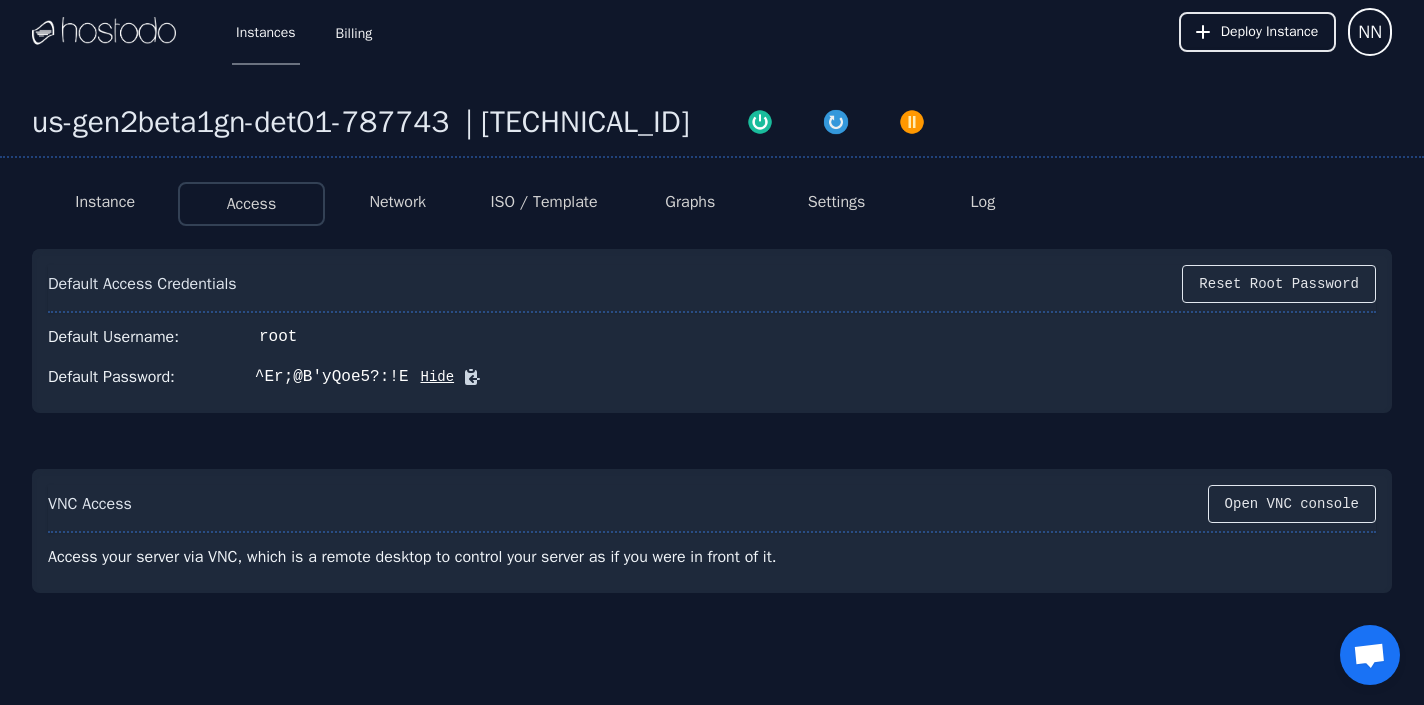 click 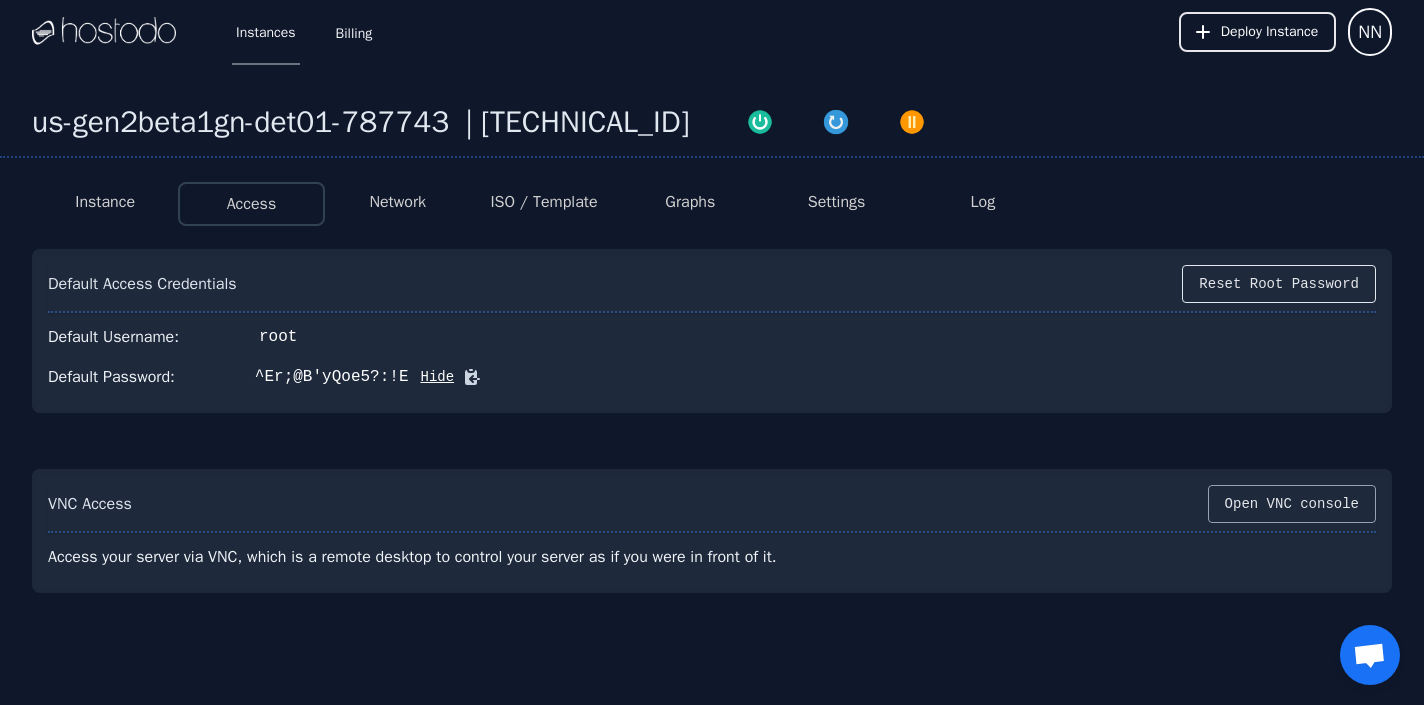 click on "Open VNC console" at bounding box center [1292, 504] 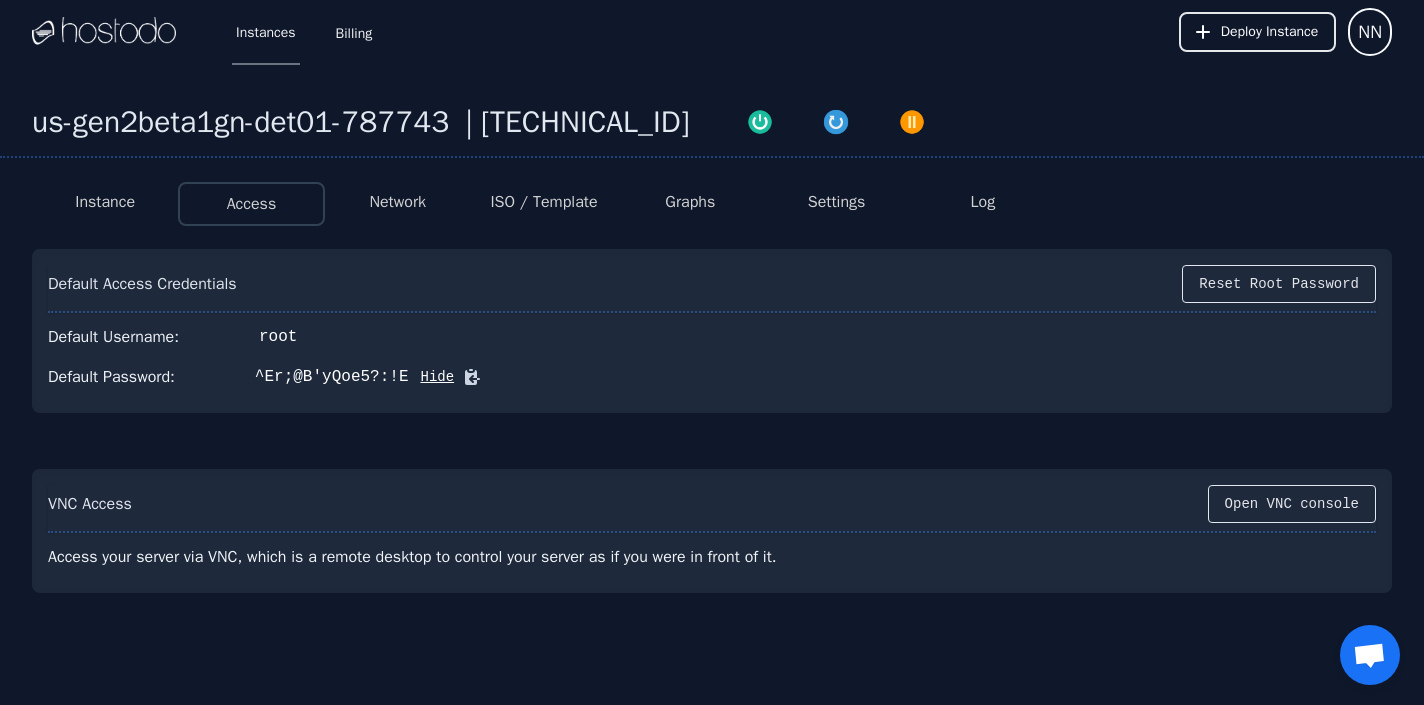 click on "Network" at bounding box center (397, 202) 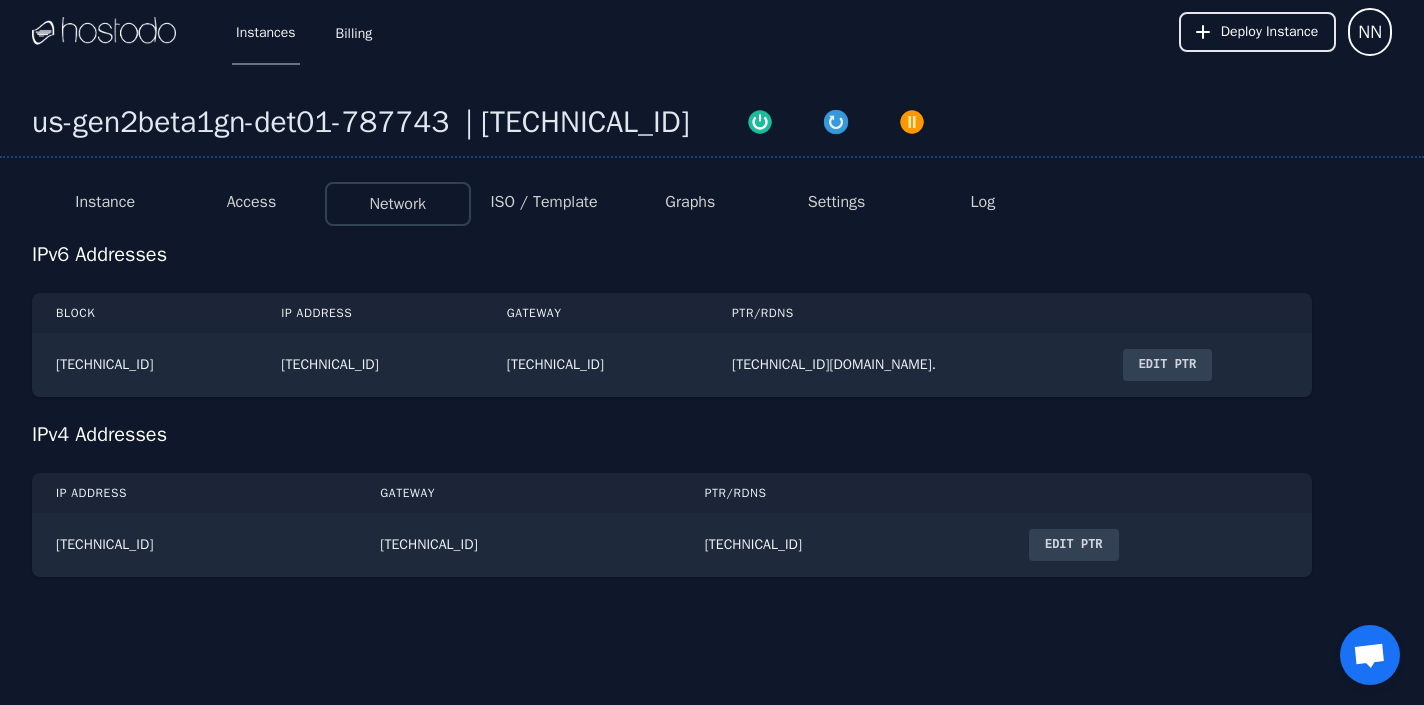 click on "ISO / Template" at bounding box center [543, 202] 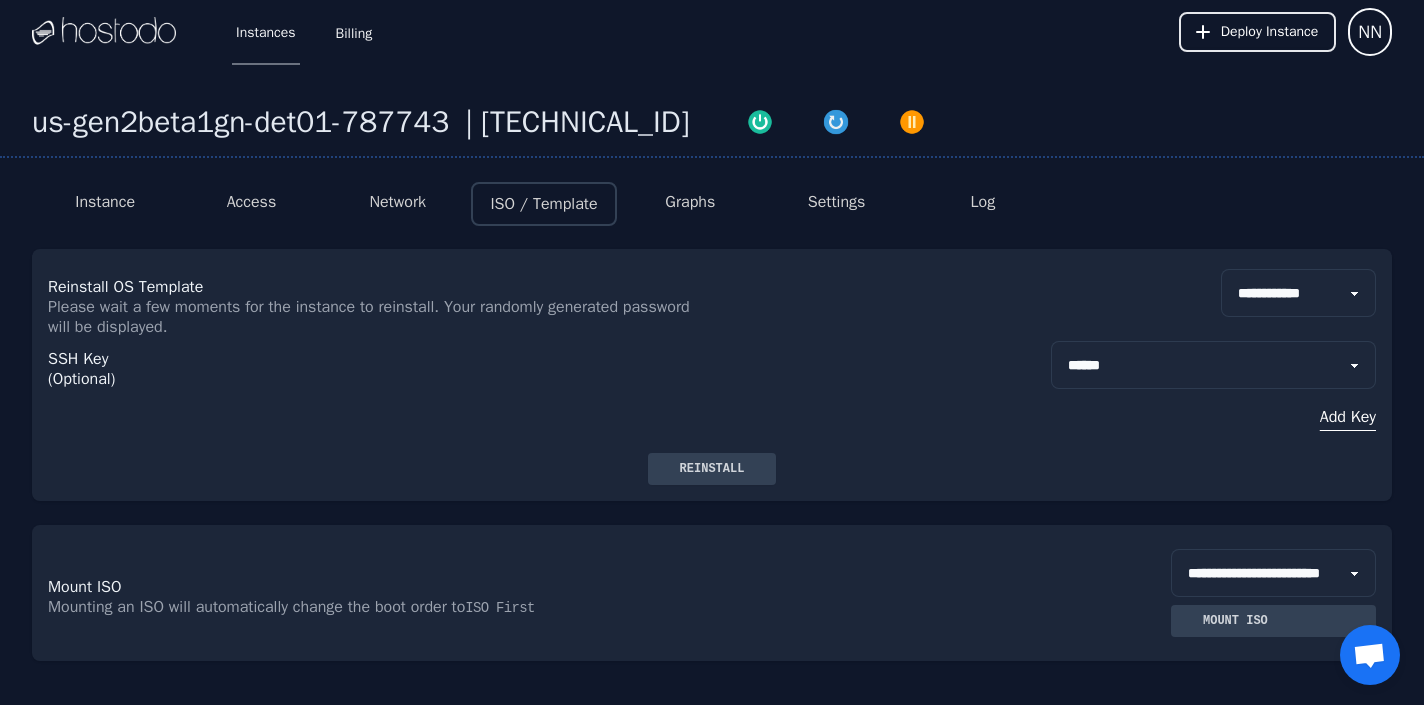 click on "Reinstall" at bounding box center (712, 469) 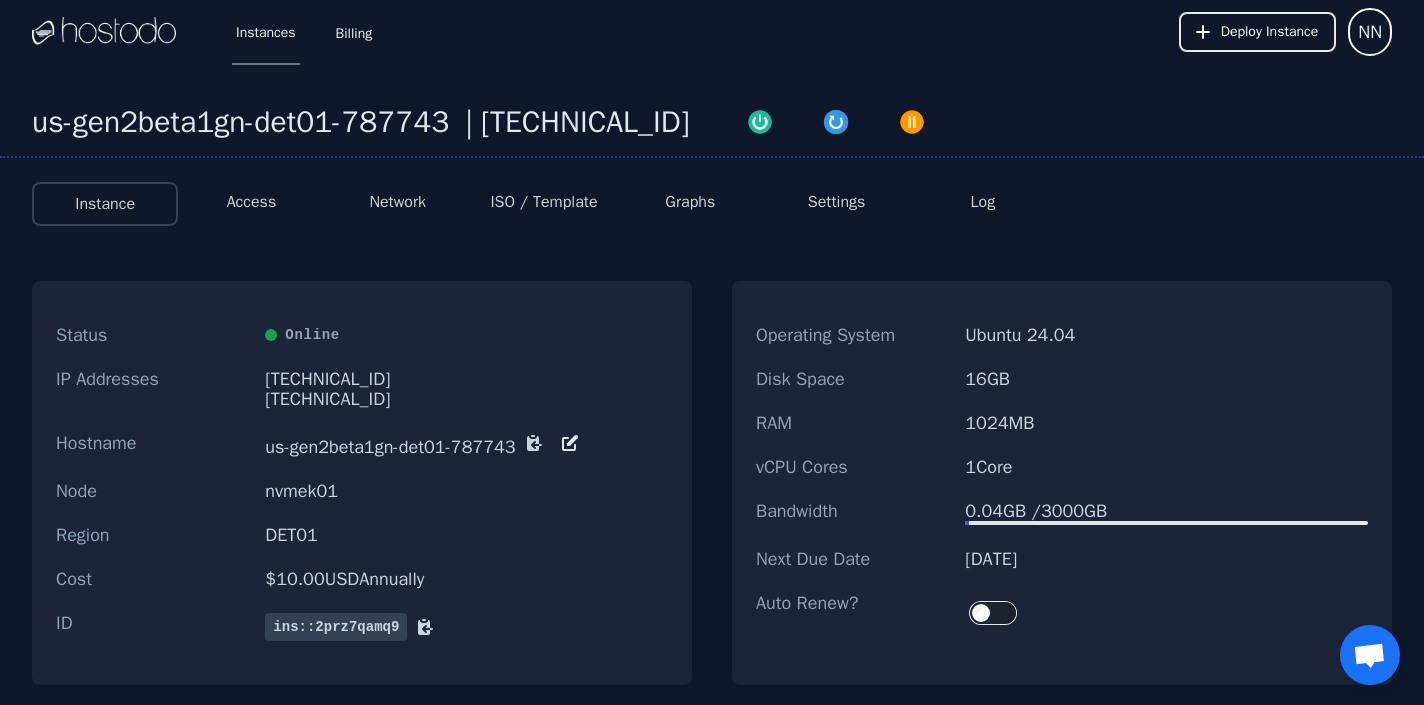 click on "Access" at bounding box center [252, 202] 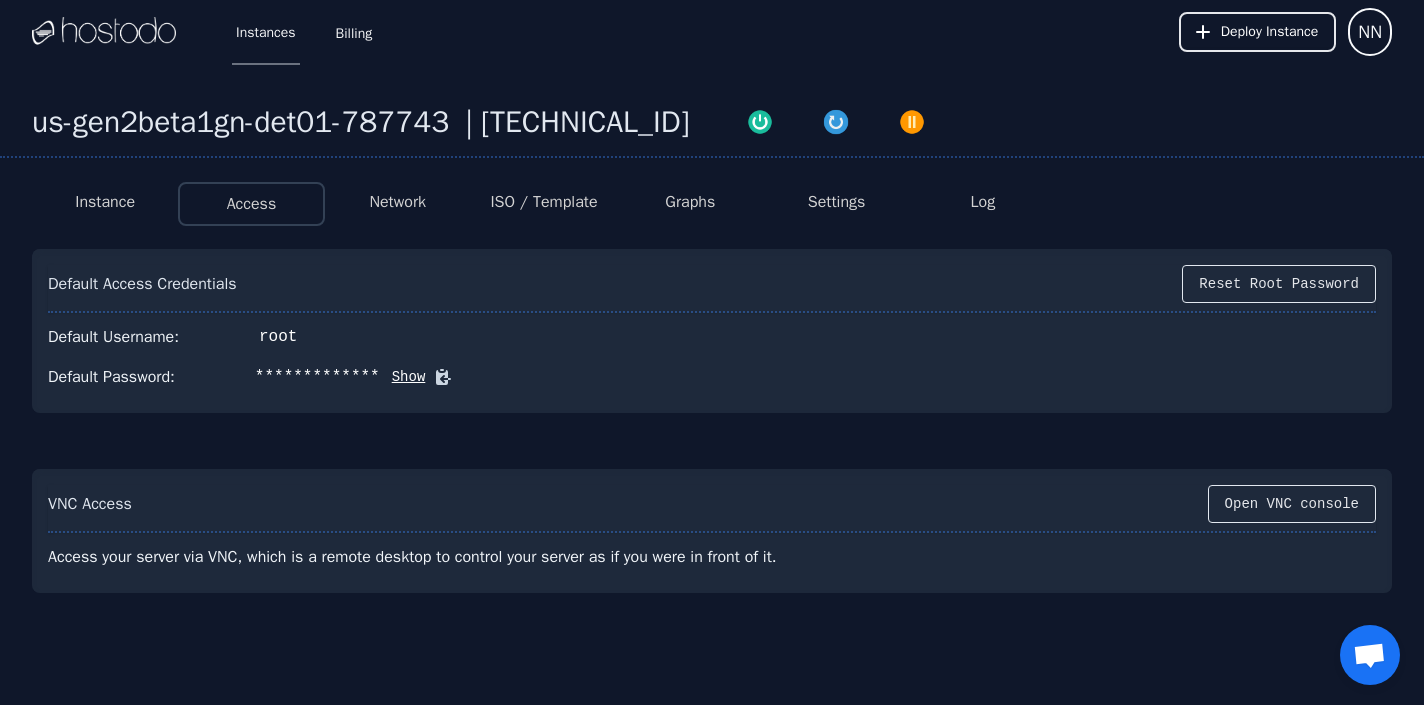 click on "Show" at bounding box center [403, 377] 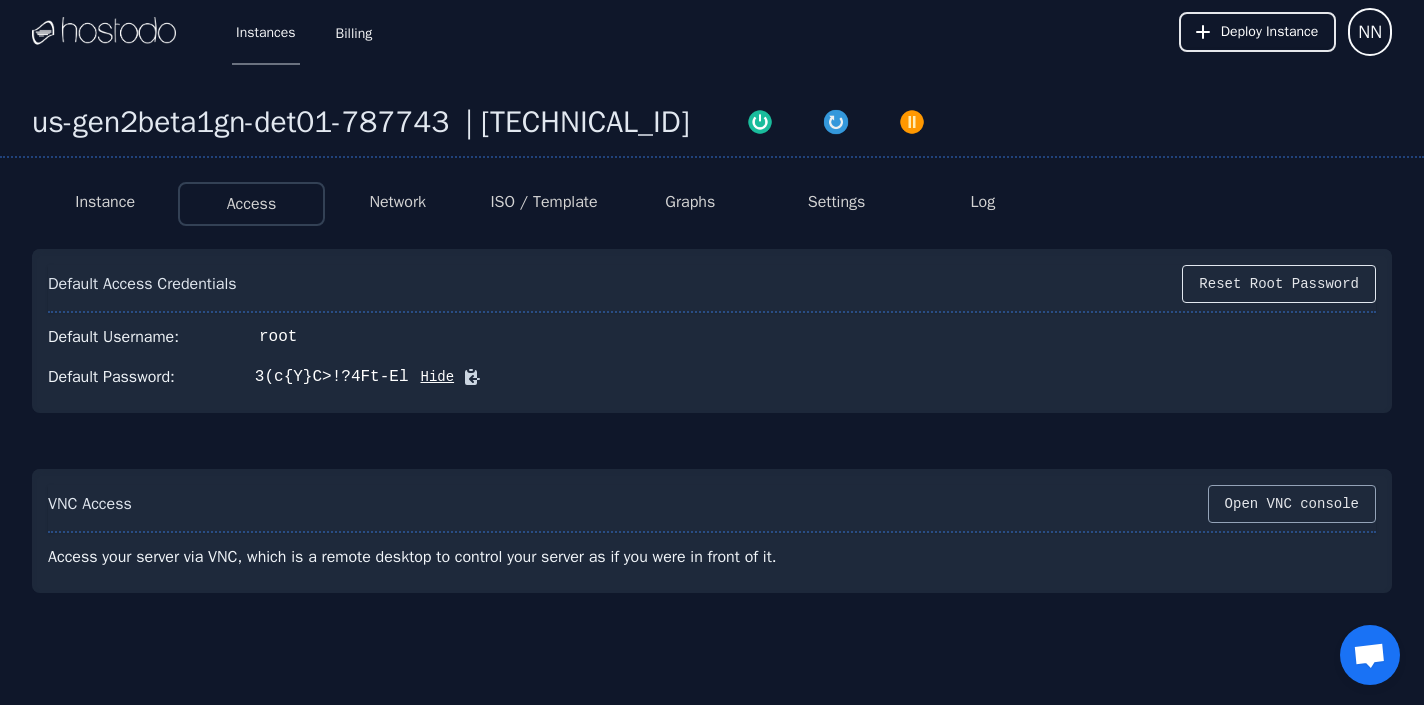 click on "Open VNC console" at bounding box center (1292, 504) 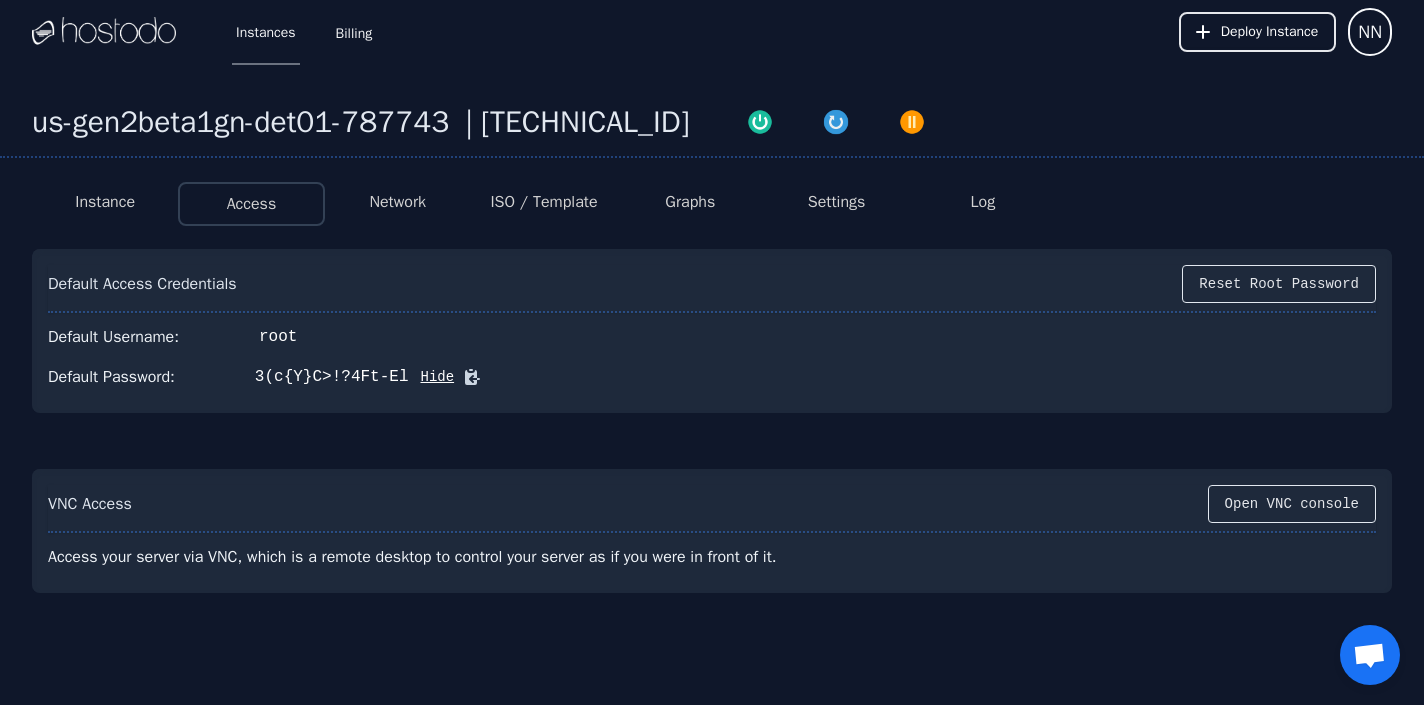 click 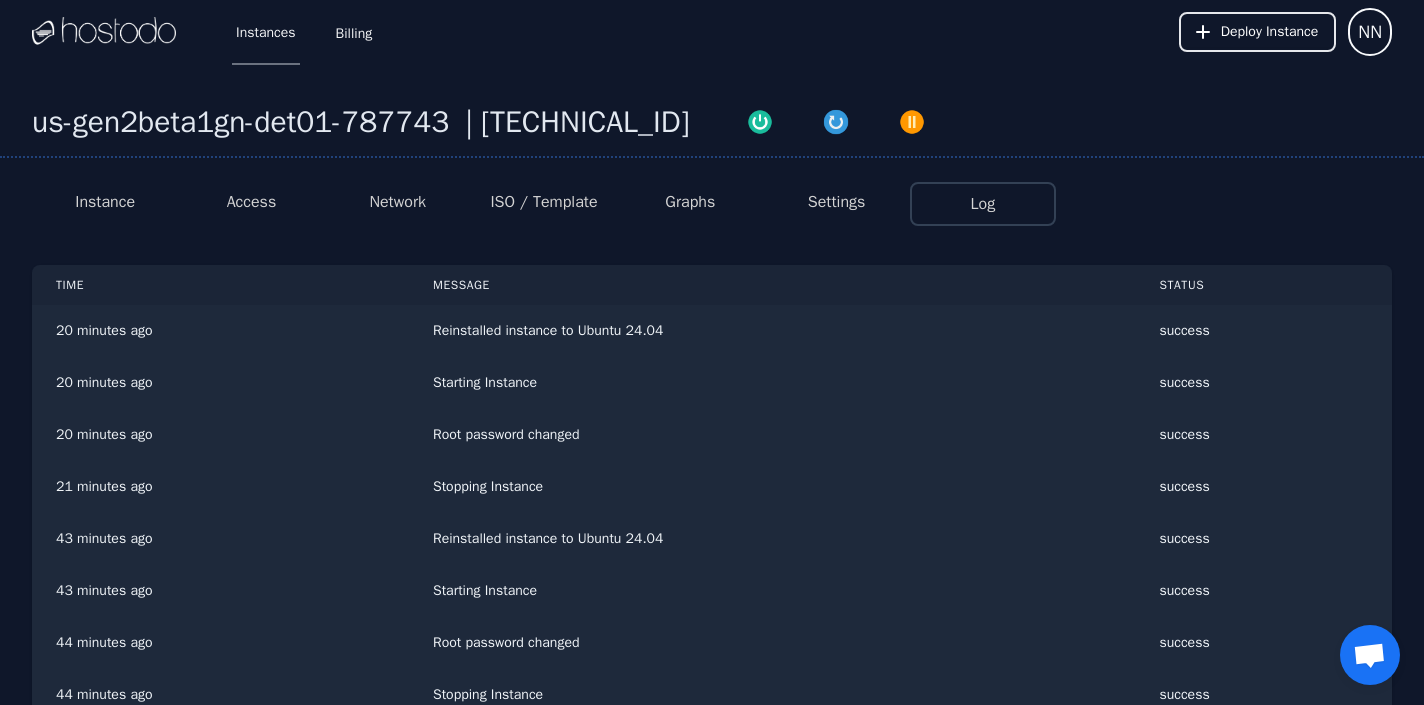 click on "Settings" at bounding box center (837, 202) 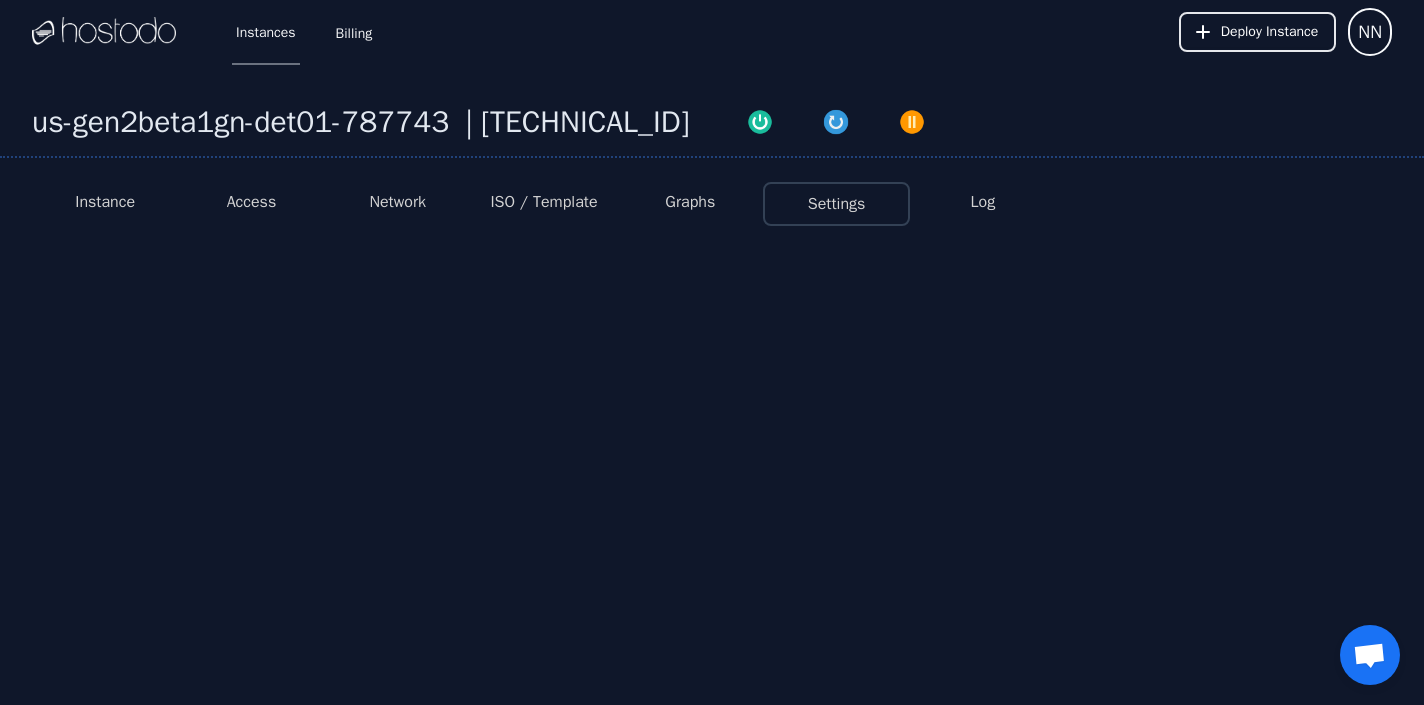 select on "***" 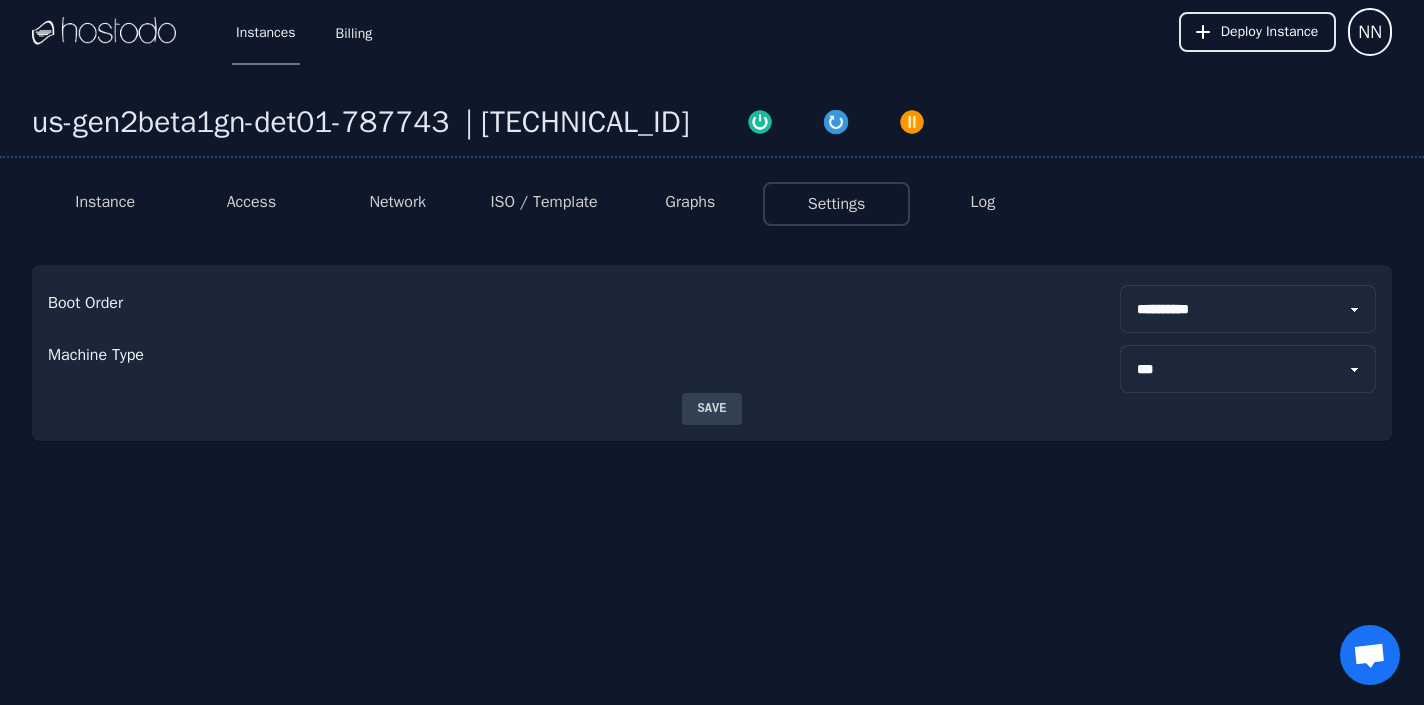 click on "Graphs" at bounding box center [690, 202] 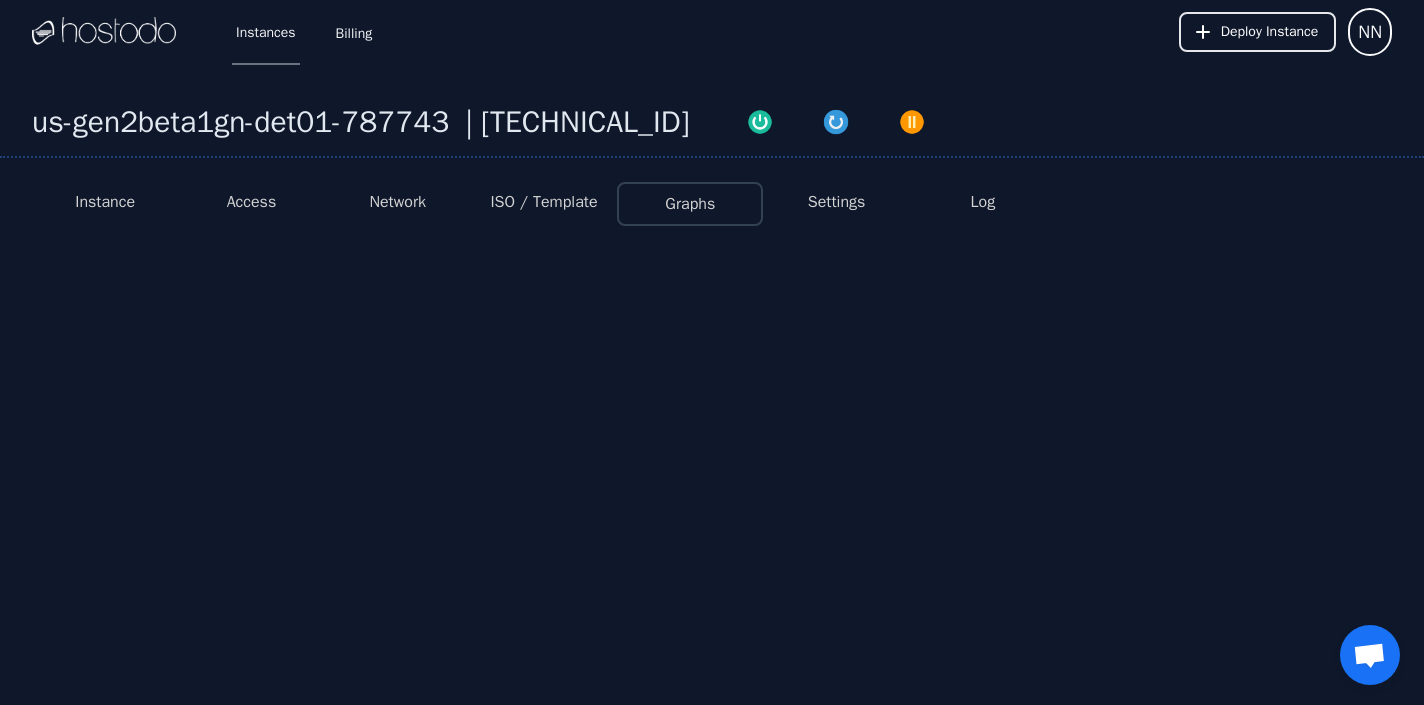select on "***" 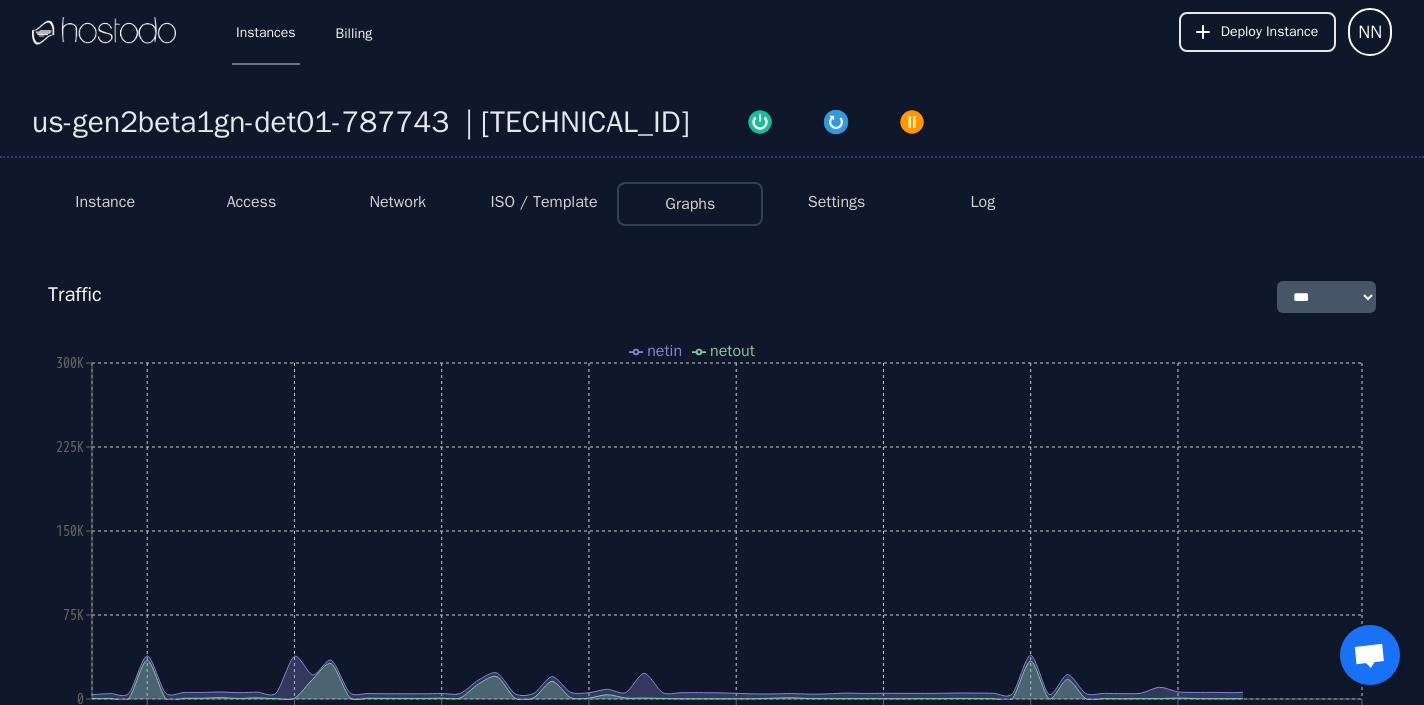 click on "Instance" at bounding box center (105, 202) 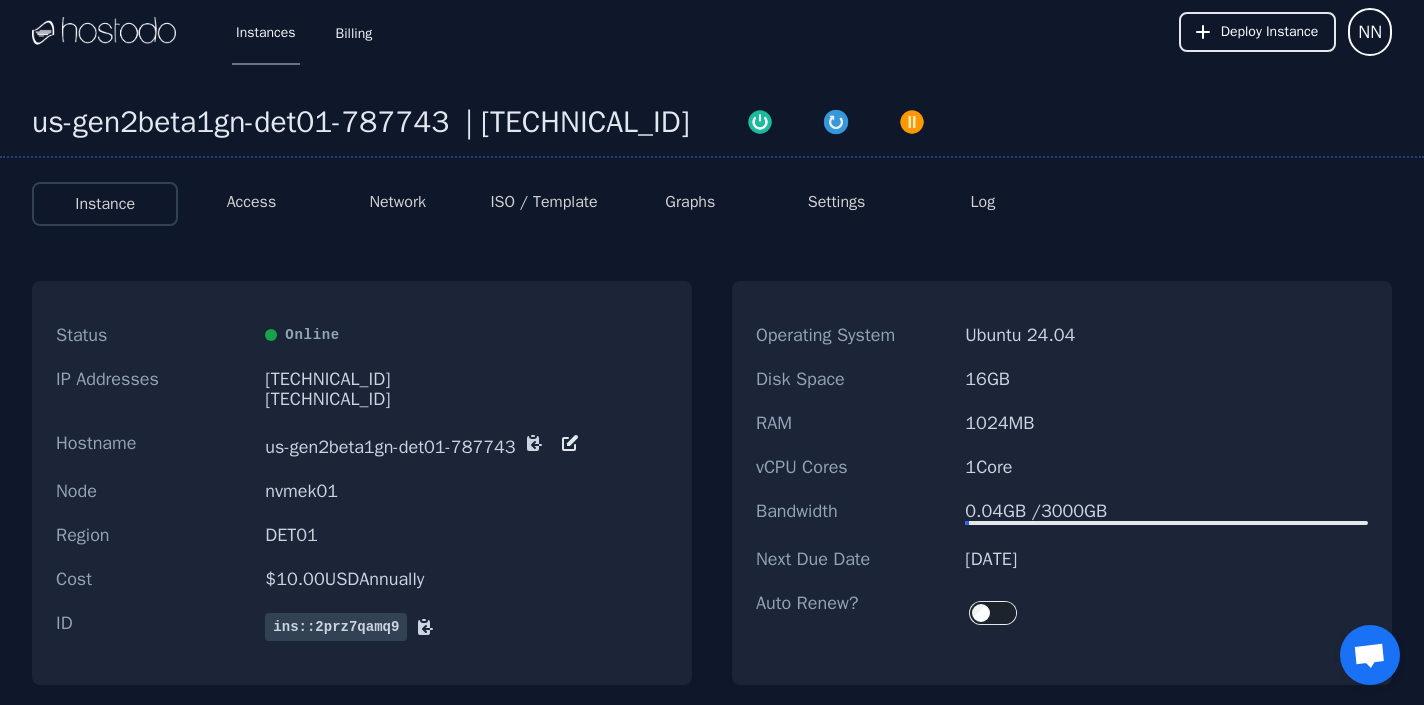 scroll, scrollTop: 0, scrollLeft: 0, axis: both 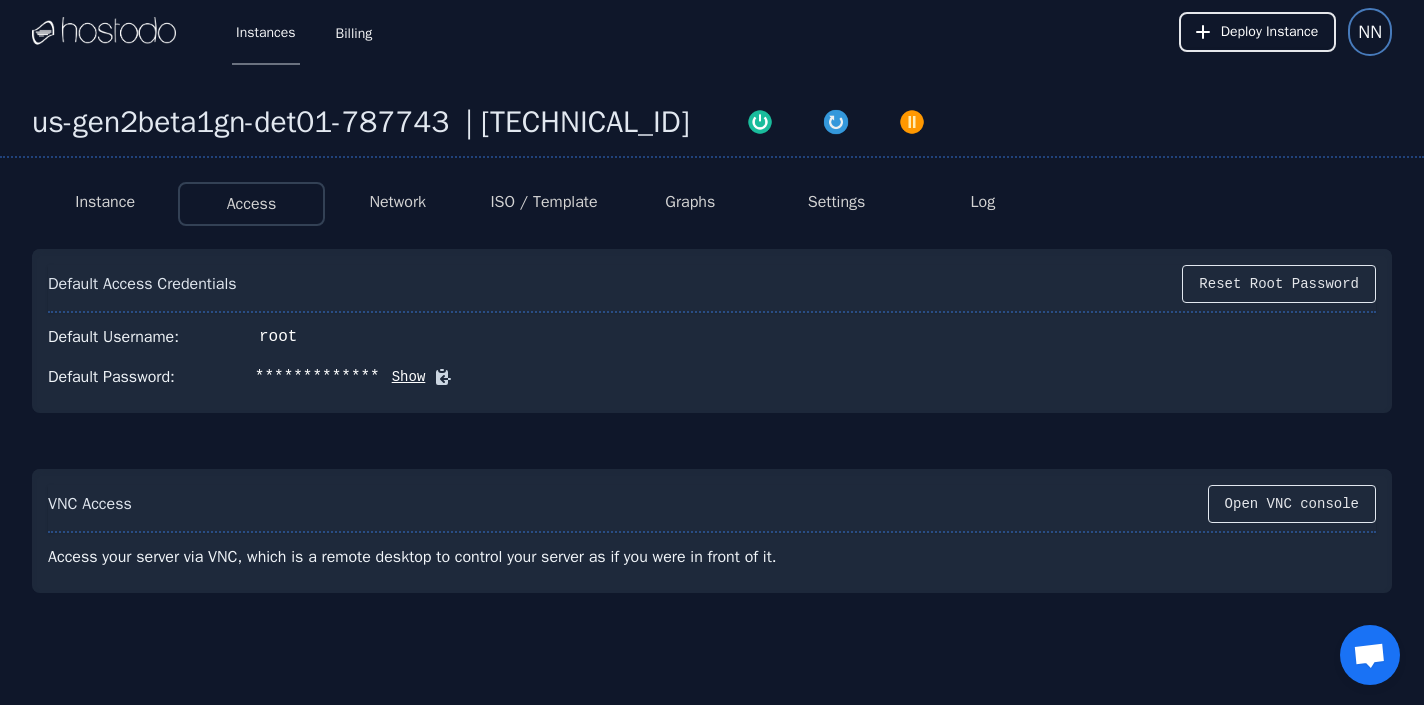 click on "NN" at bounding box center [1370, 32] 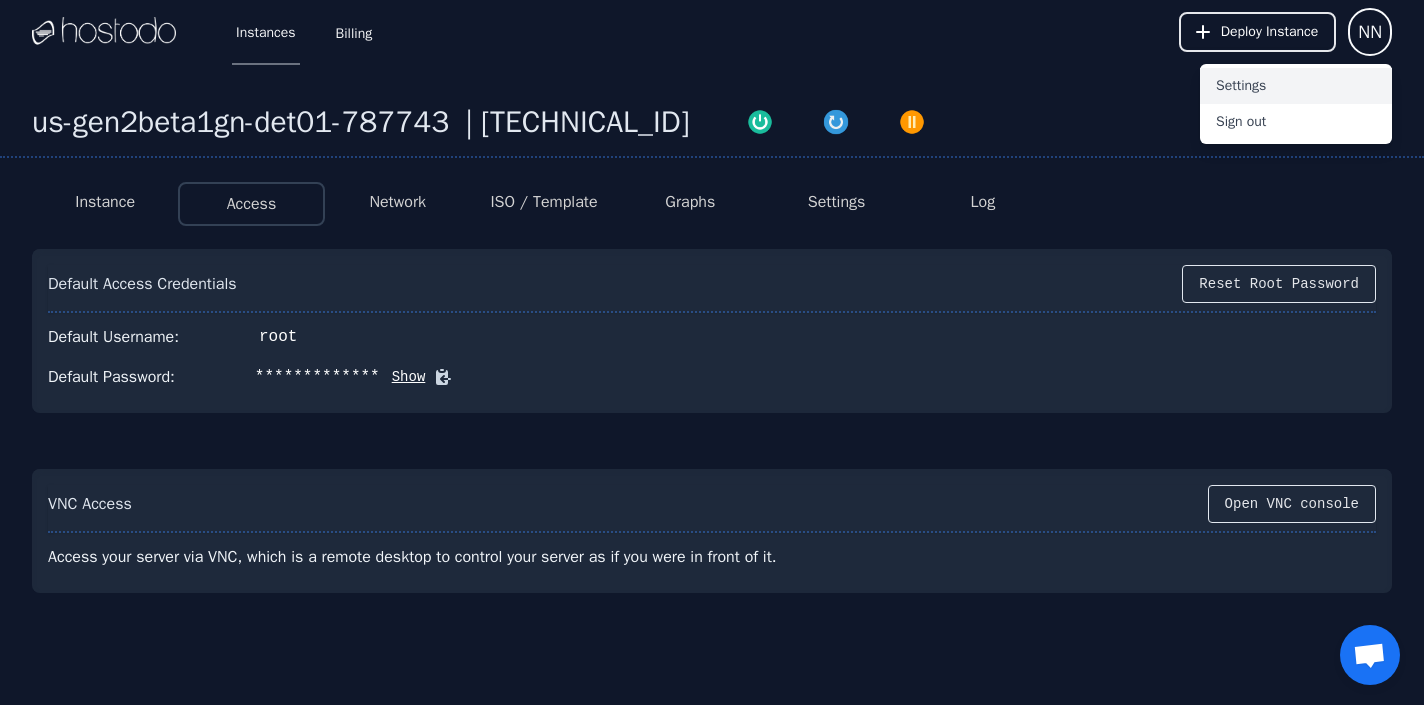click on "Settings" at bounding box center [1296, 86] 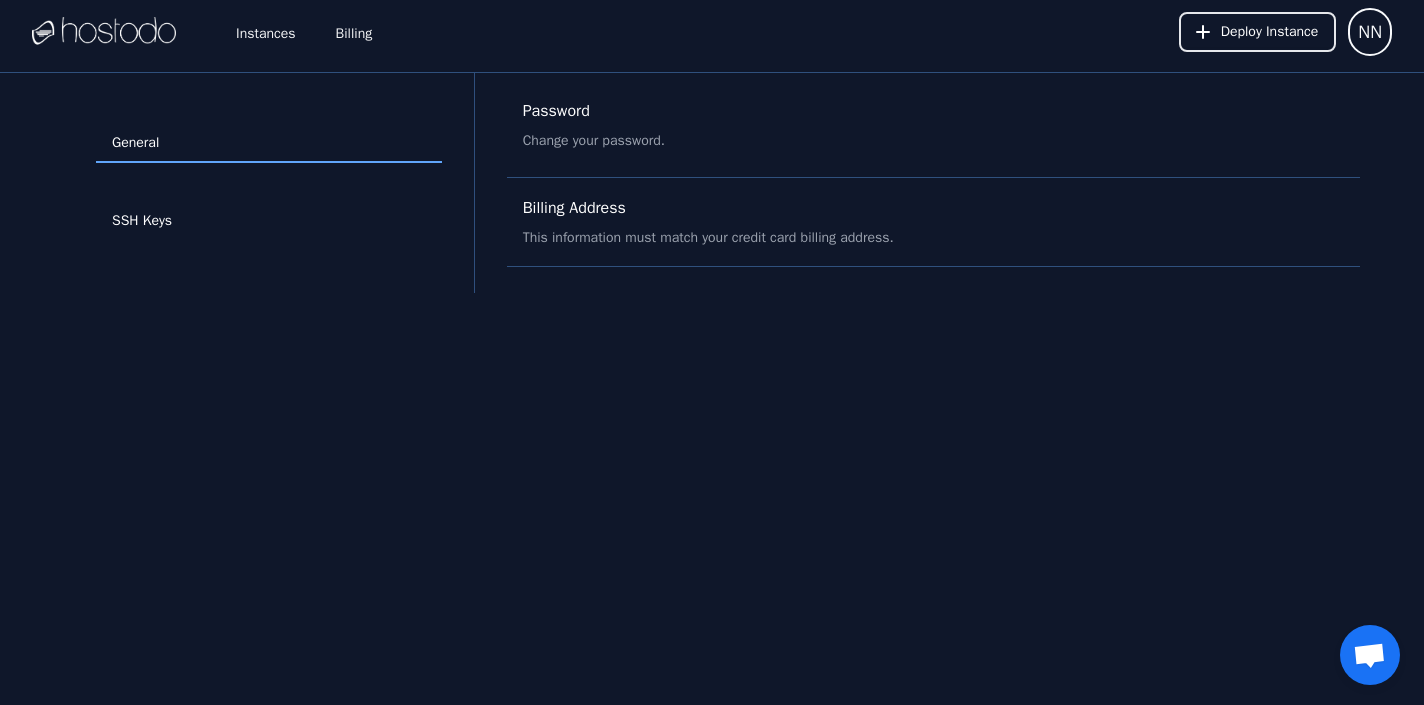 select on "**" 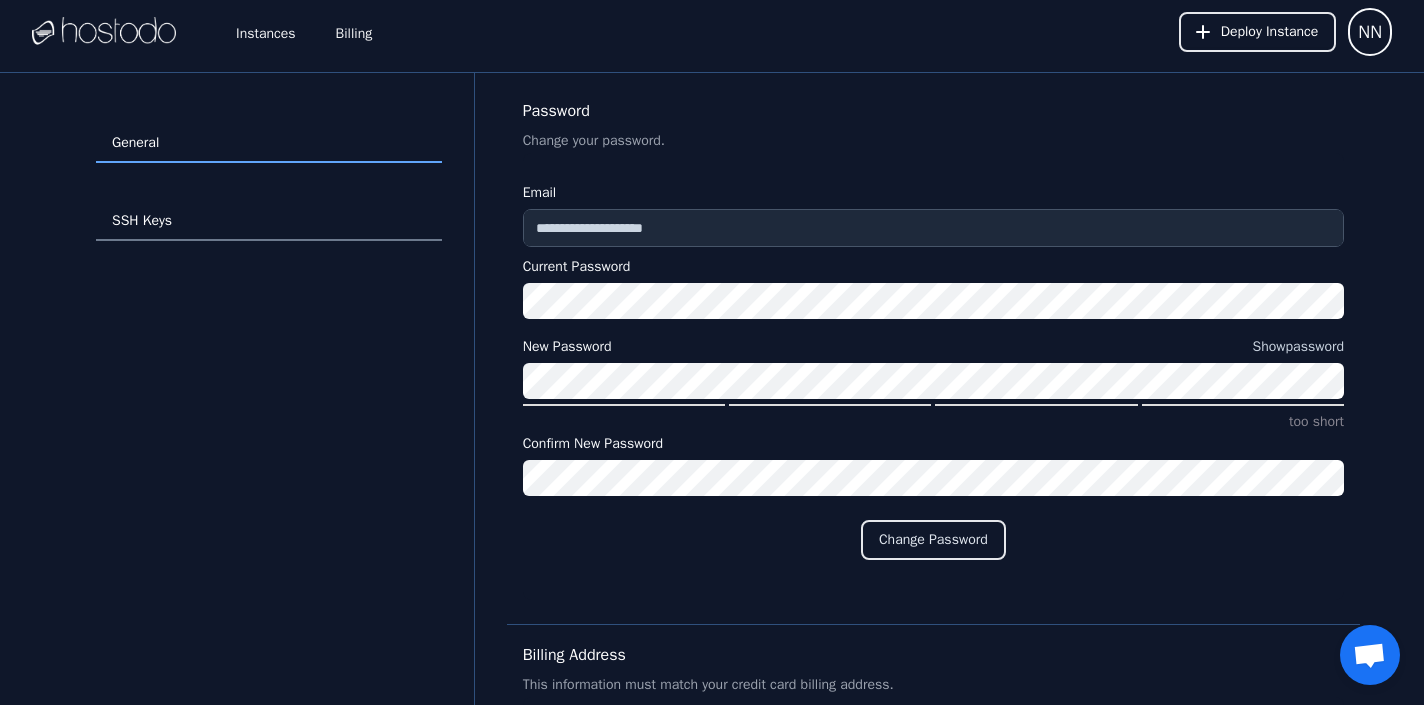 click on "SSH Keys" at bounding box center (269, 222) 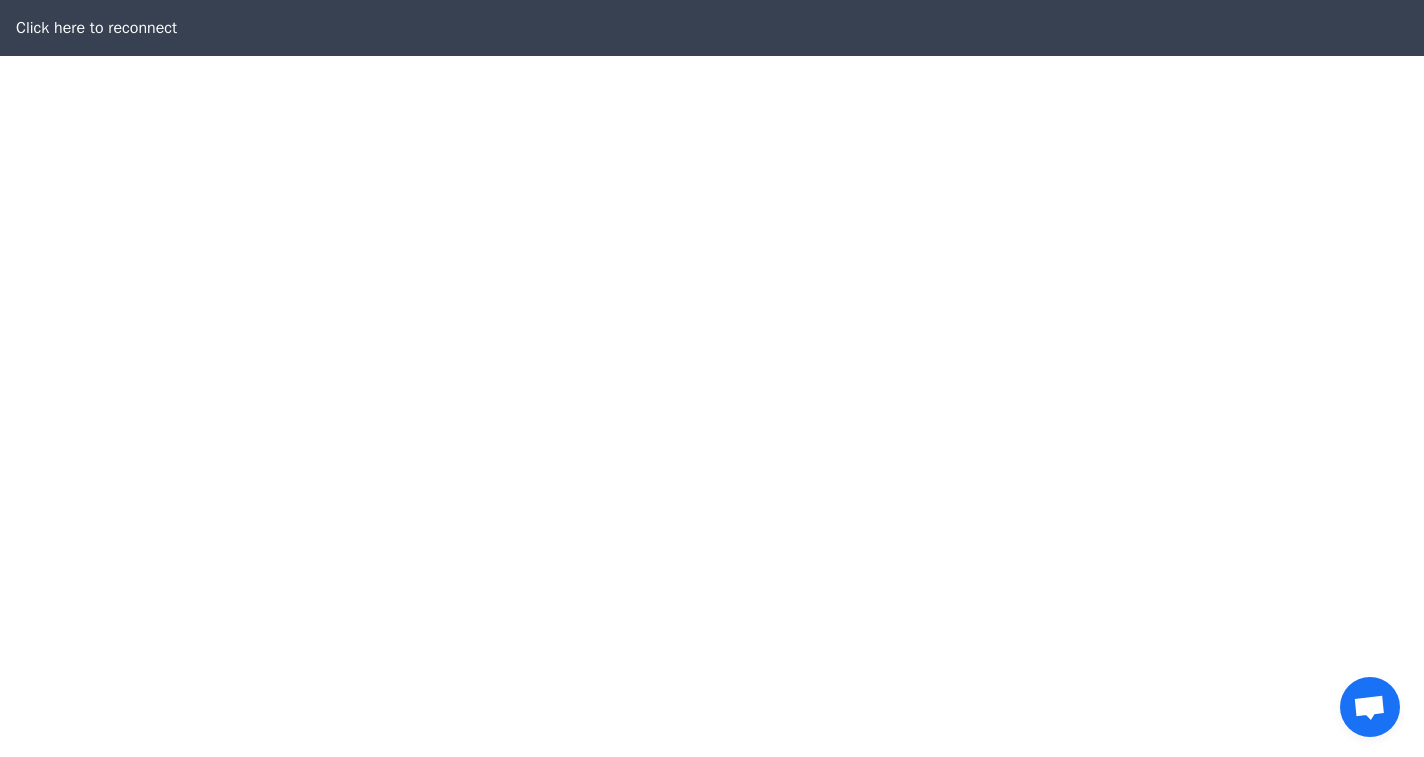 scroll, scrollTop: 0, scrollLeft: 0, axis: both 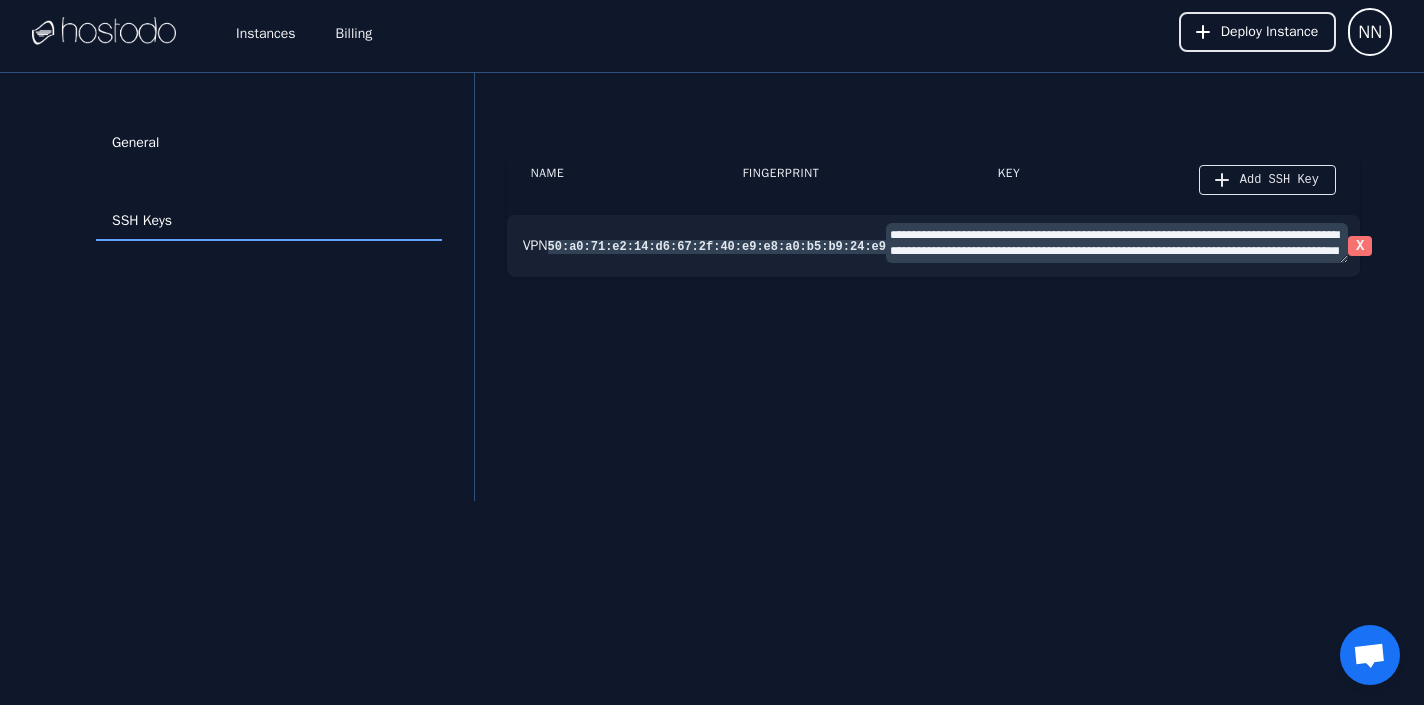 click on "X" at bounding box center [1360, 246] 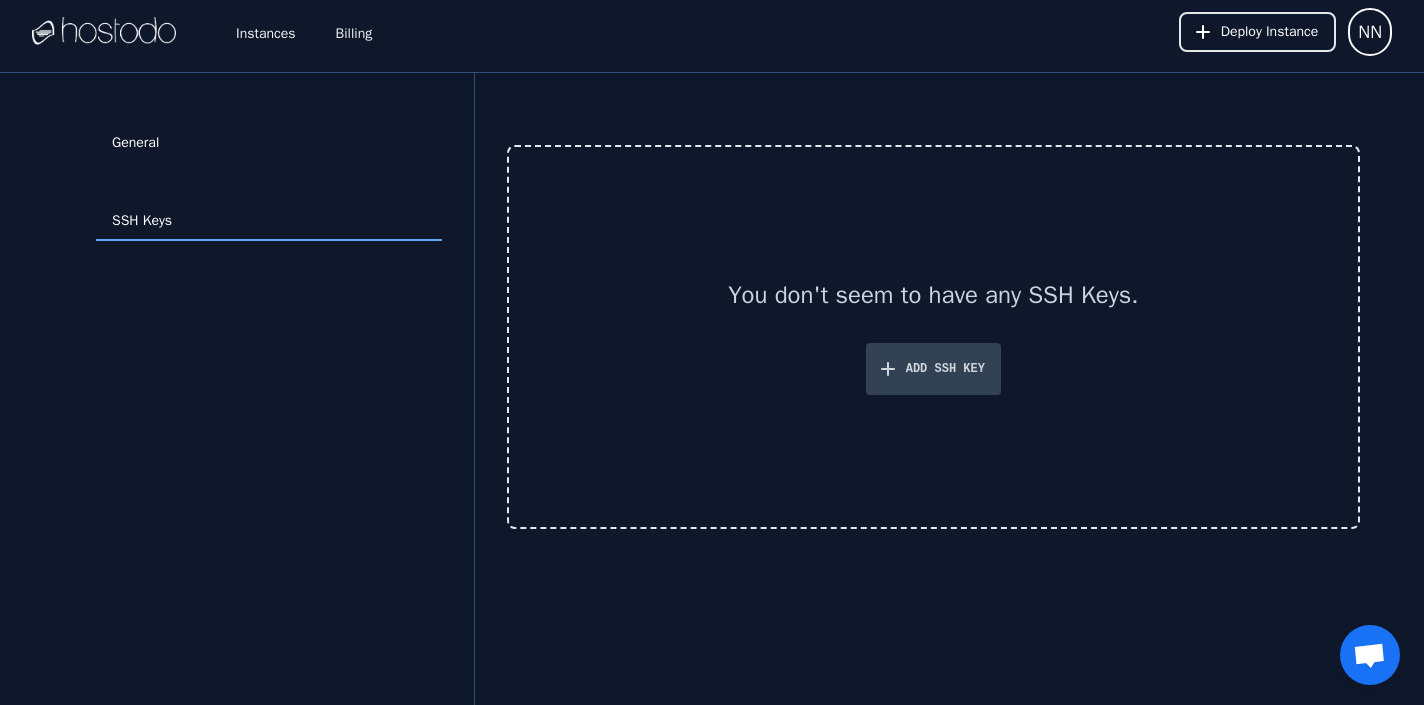 click on "Add SSH Key" at bounding box center [945, 369] 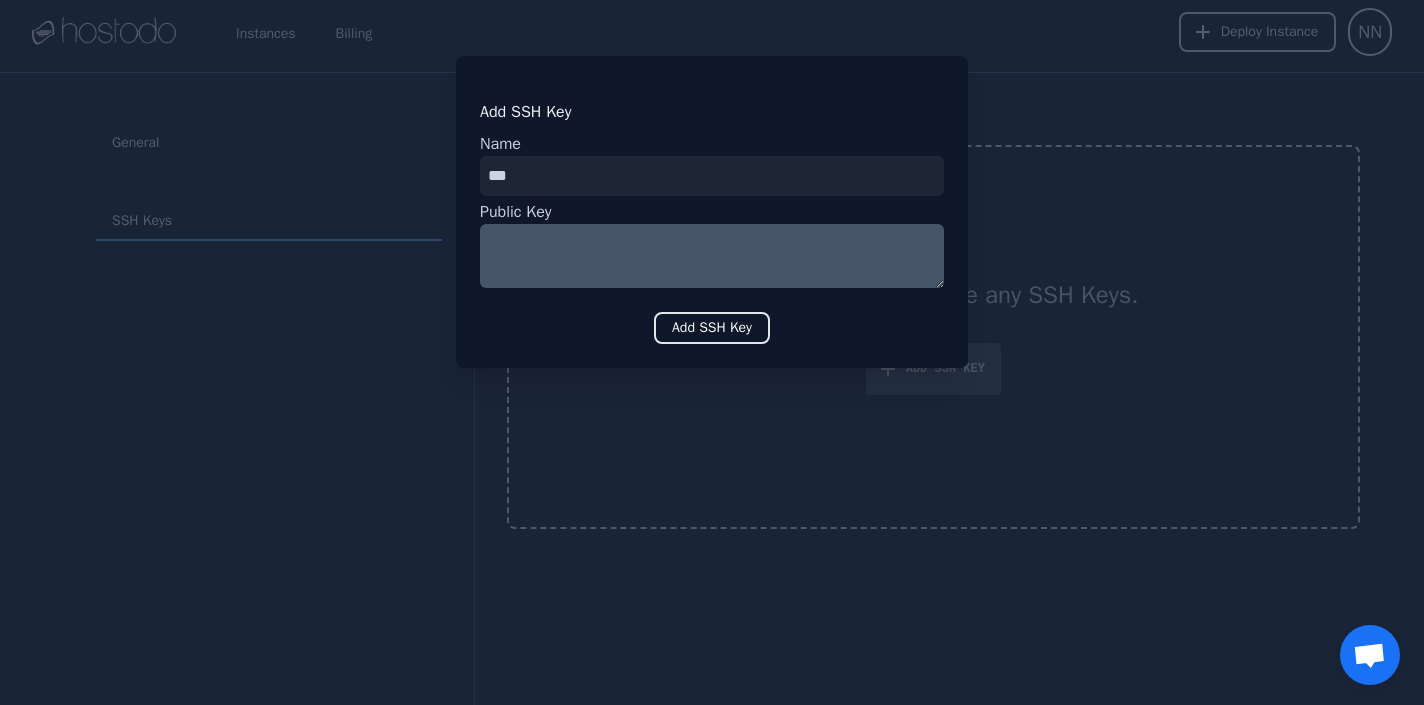 type on "***" 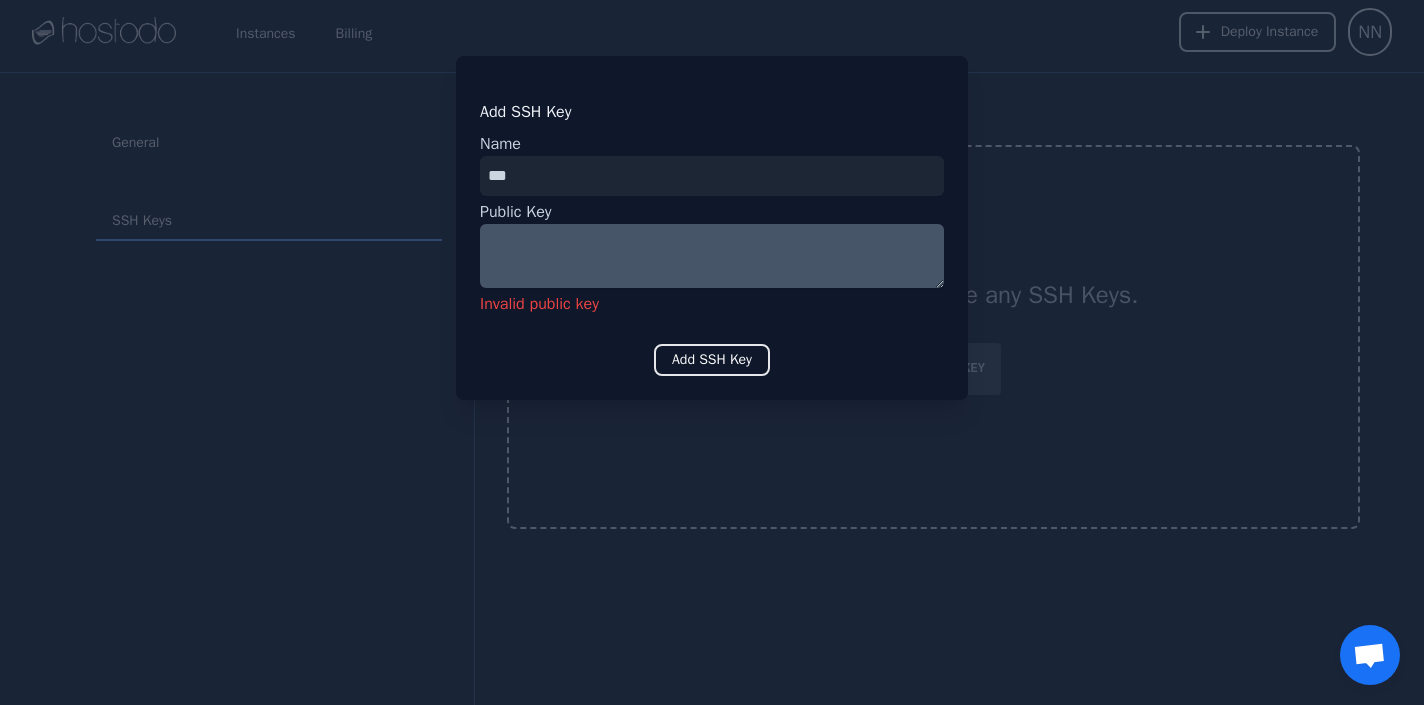click at bounding box center [712, 256] 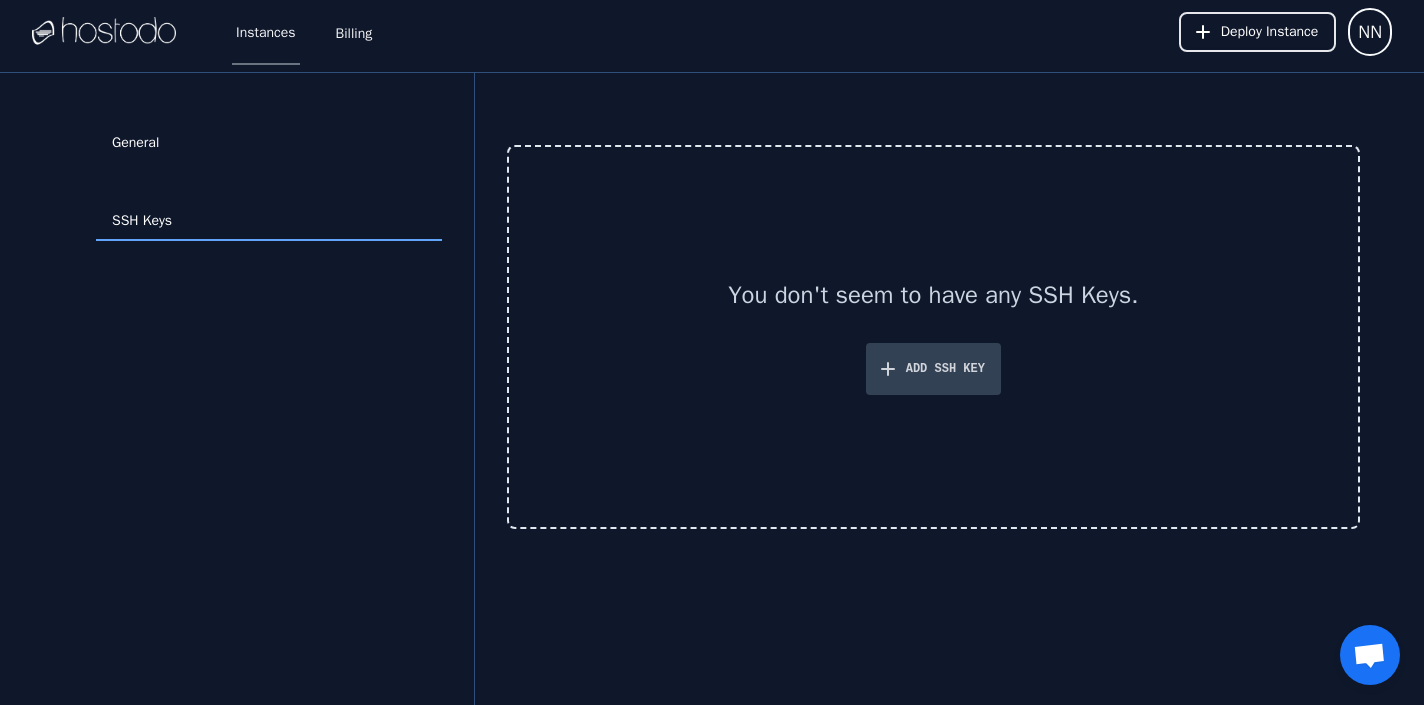 click on "Instances" at bounding box center (266, 32) 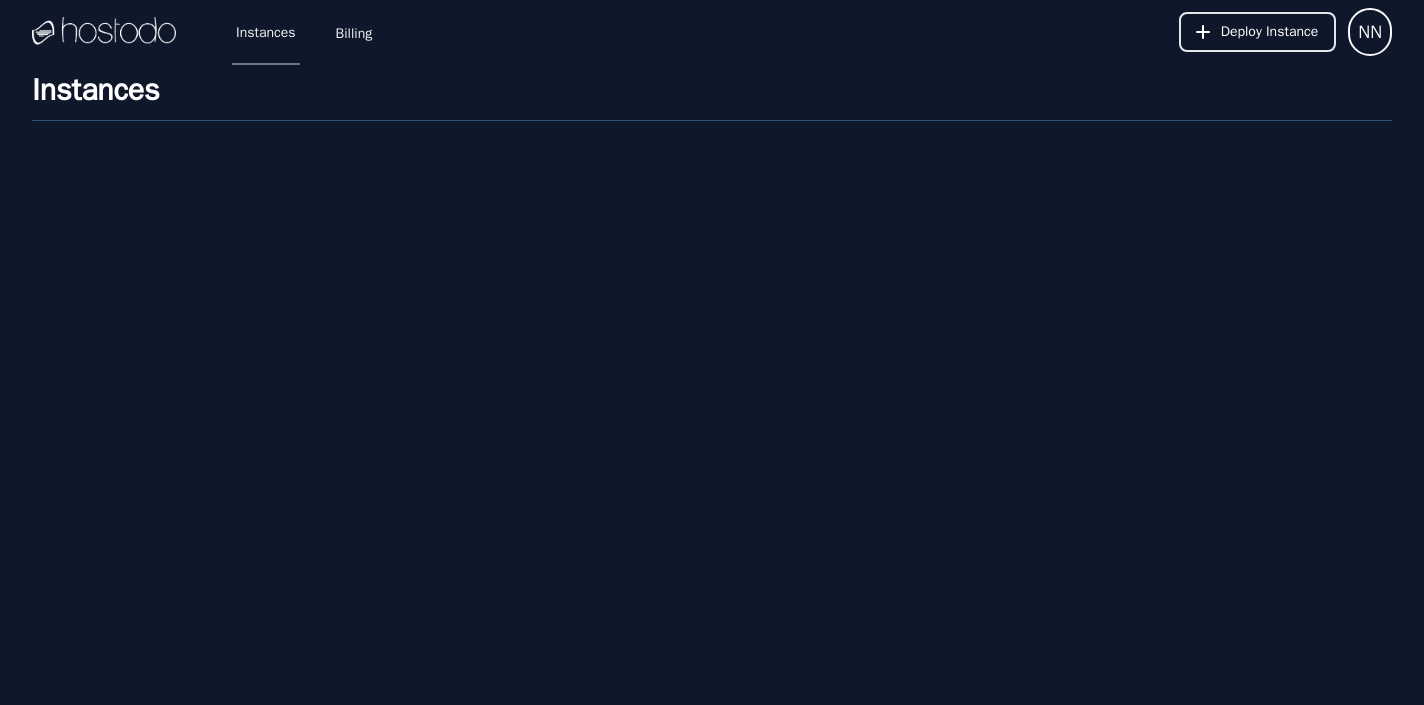 scroll, scrollTop: 0, scrollLeft: 0, axis: both 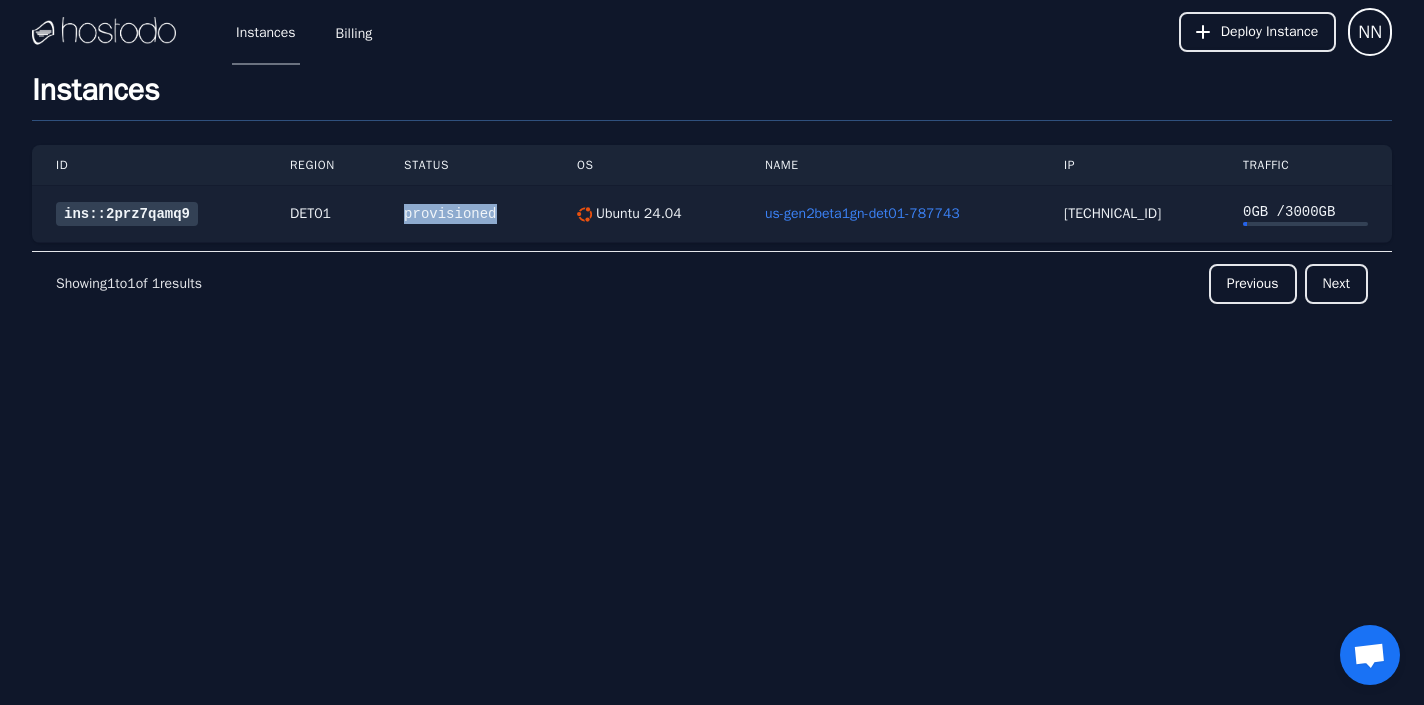 drag, startPoint x: 398, startPoint y: 213, endPoint x: 505, endPoint y: 213, distance: 107 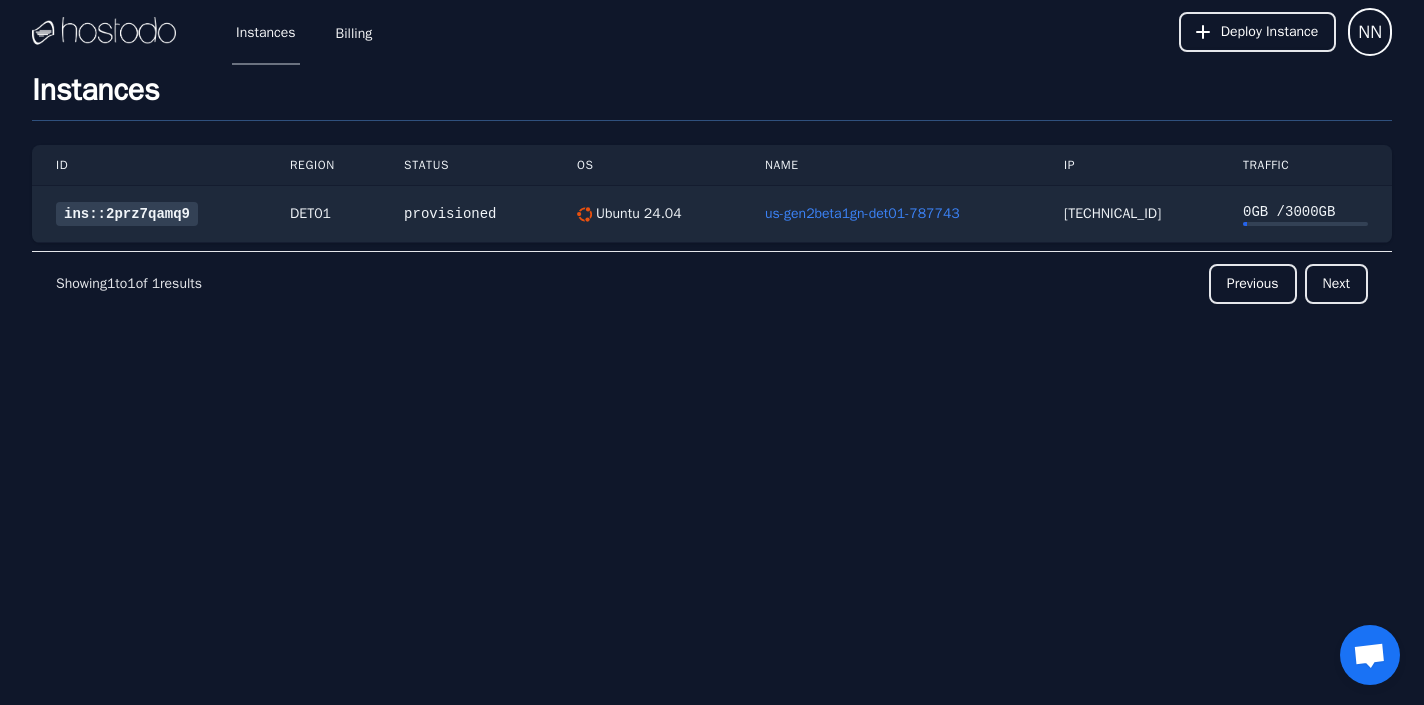 click on "ID Region Status OS Name IP Traffic ins::2prz7qamq9 DET01 provisioned Ubuntu 24.04 us-gen2beta1gn-det01-787743 [TECHNICAL_ID] 0 GB /  3000  GB" at bounding box center [712, 194] 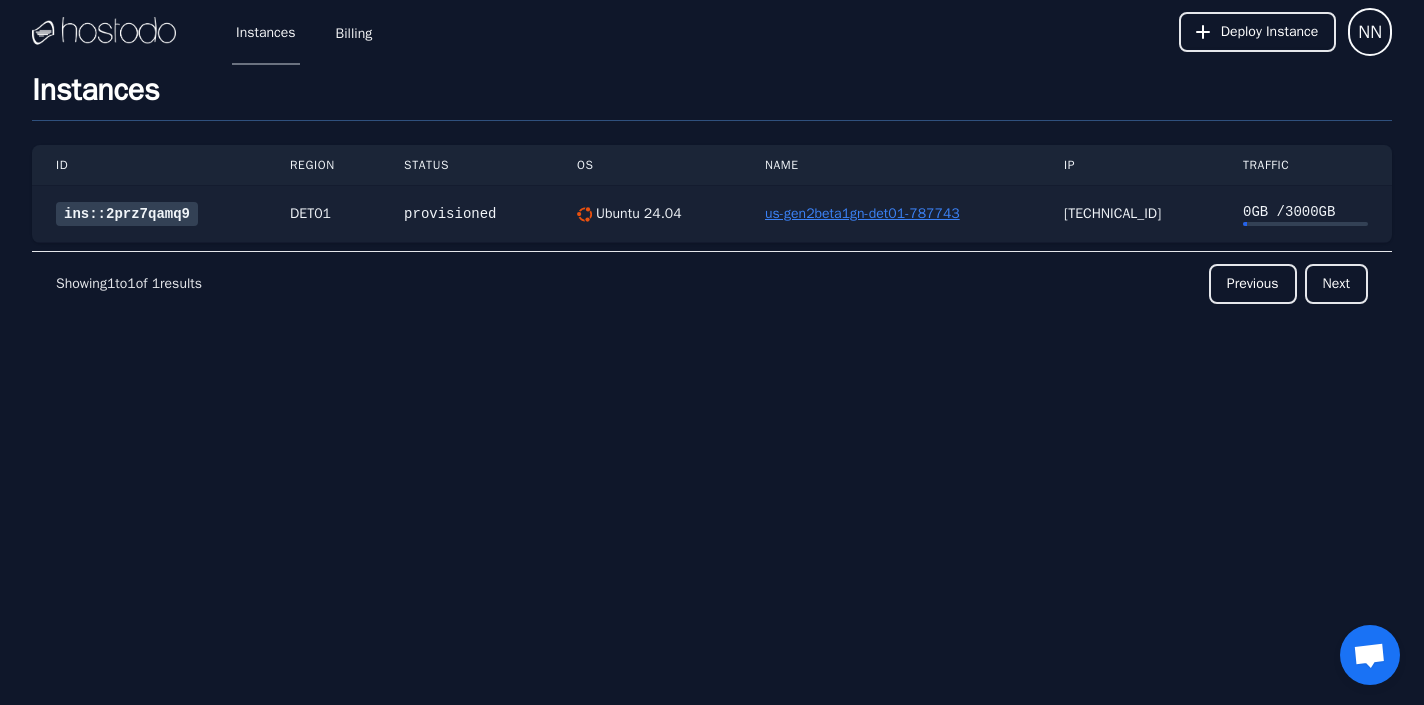 click on "us-gen2beta1gn-det01-787743" at bounding box center (862, 213) 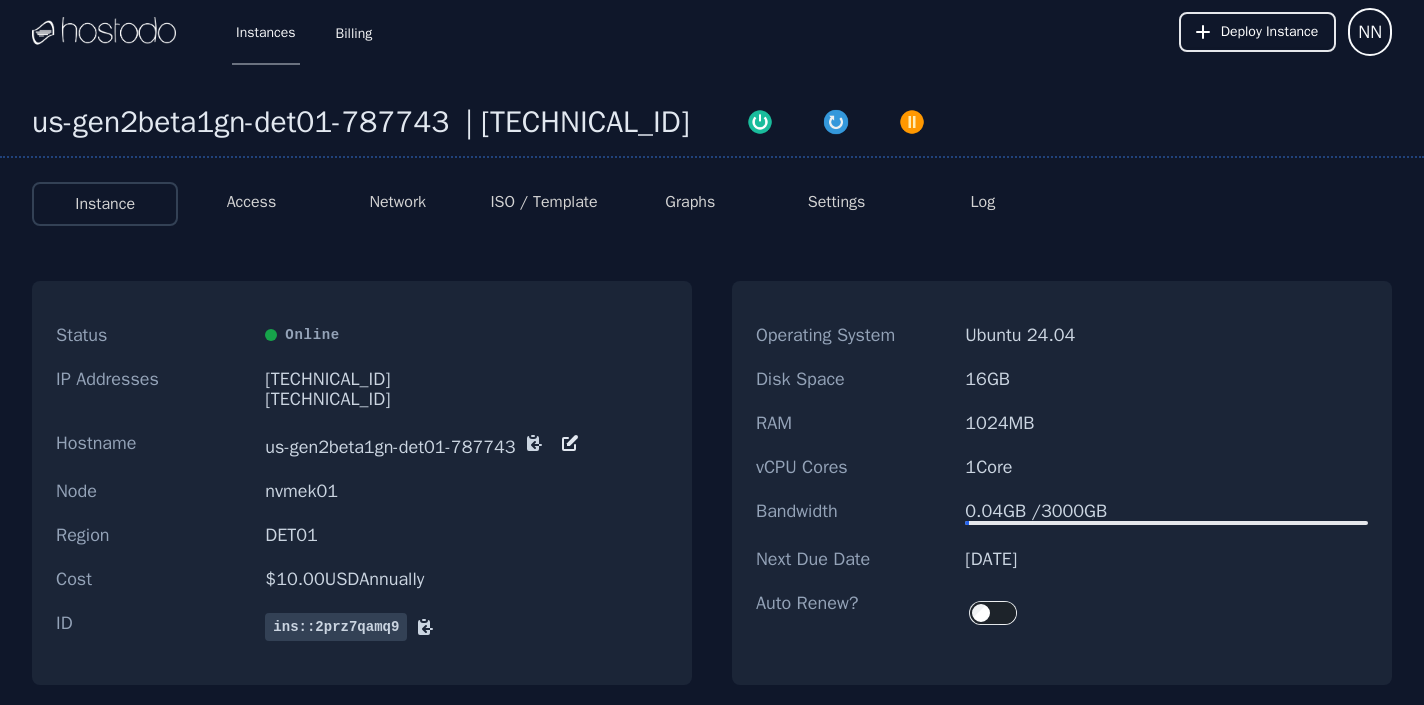 scroll, scrollTop: 0, scrollLeft: 0, axis: both 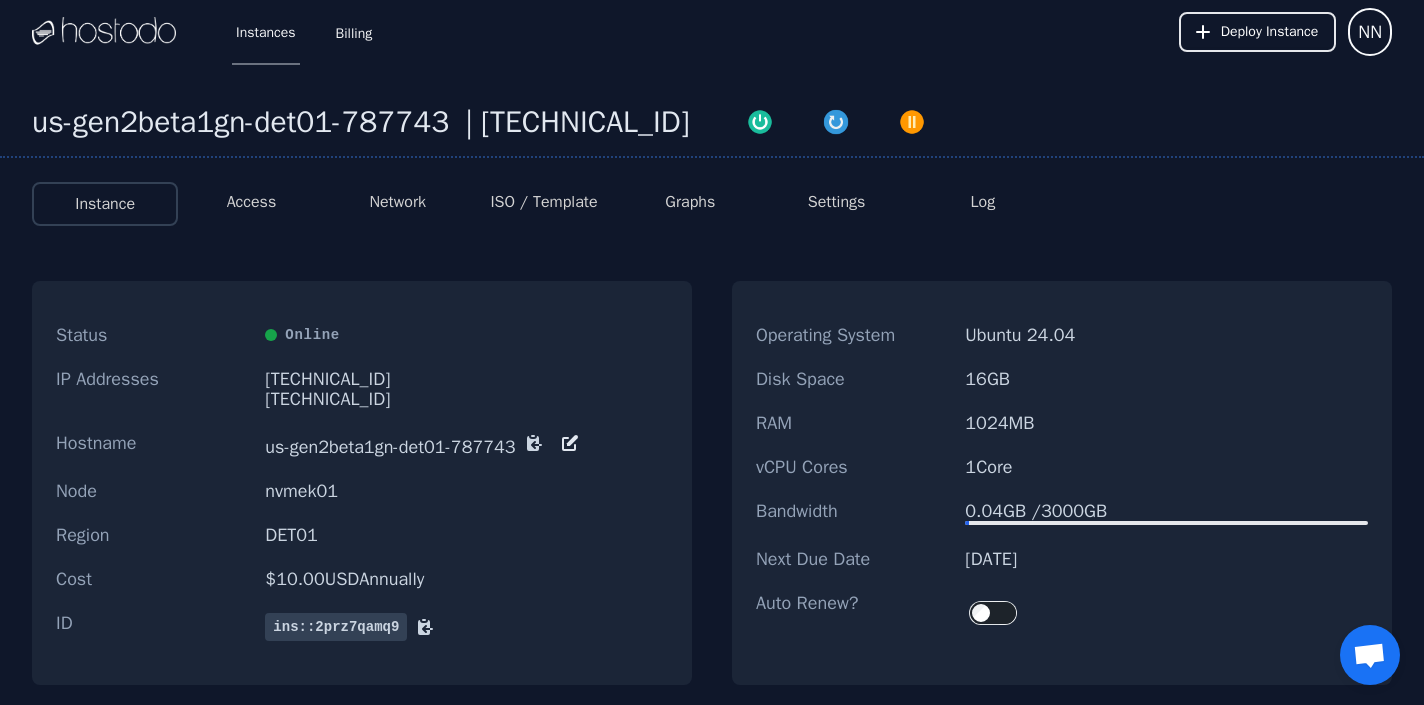 click on "Access" at bounding box center [252, 202] 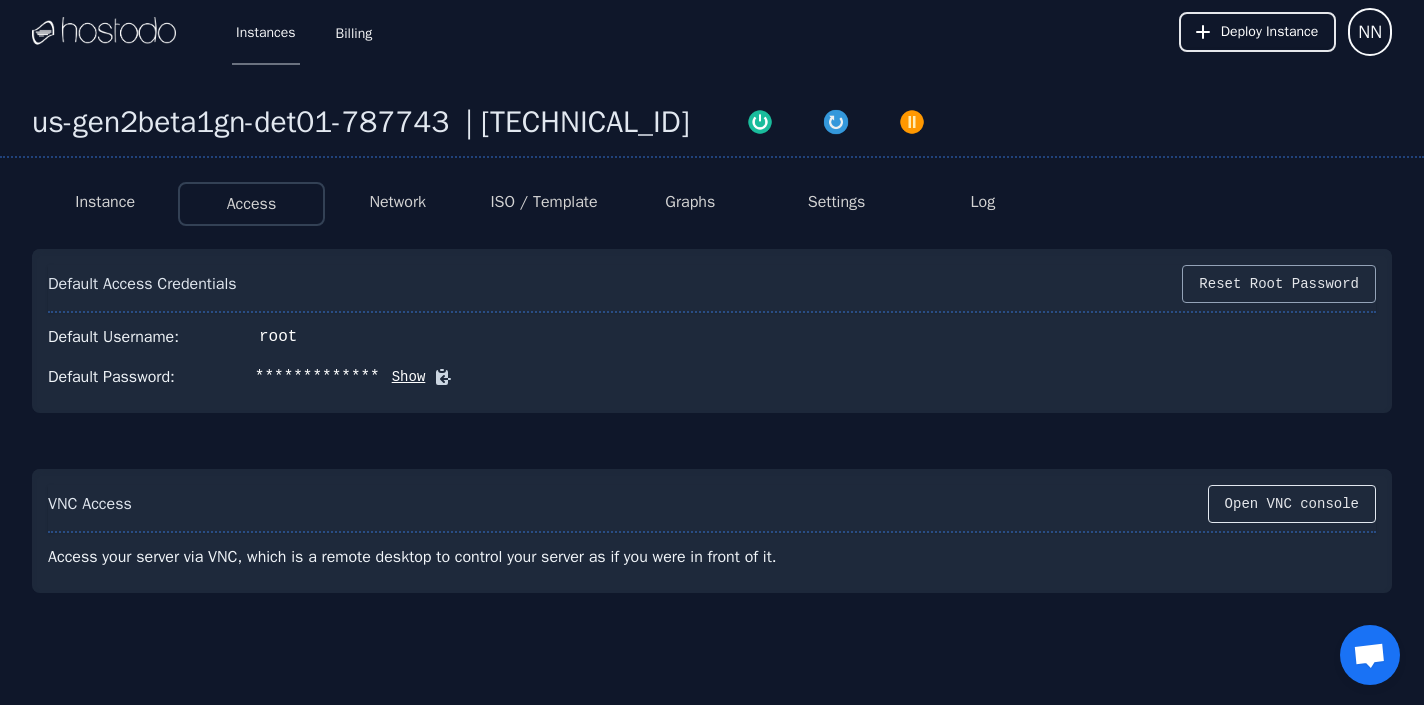 click on "Reset Root Password" at bounding box center [1279, 284] 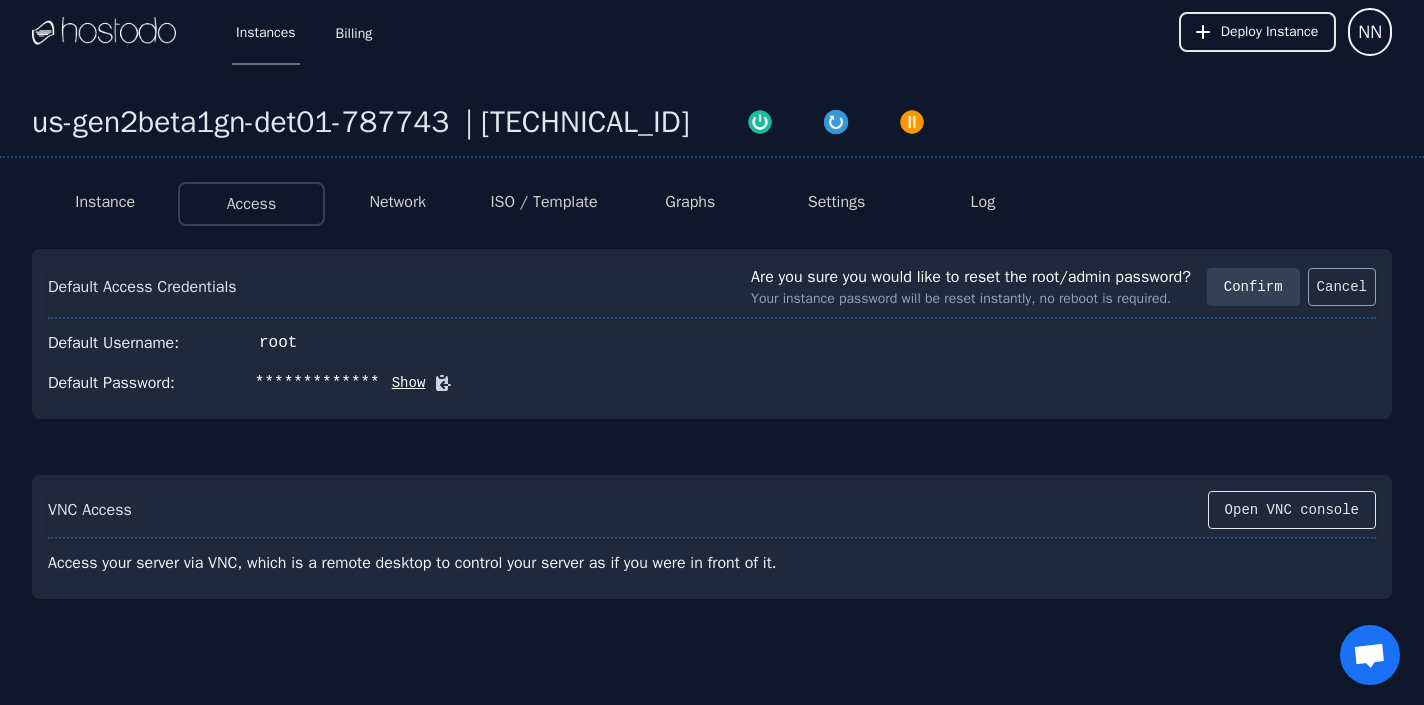 click on "Cancel" at bounding box center [1342, 287] 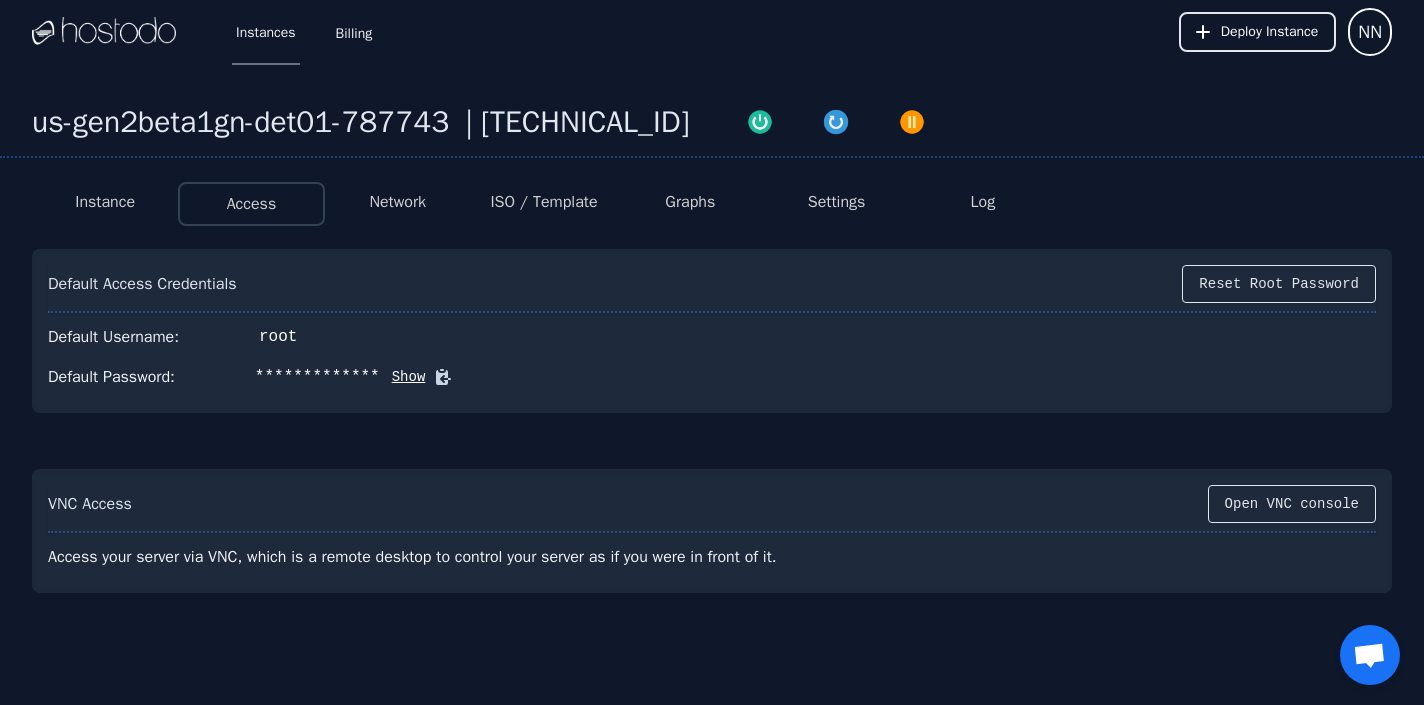 click on "Network" at bounding box center (397, 202) 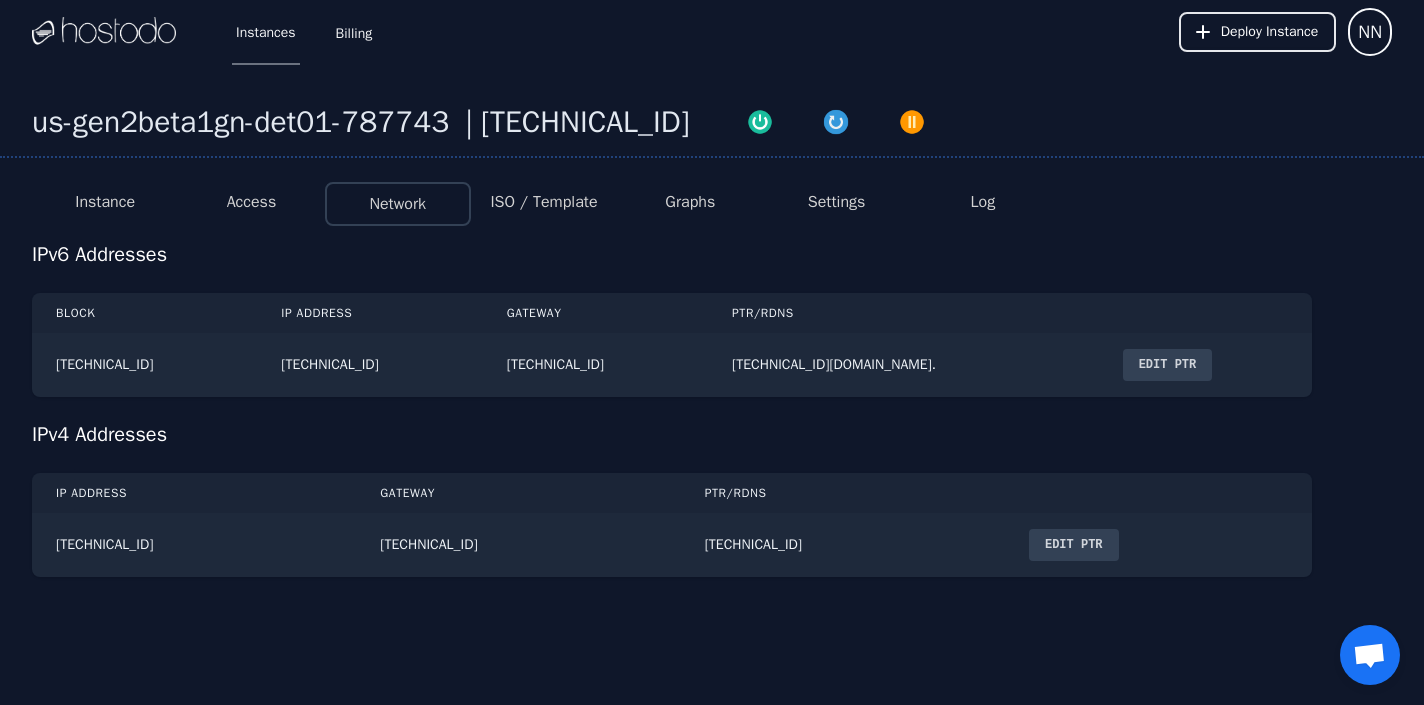 click on "ISO / Template" at bounding box center [543, 202] 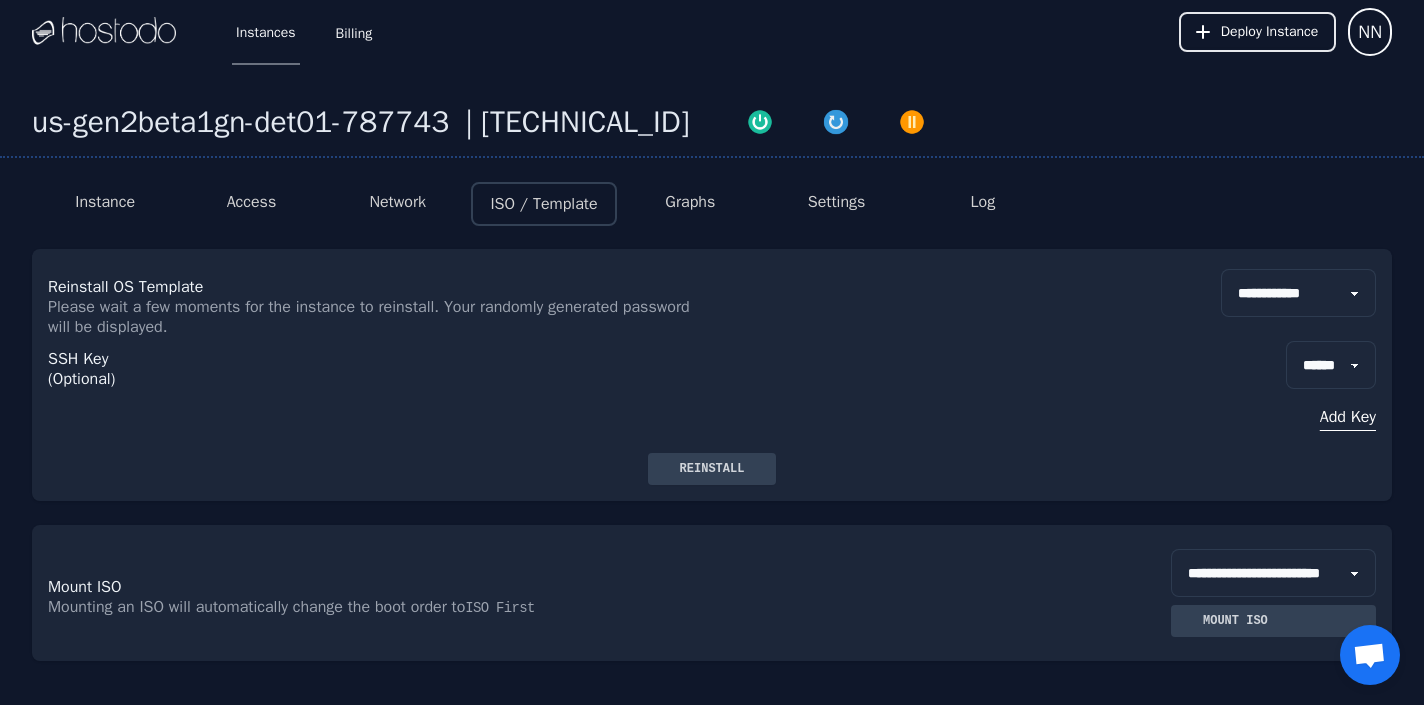 click on "Graphs" at bounding box center (690, 202) 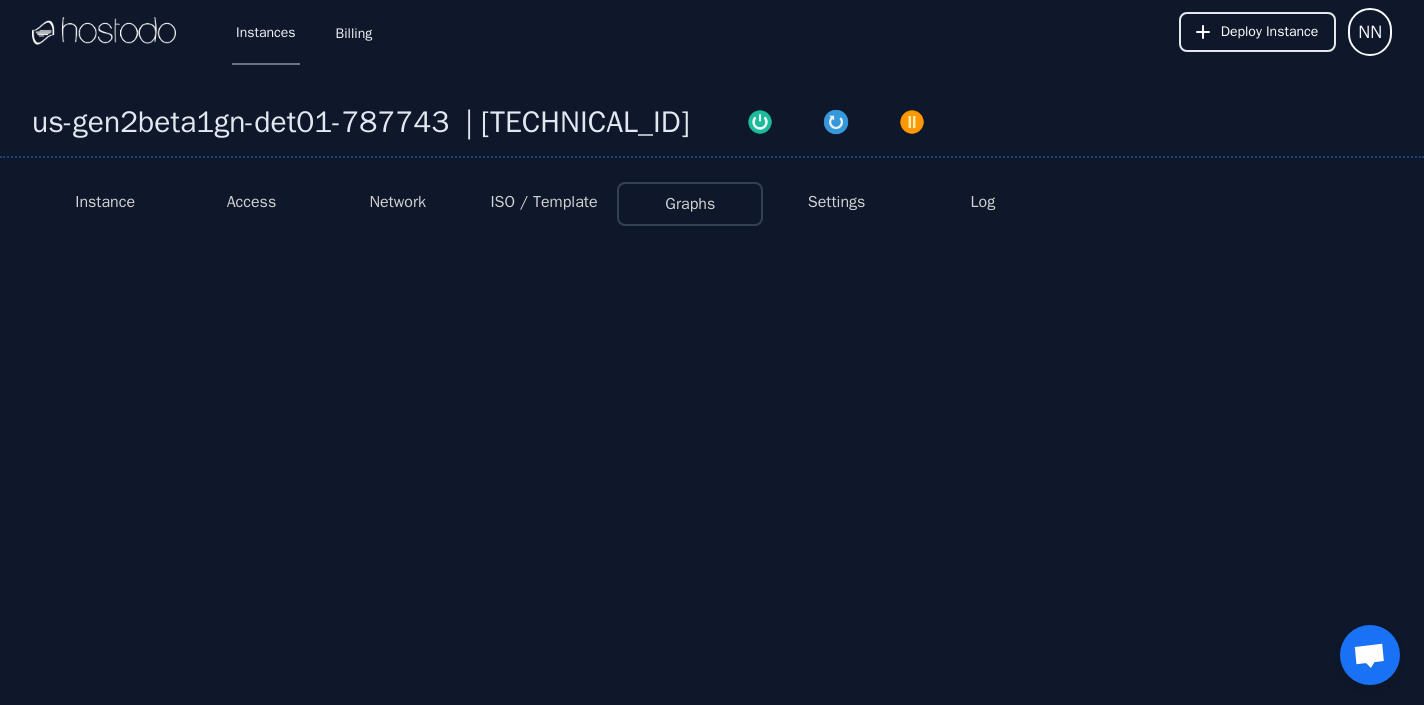 select on "***" 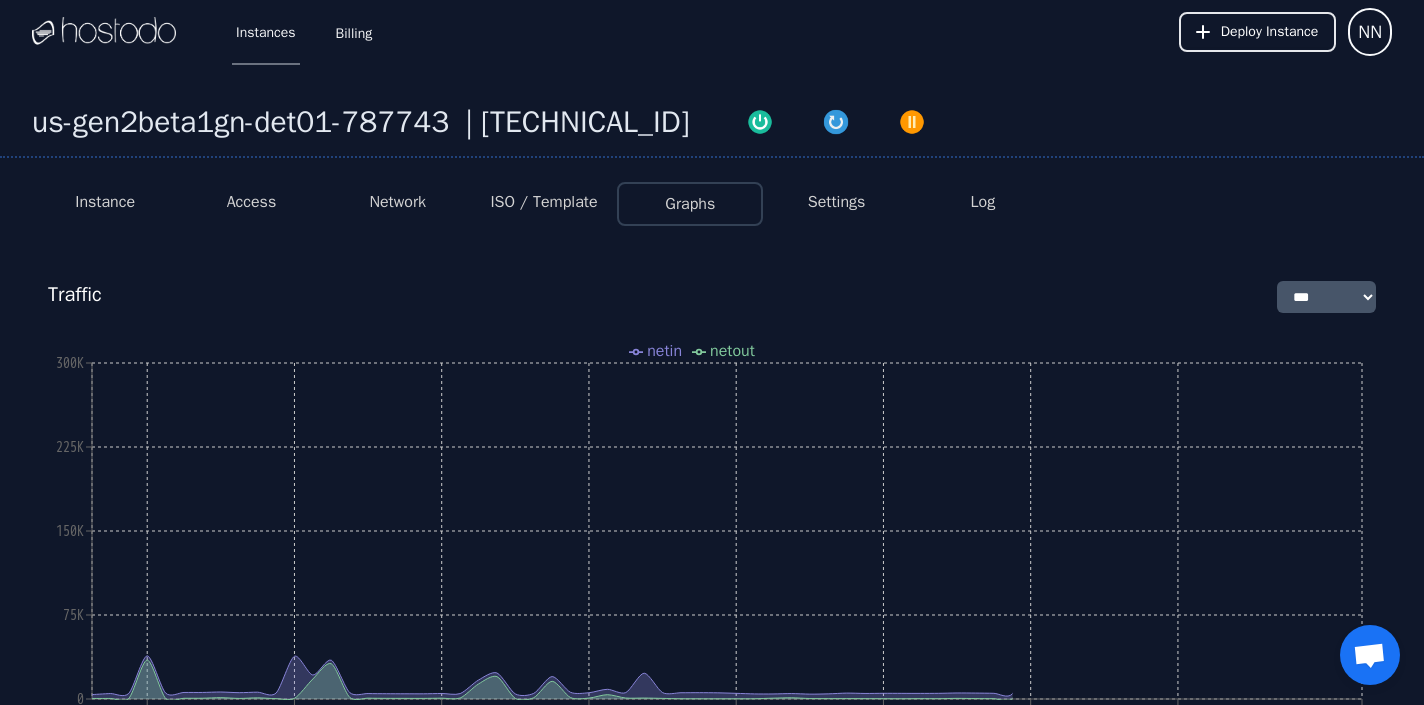 click on "Access" at bounding box center [252, 202] 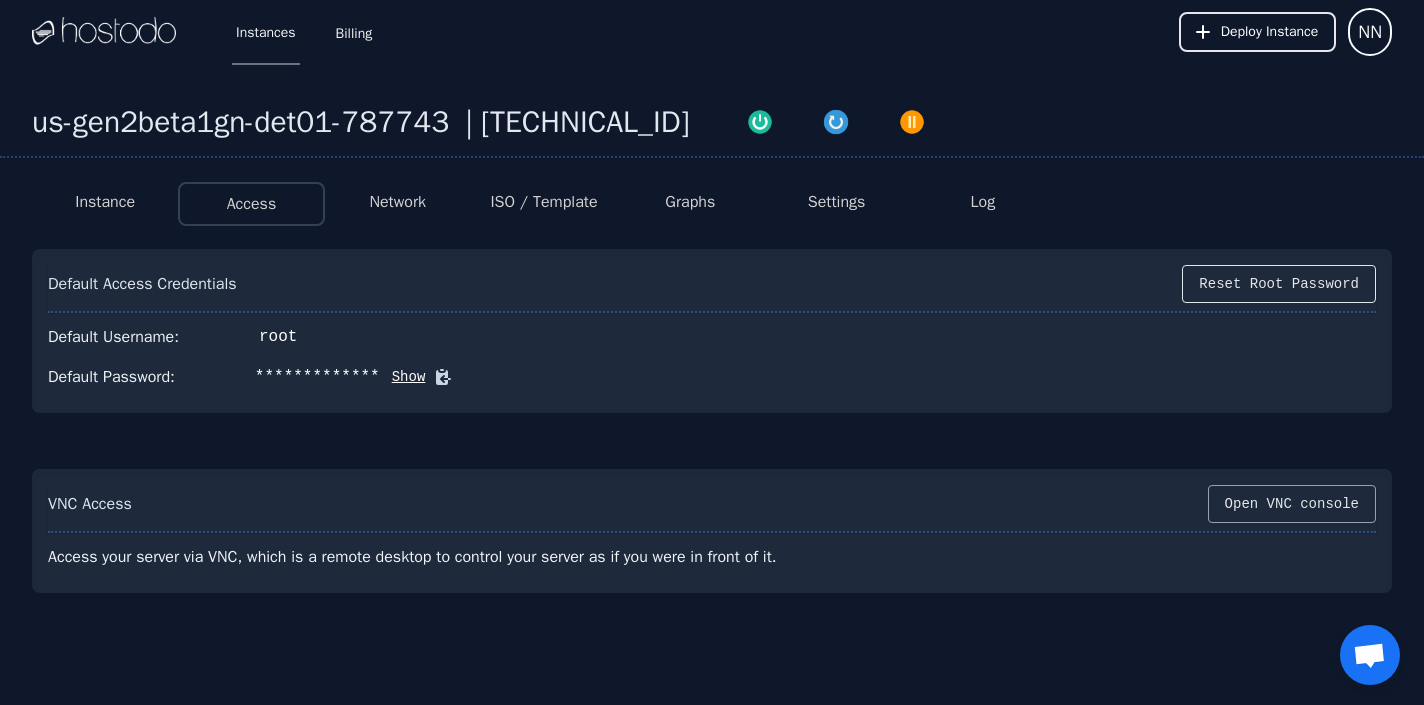 click on "Open VNC console" at bounding box center [1292, 504] 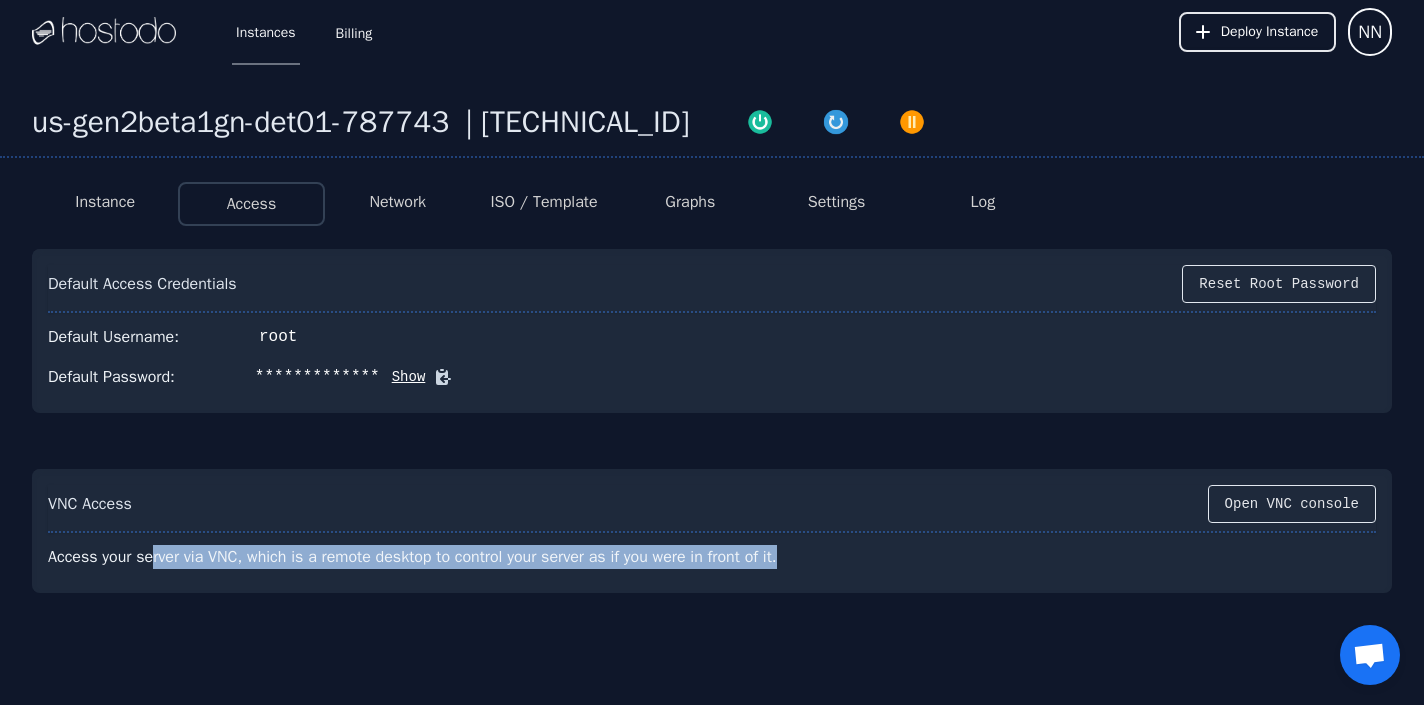 drag, startPoint x: 154, startPoint y: 556, endPoint x: 867, endPoint y: 561, distance: 713.0175 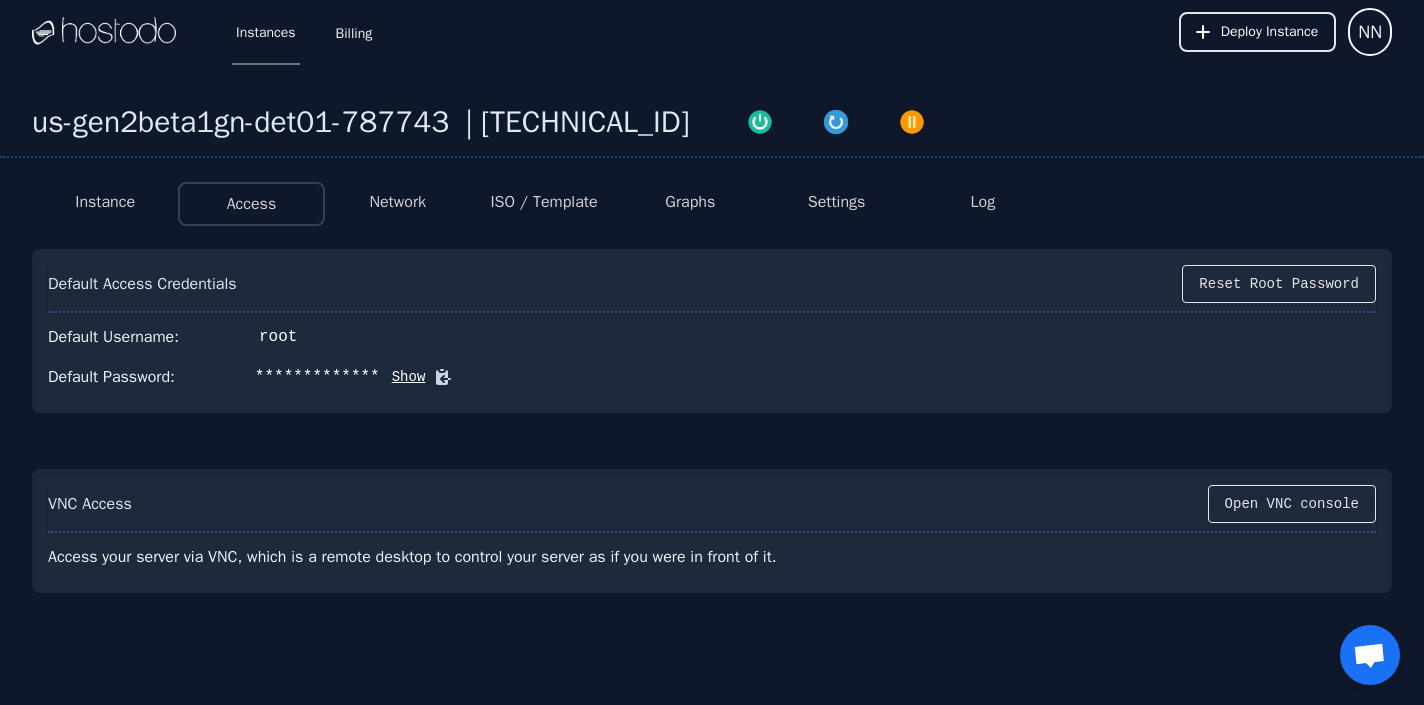 drag, startPoint x: 812, startPoint y: 564, endPoint x: 849, endPoint y: 568, distance: 37.215588 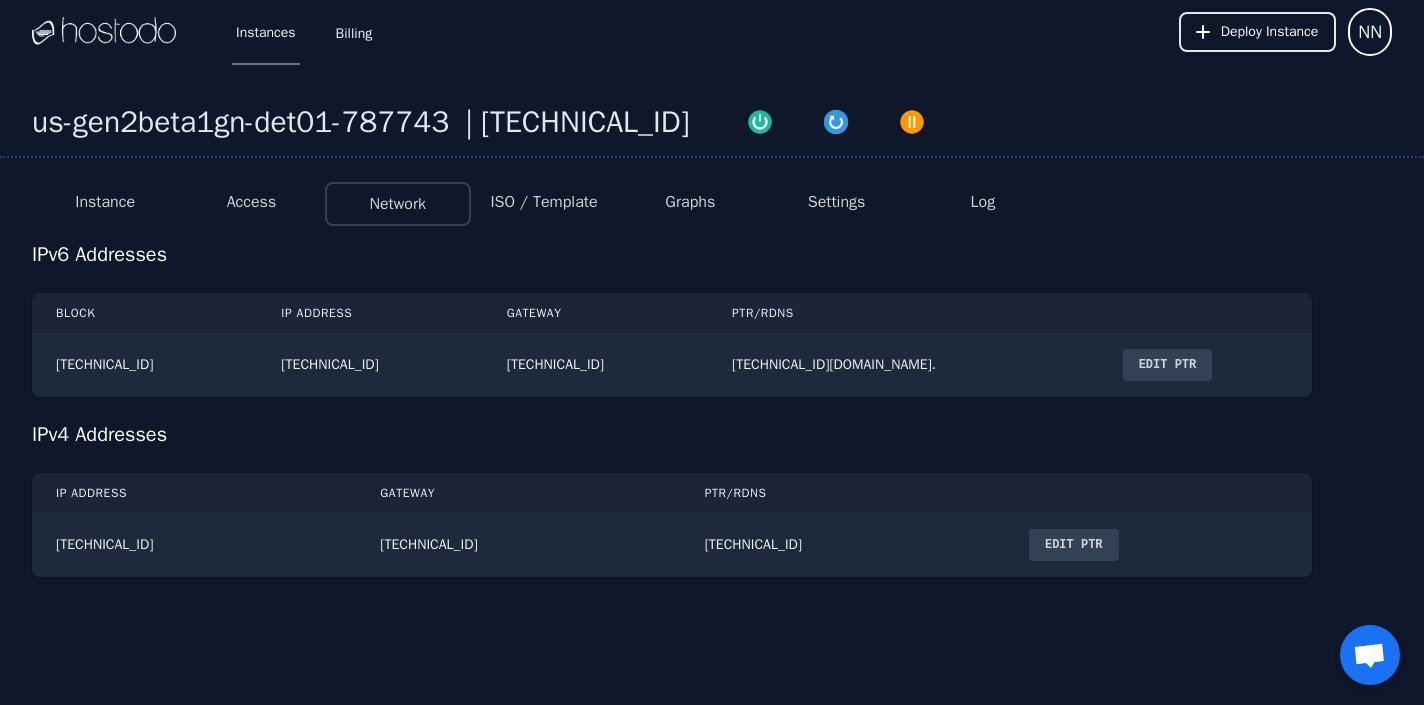 click on "Access" at bounding box center (252, 202) 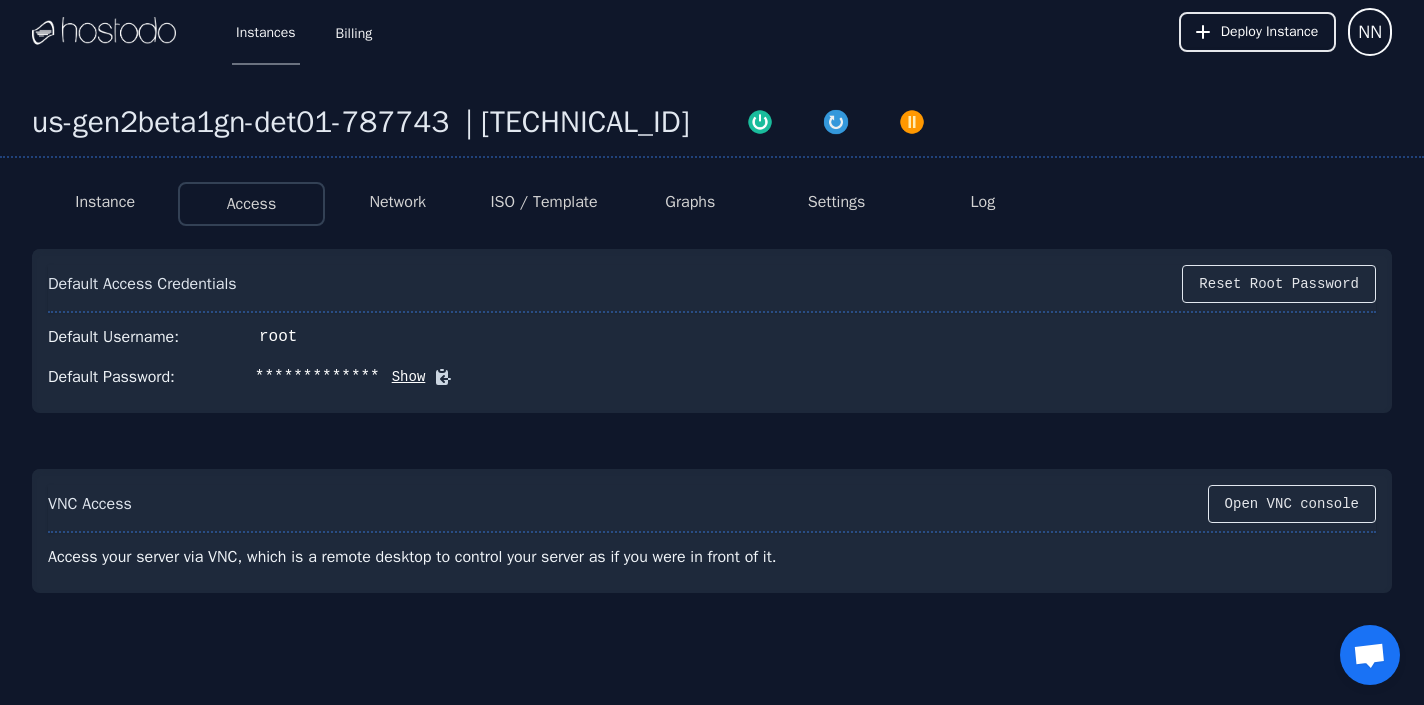 click on "Network" at bounding box center [398, 204] 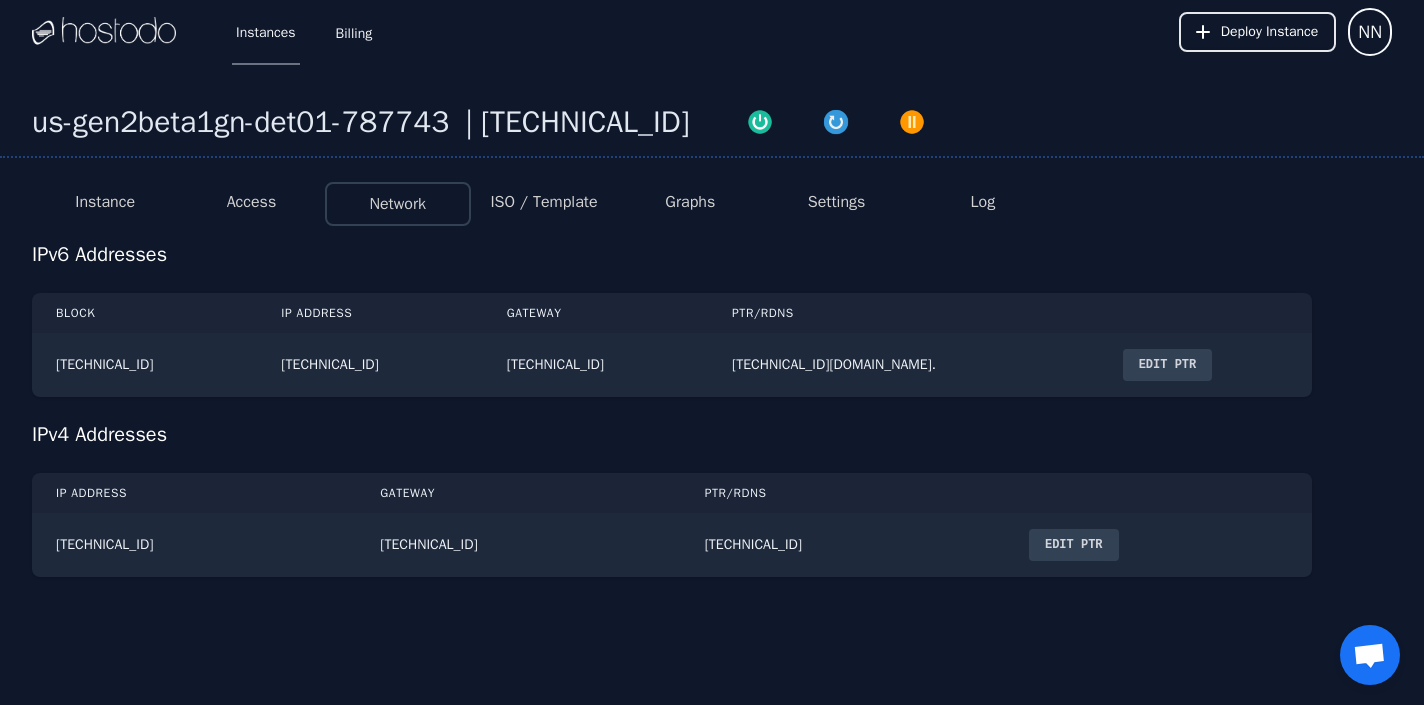 click on "ISO / Template" at bounding box center (543, 202) 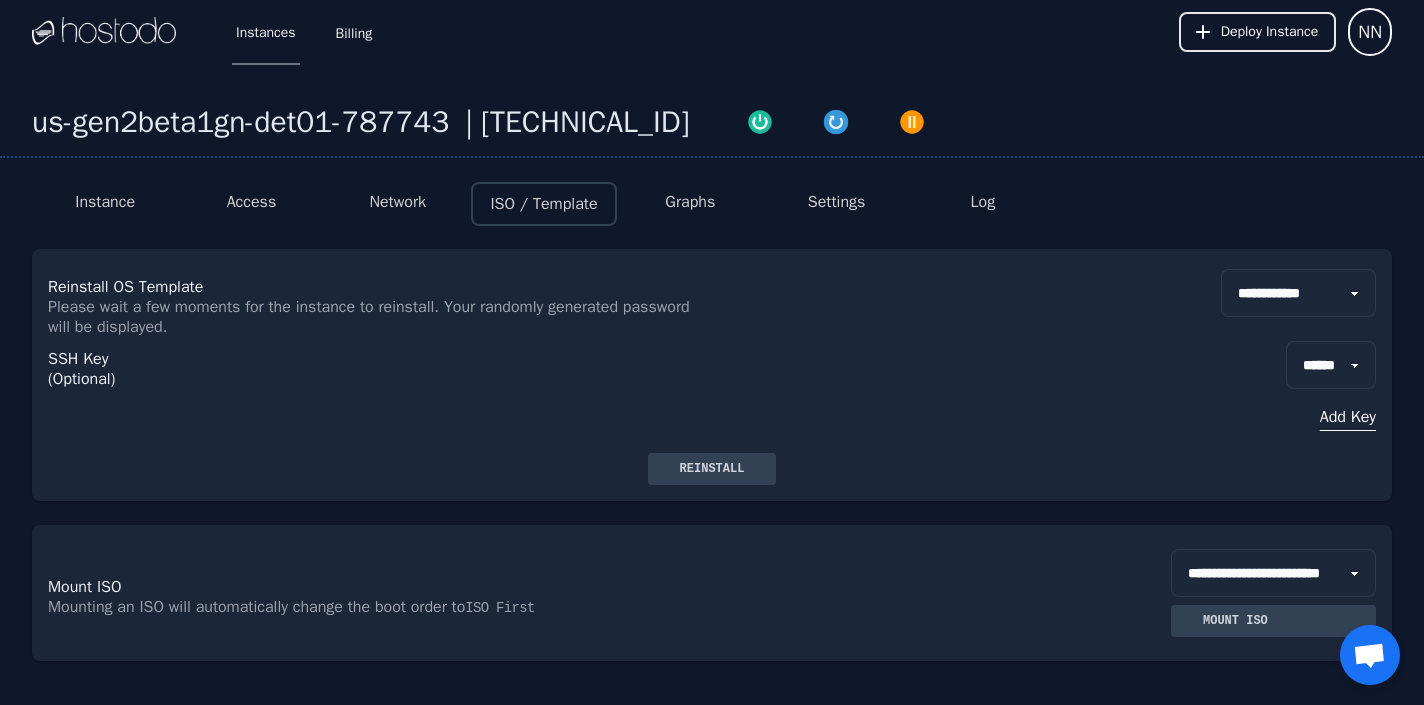 click on "Settings" at bounding box center [836, 204] 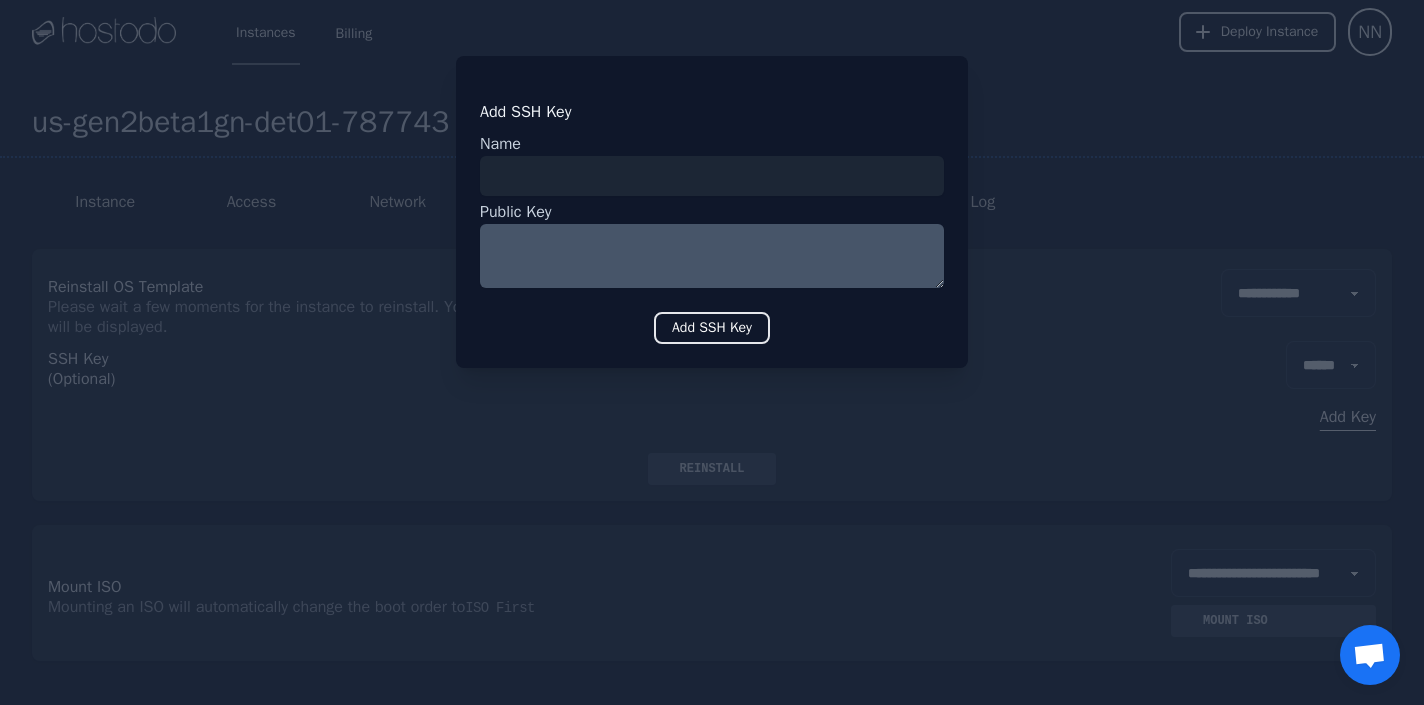 click at bounding box center [712, 176] 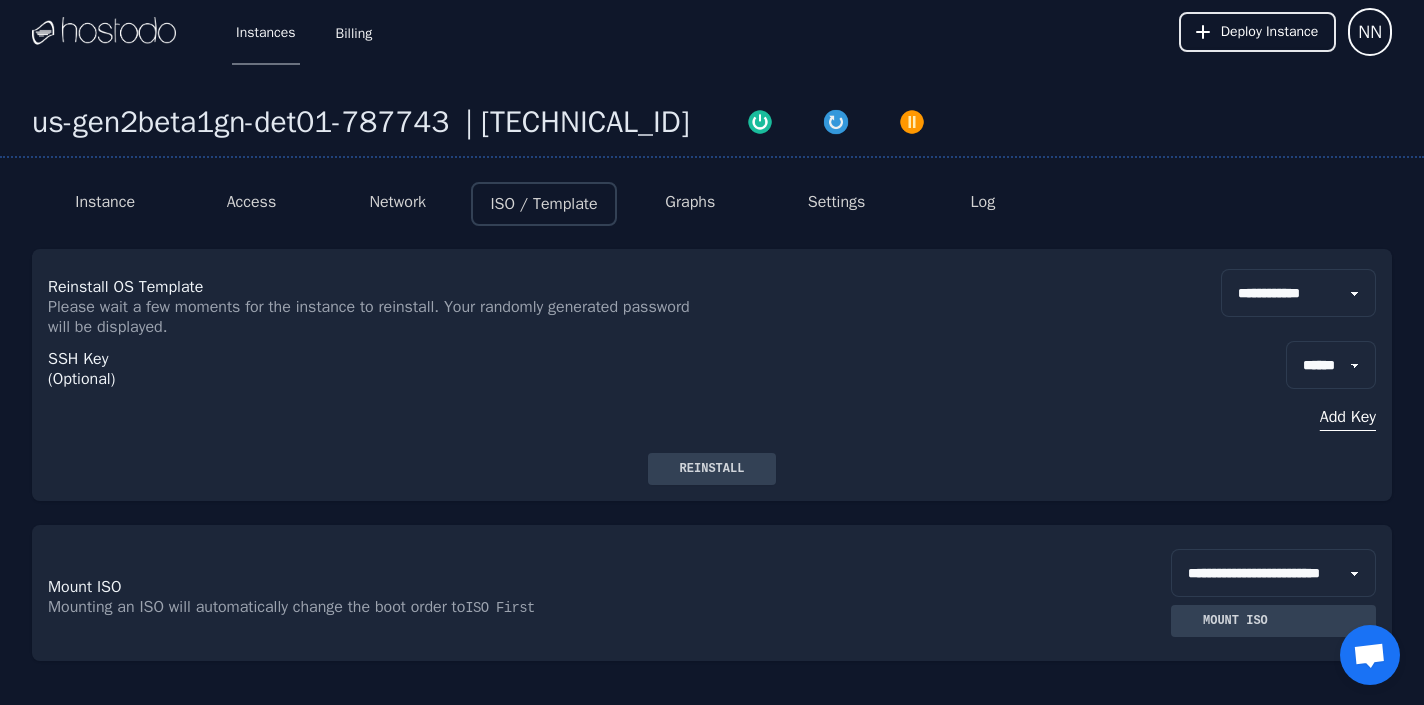 click on "Add Key" at bounding box center (1331, 417) 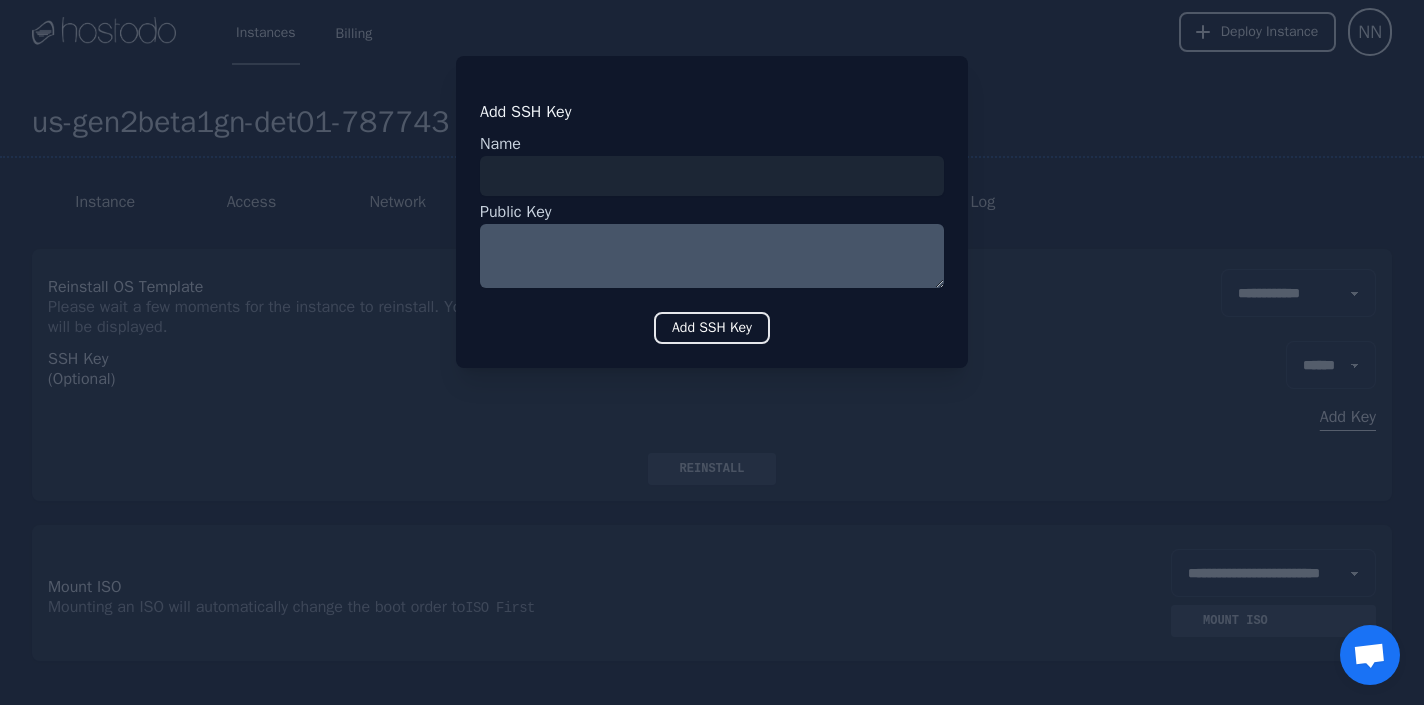click on "Add SSH Key" at bounding box center [712, 328] 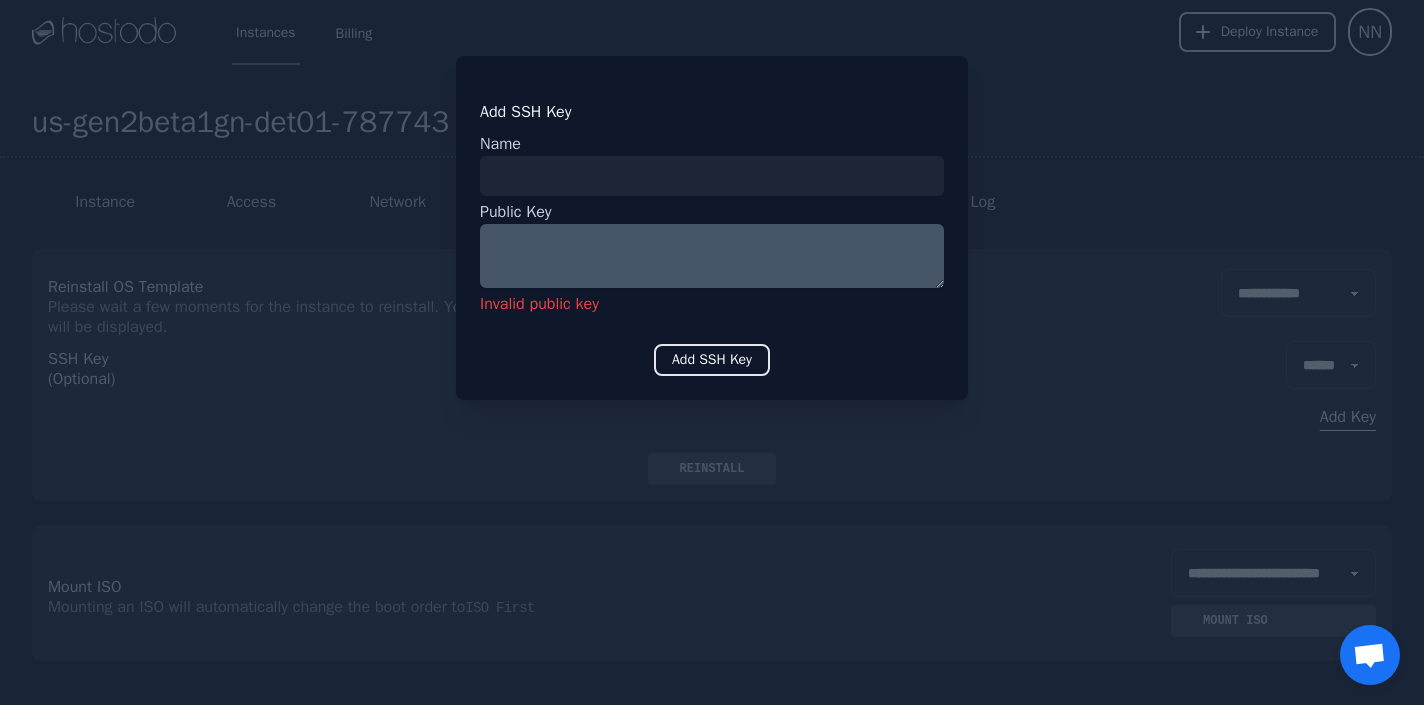 click at bounding box center (712, 352) 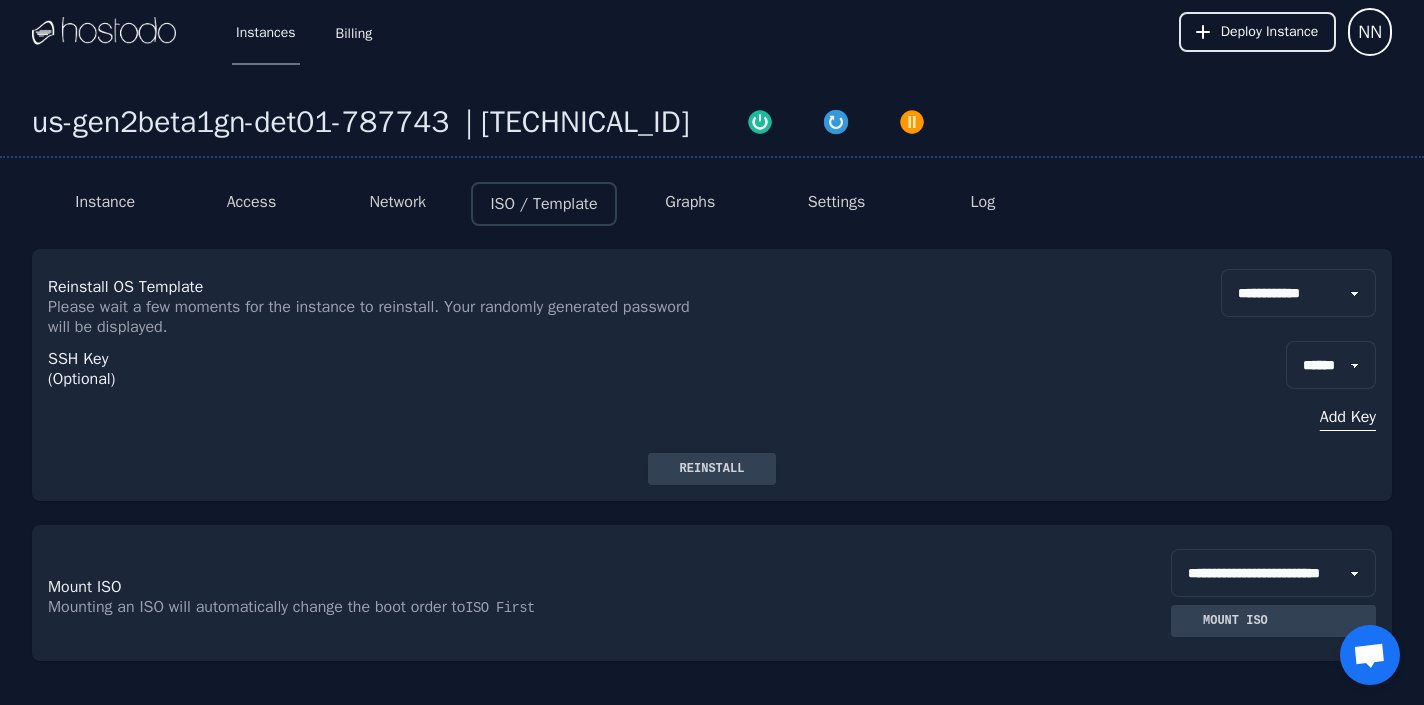 click on "Access" at bounding box center [252, 202] 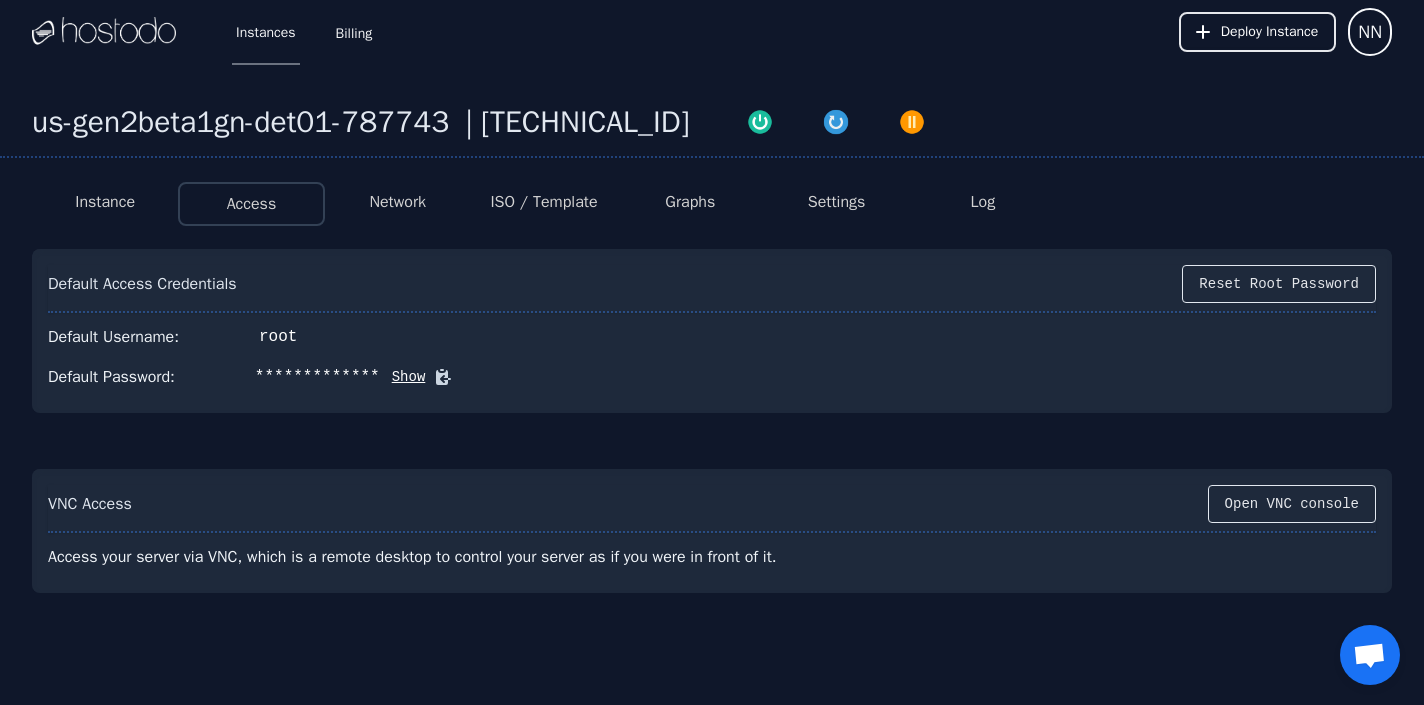 click on "Show" at bounding box center [403, 377] 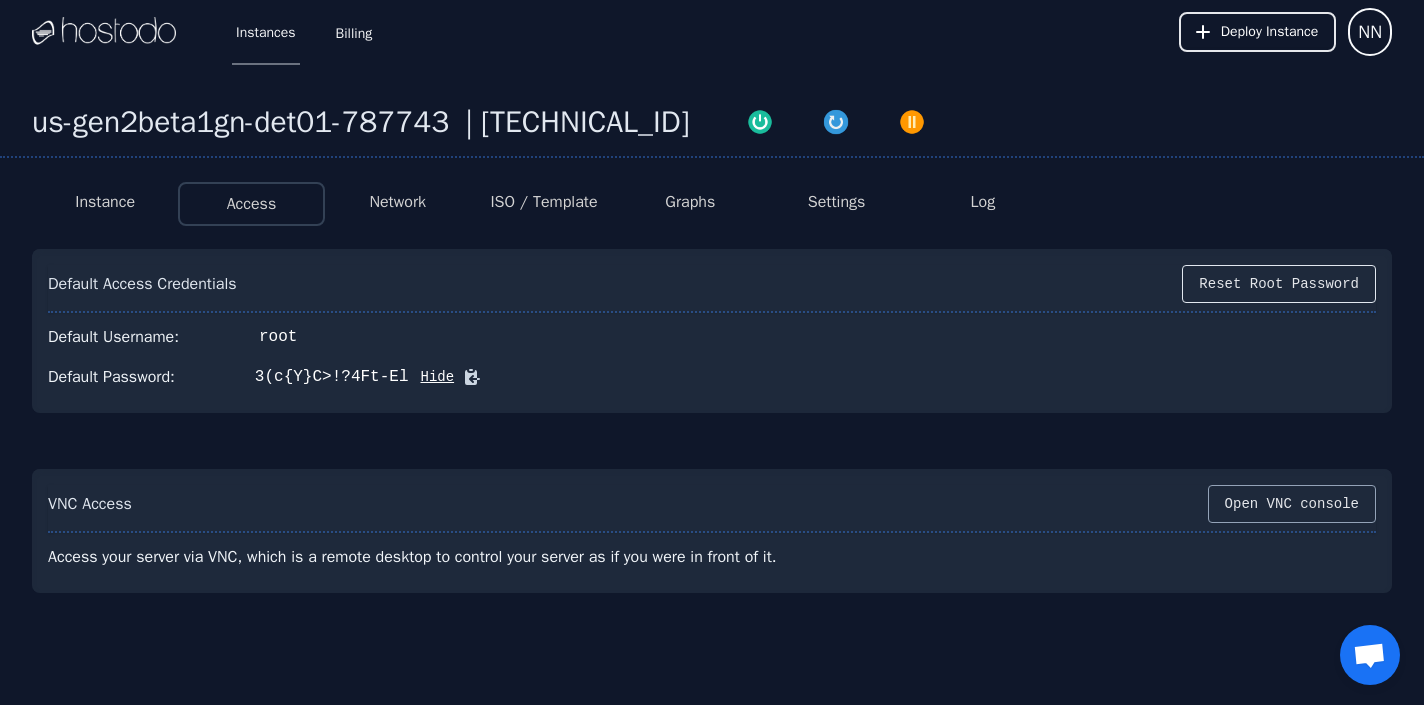 click on "Open VNC console" at bounding box center [1292, 504] 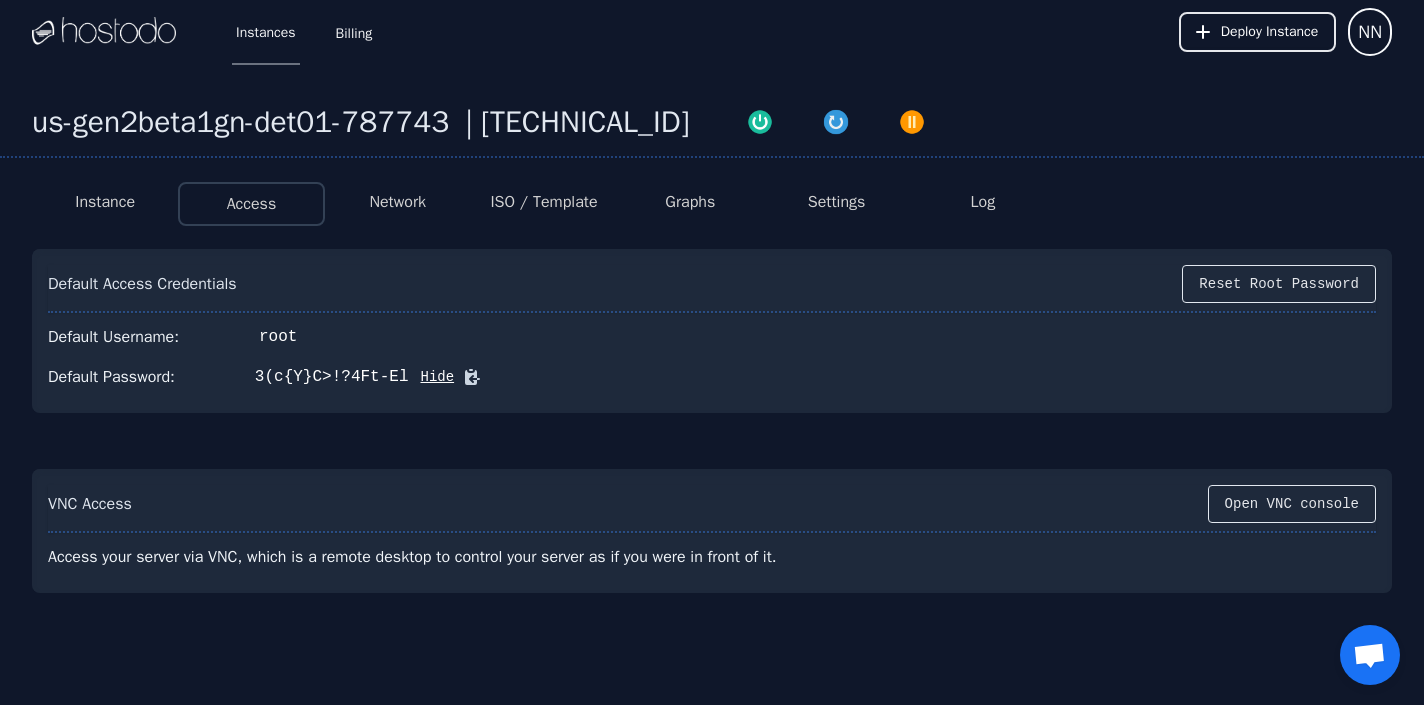 click on "Network" at bounding box center [397, 202] 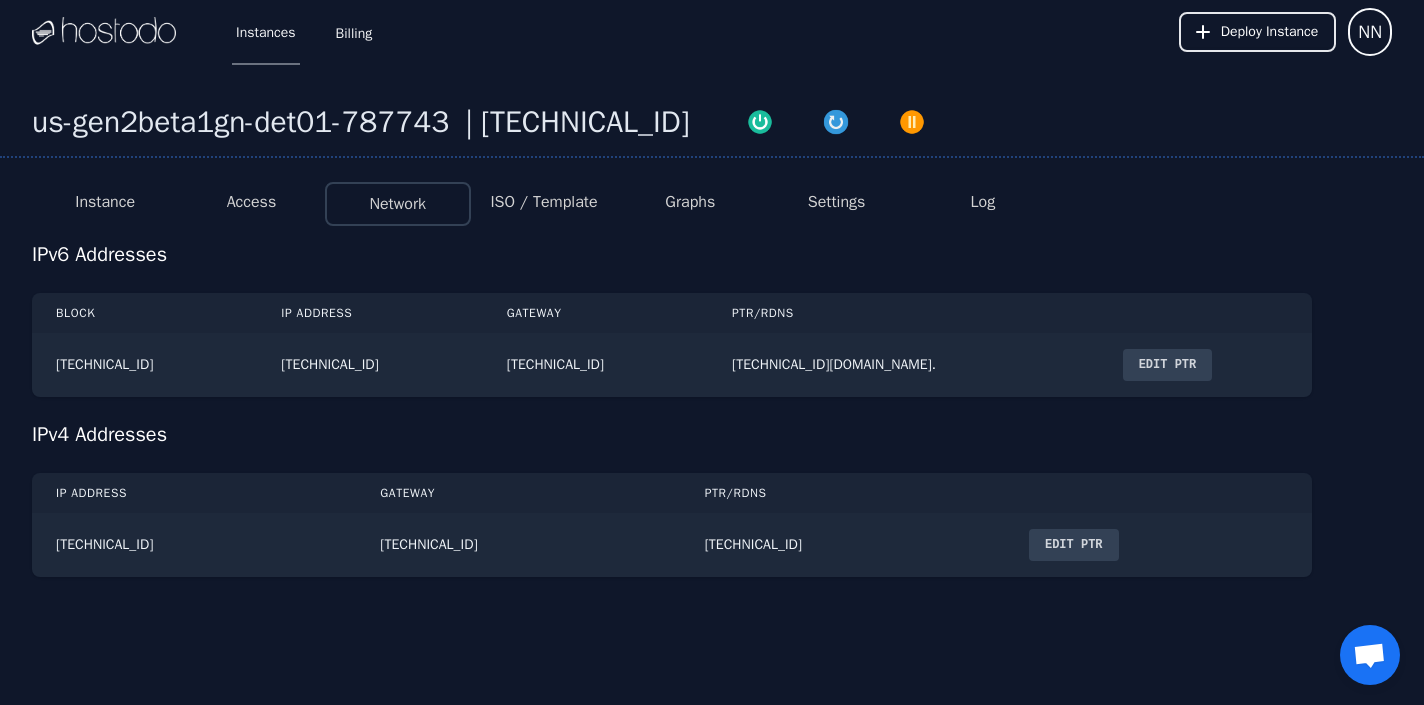 click on "ISO / Template" at bounding box center [543, 202] 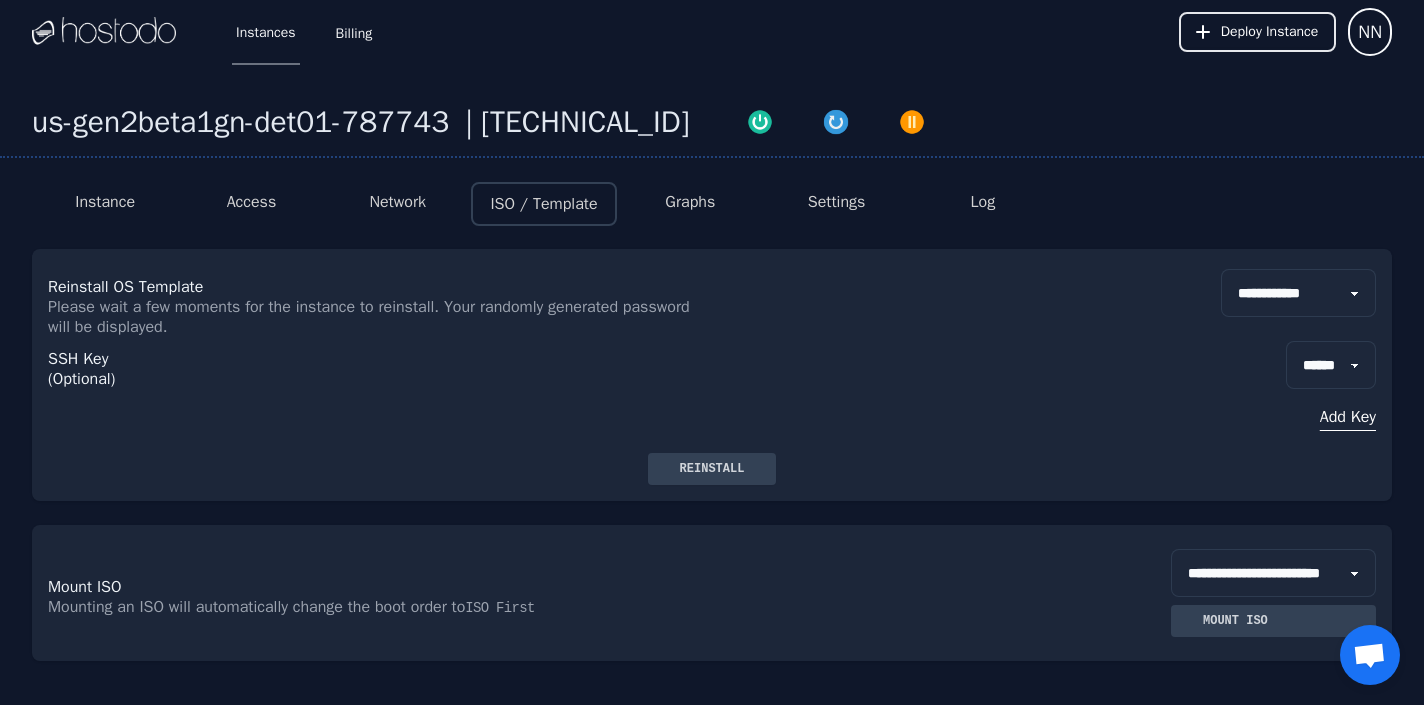 click on "Reinstall" at bounding box center [712, 469] 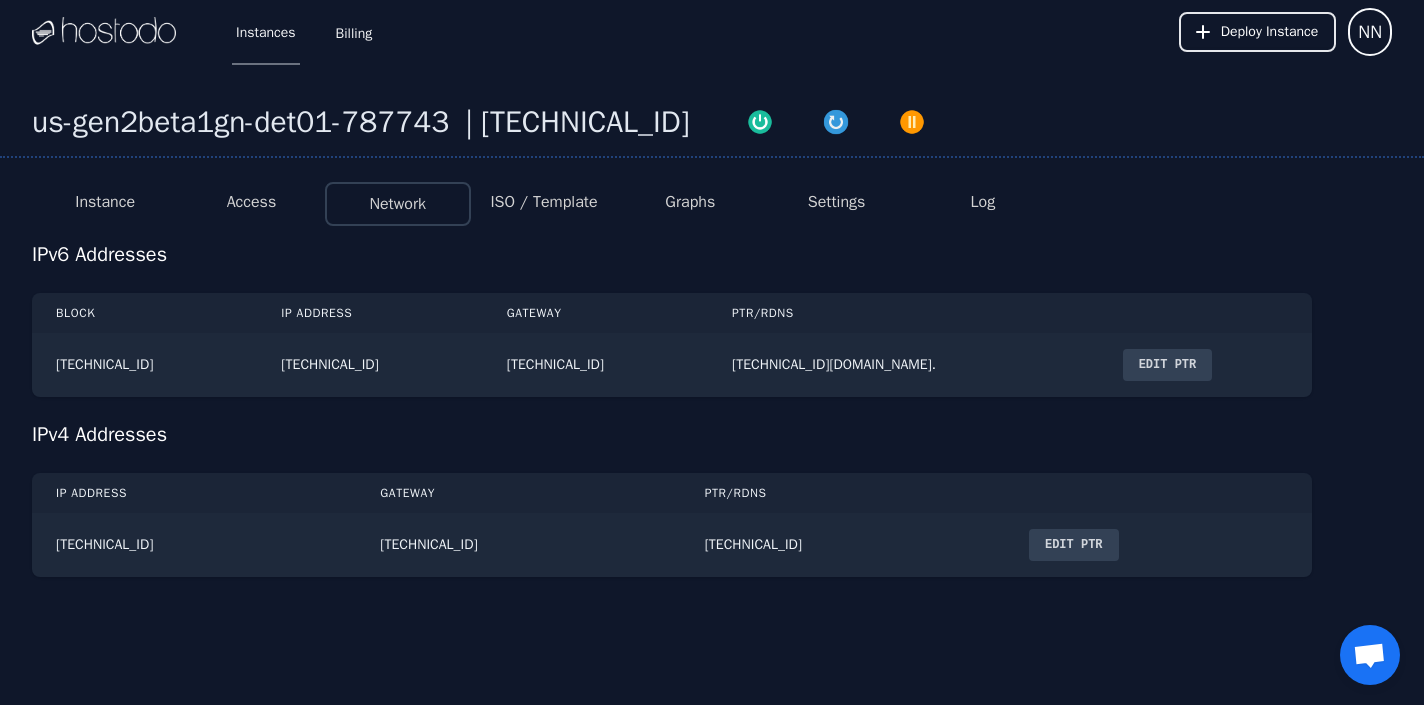 click on "Access" at bounding box center [252, 202] 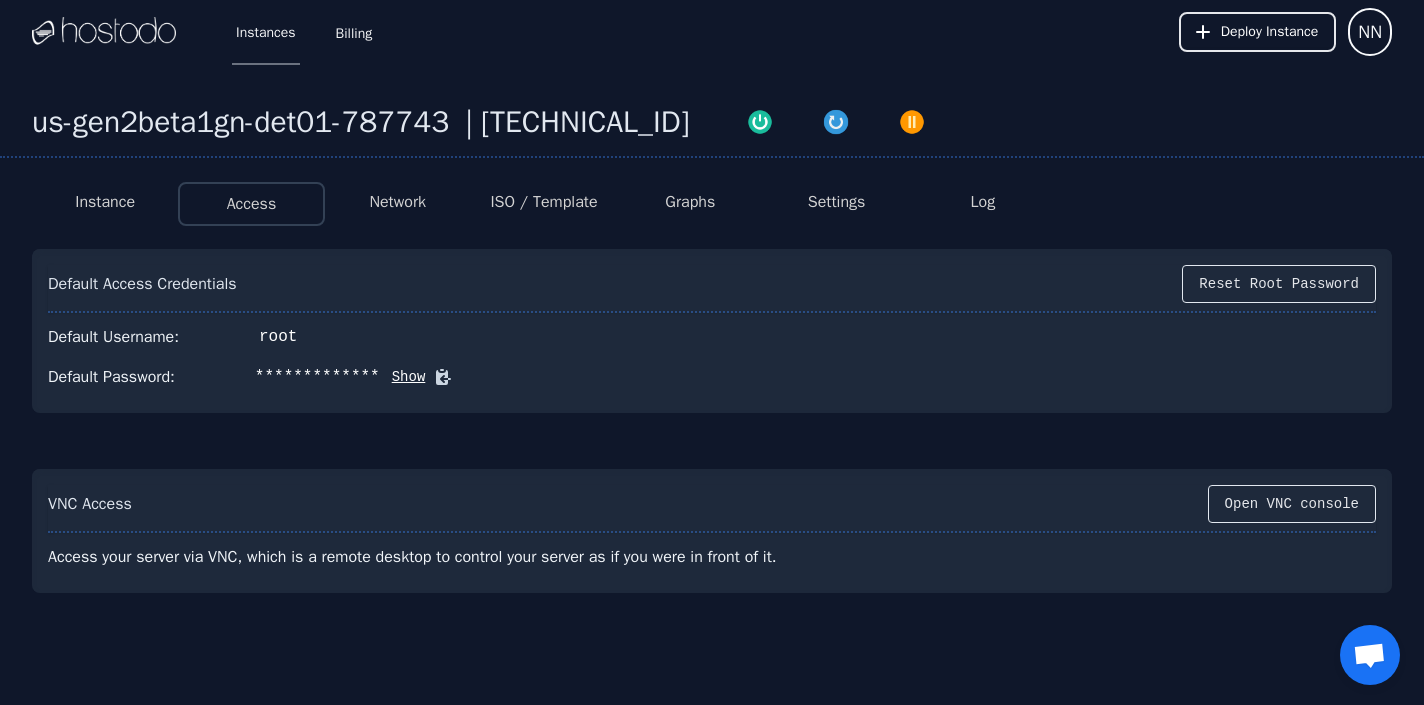 click on "Show" at bounding box center (403, 377) 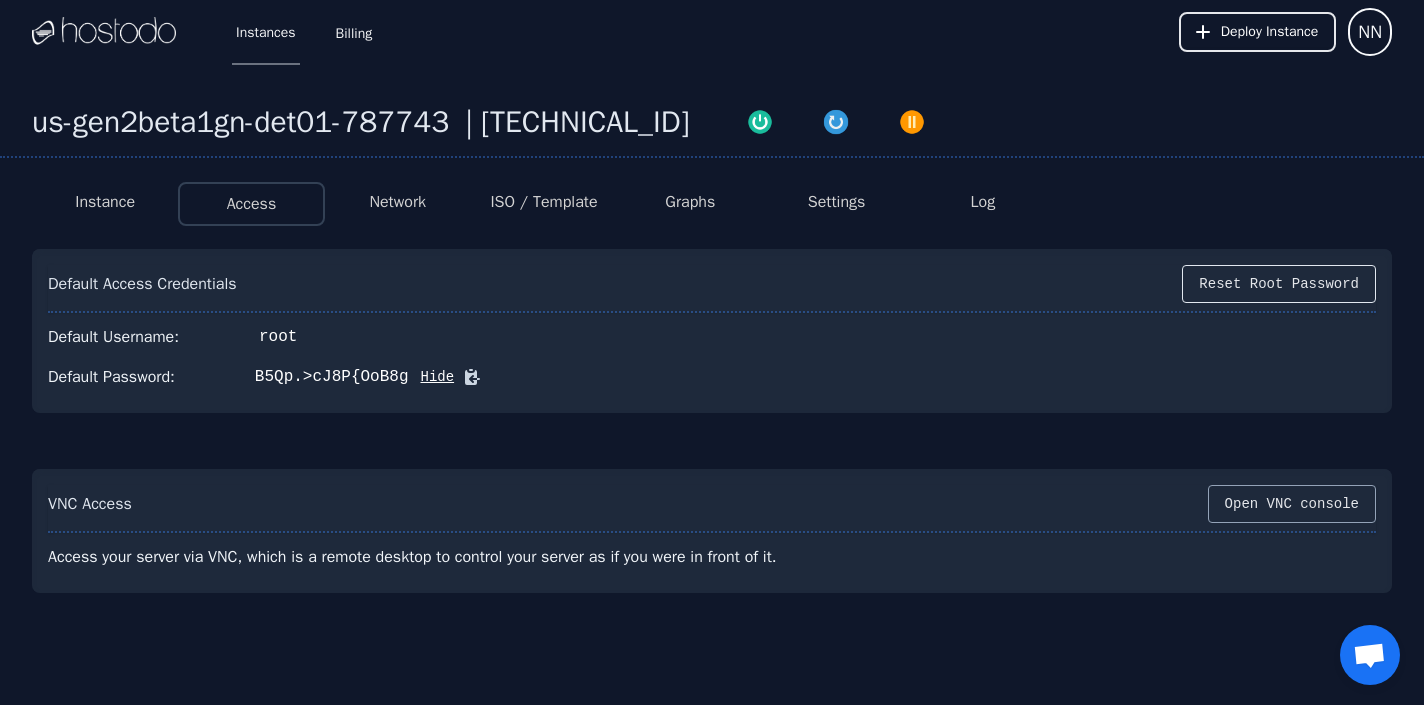 click on "Open VNC console" at bounding box center (1292, 504) 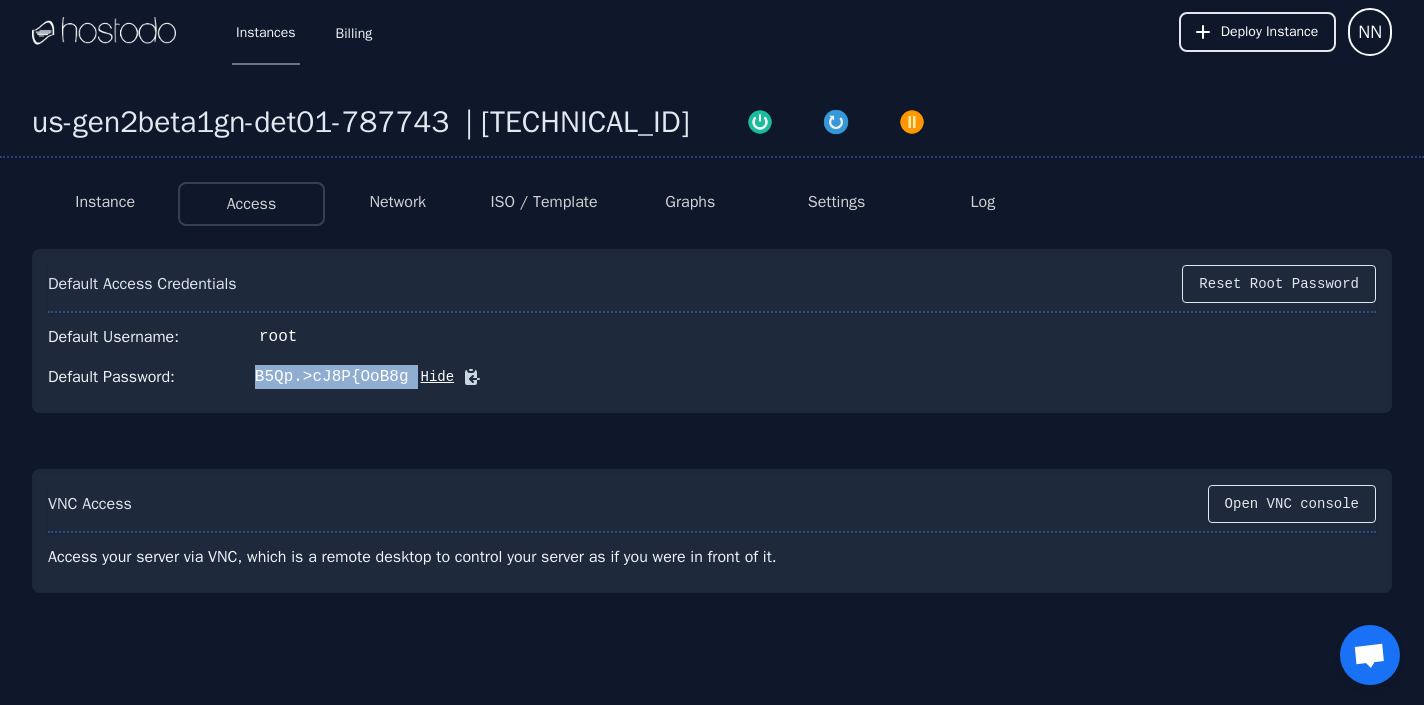 drag, startPoint x: 260, startPoint y: 374, endPoint x: 417, endPoint y: 376, distance: 157.01274 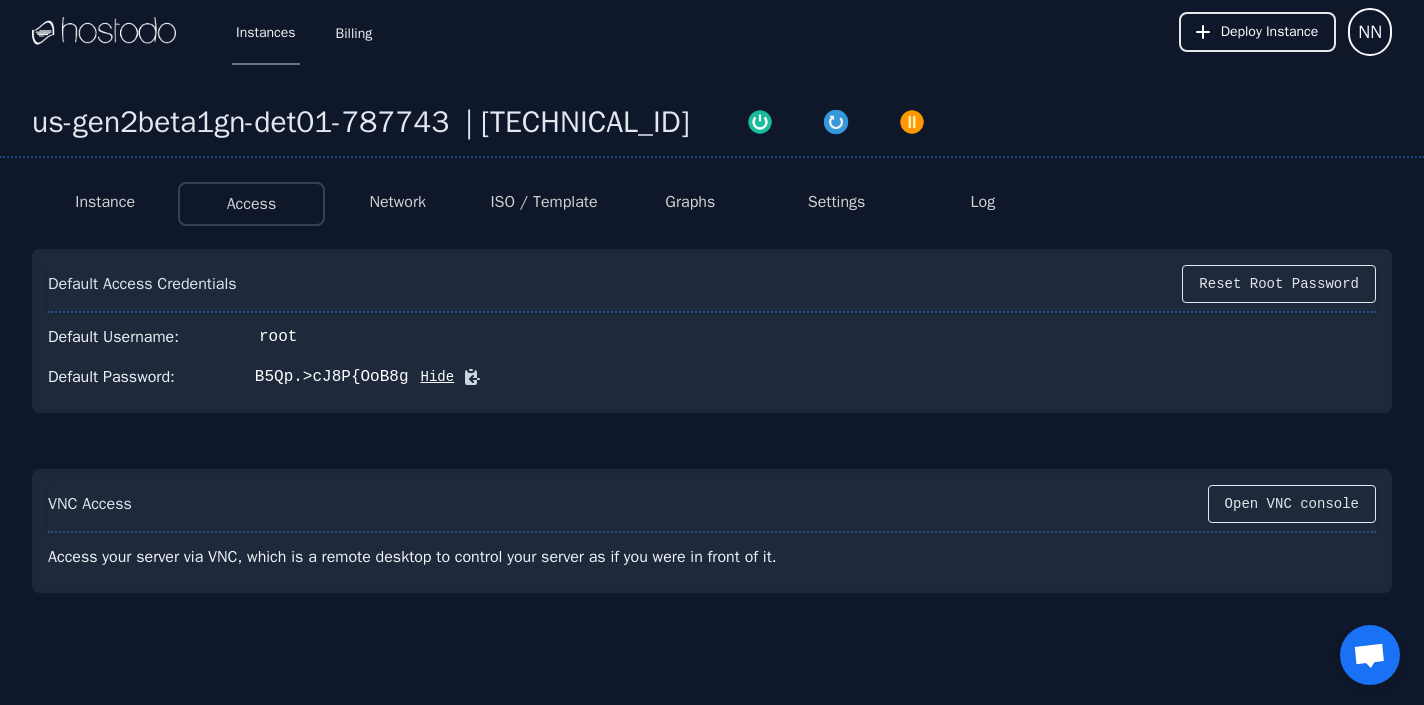 click on "VNC Access Open VNC console Access your server via VNC, which is a remote desktop to control your server as if you were in front of it." at bounding box center (712, 531) 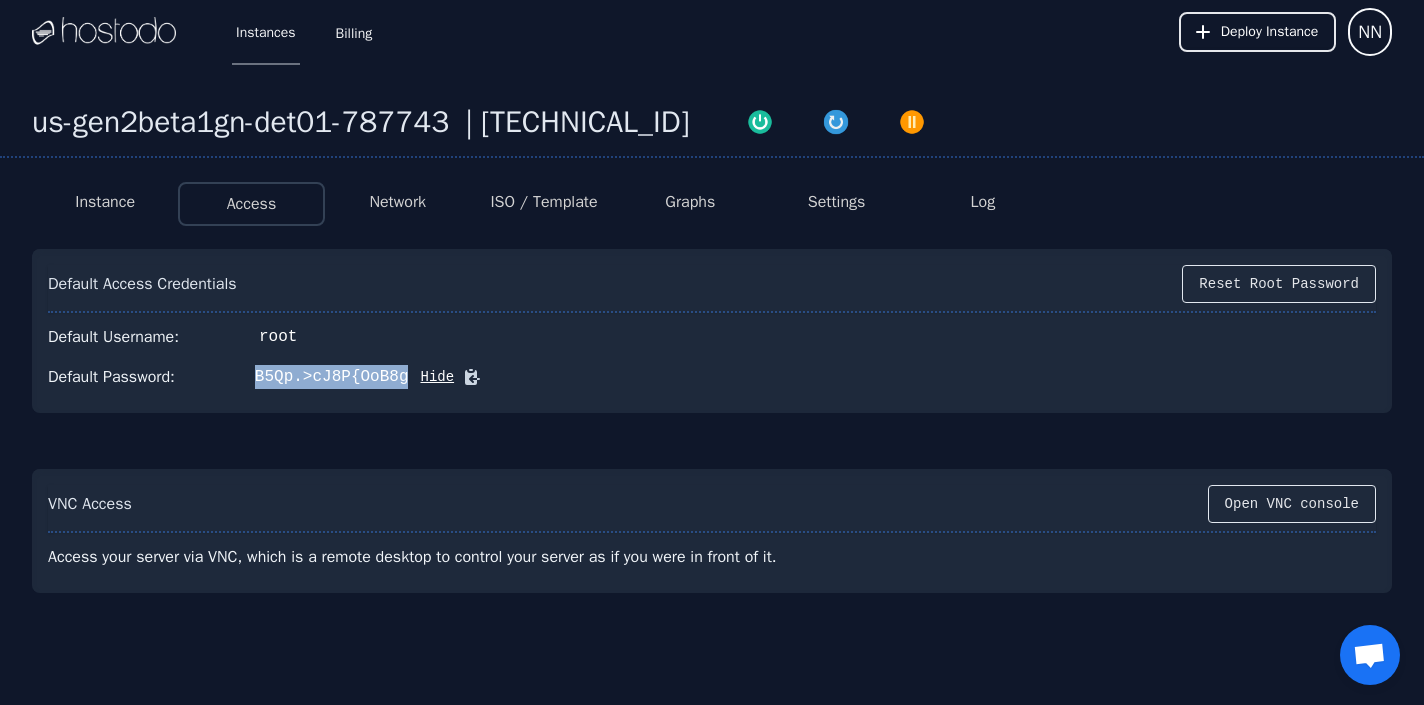 drag, startPoint x: 413, startPoint y: 380, endPoint x: 249, endPoint y: 376, distance: 164.04877 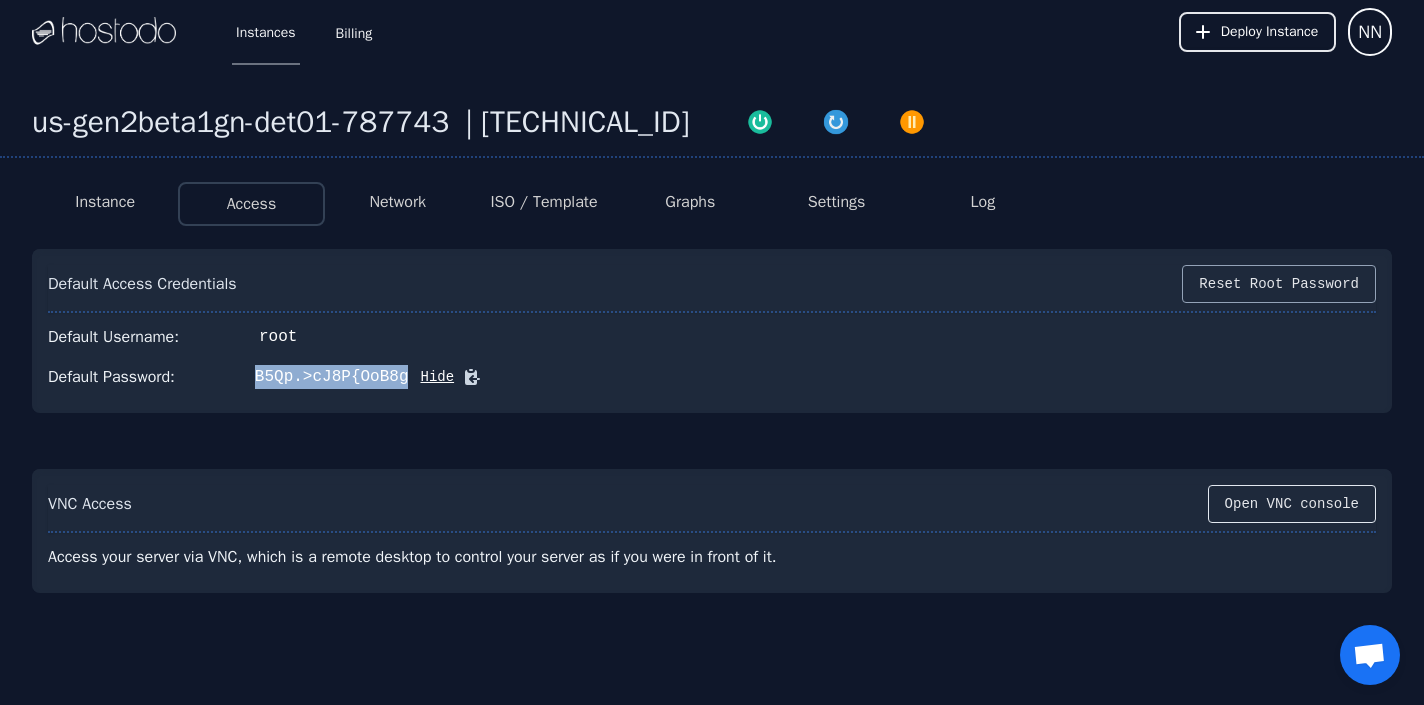 click on "Reset Root Password" at bounding box center (1279, 284) 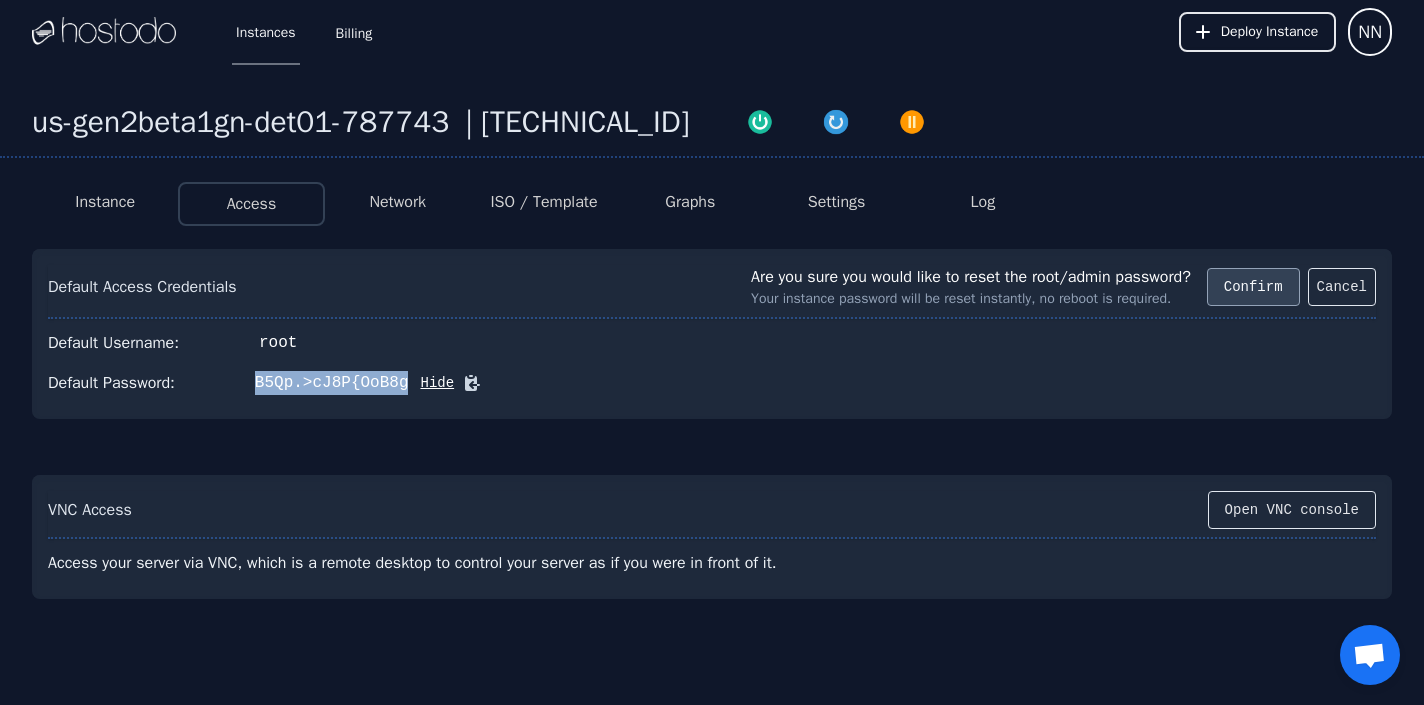 click on "Confirm" at bounding box center [1253, 287] 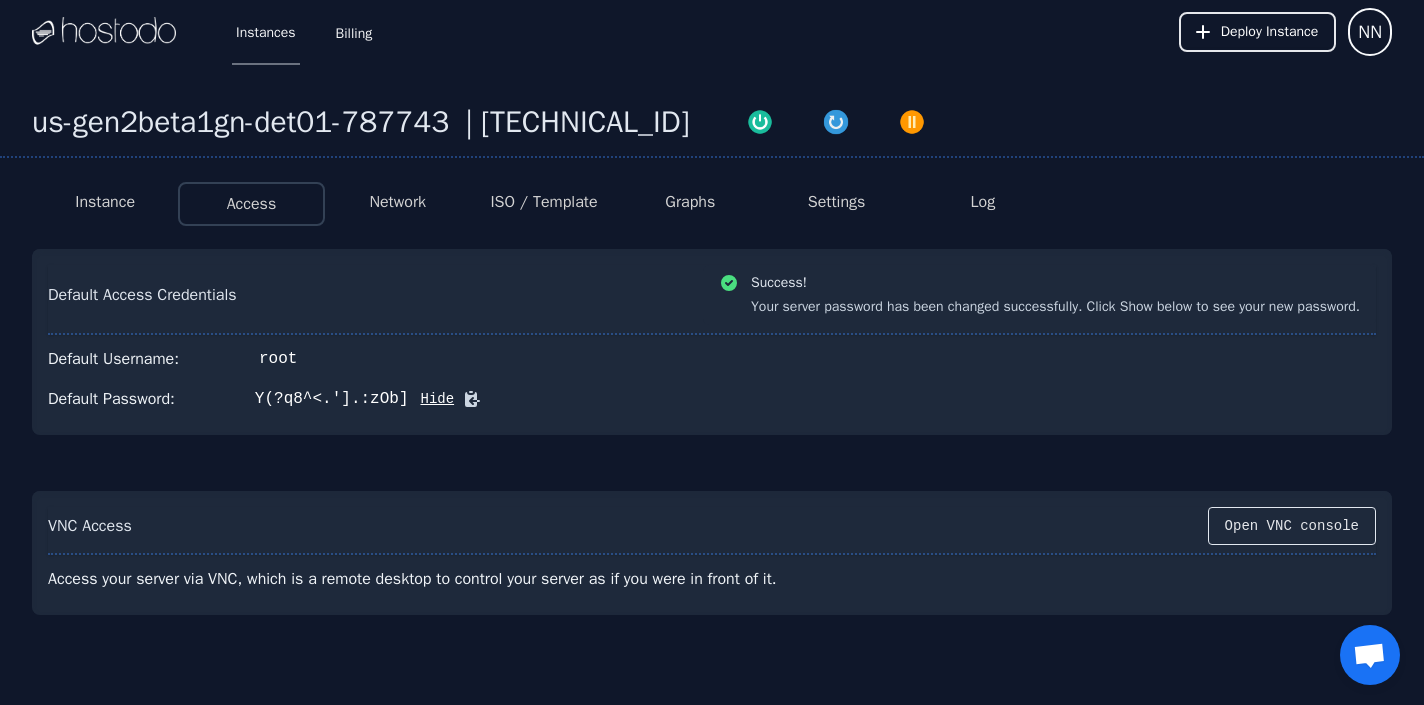 click on "Default Password:  Y(?q8^<.'].:zOb] Hide" at bounding box center (712, 399) 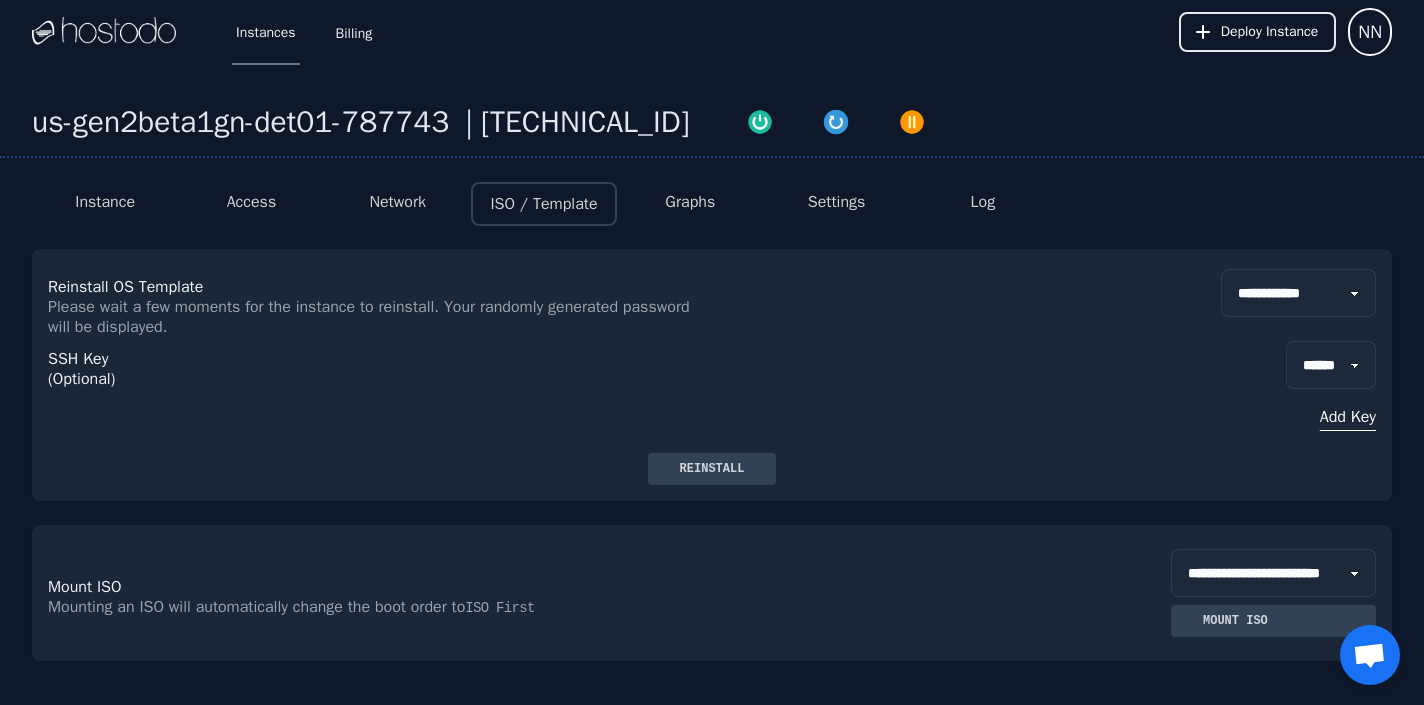 click on "Reinstall" at bounding box center (712, 469) 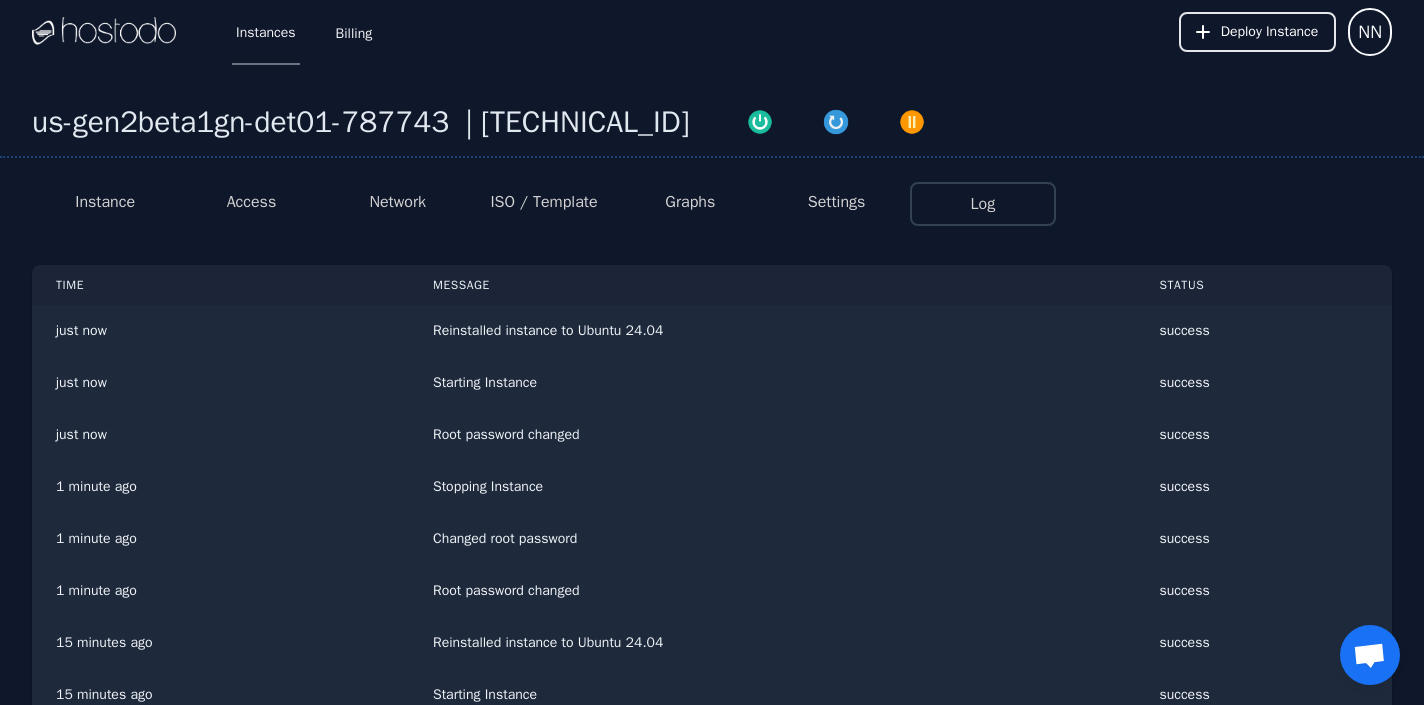 click on "Network" at bounding box center (397, 202) 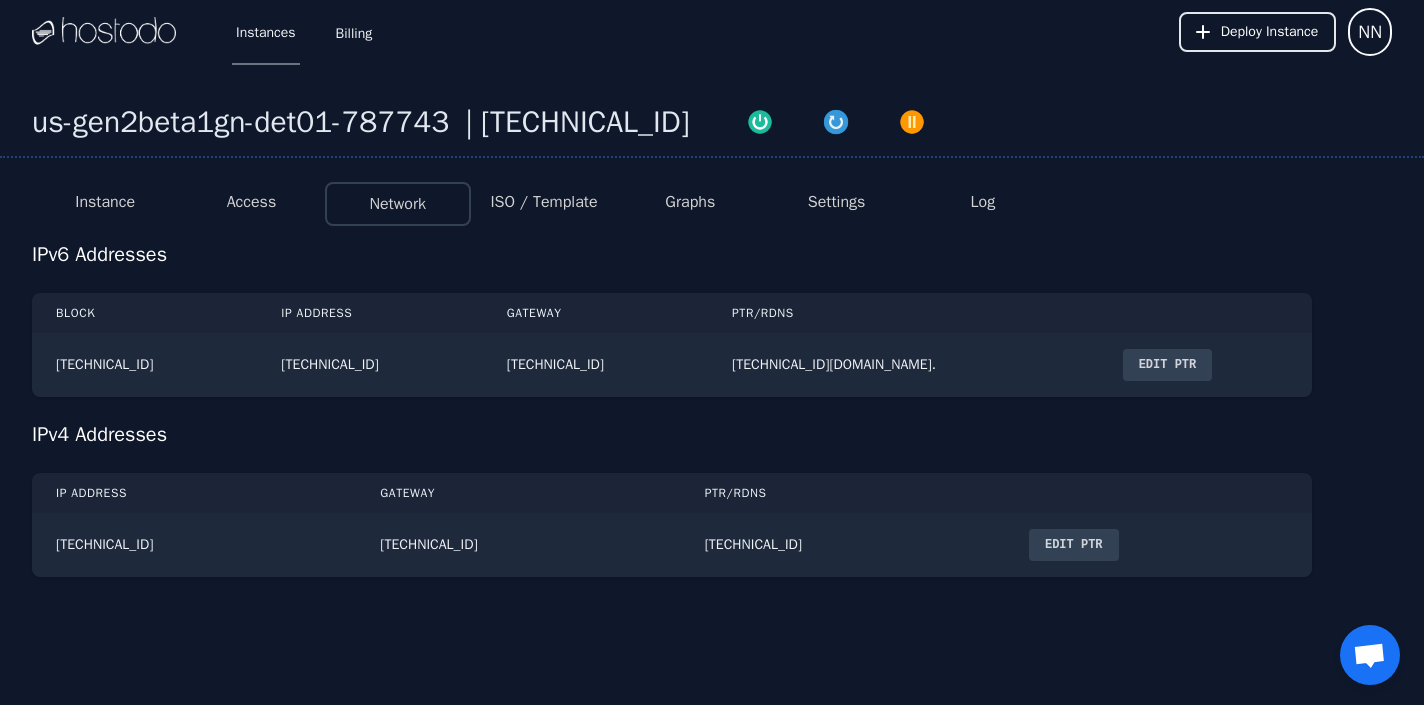 click on "Access" at bounding box center [252, 202] 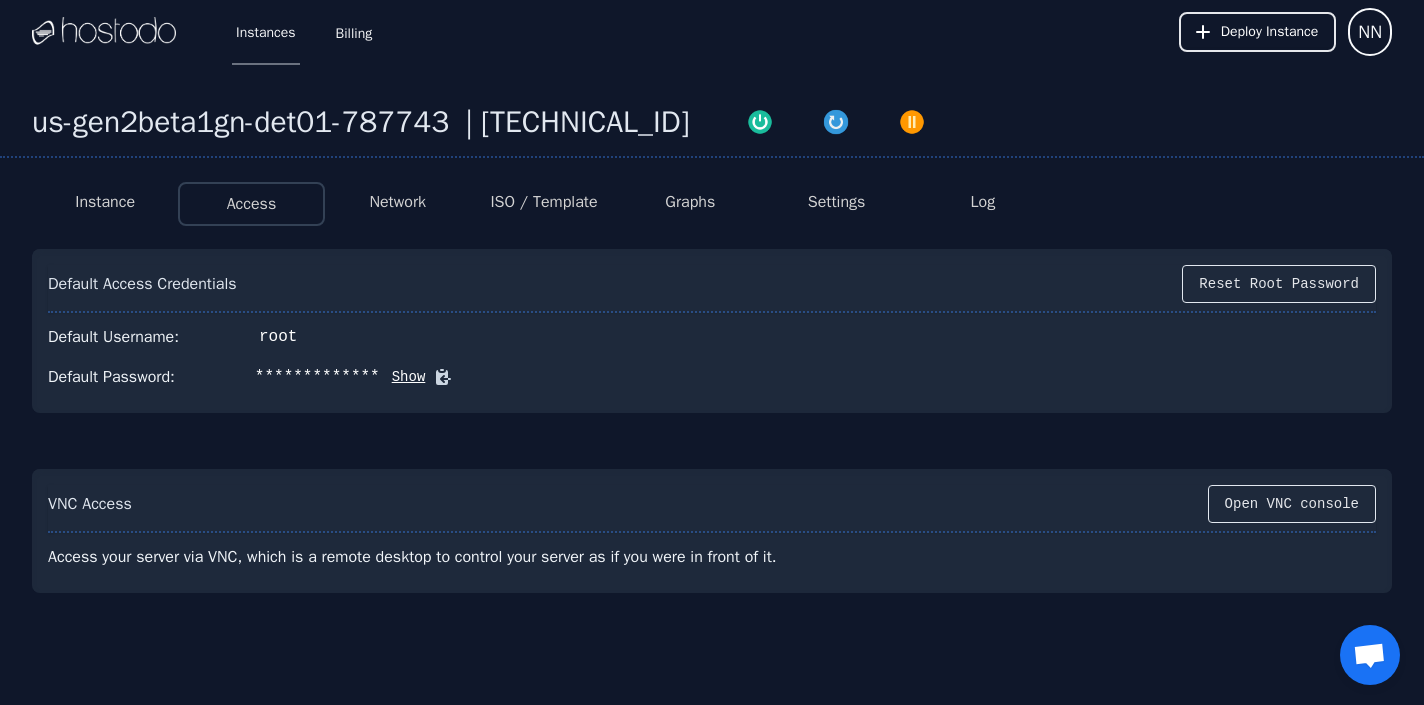 click on "Show" at bounding box center [403, 377] 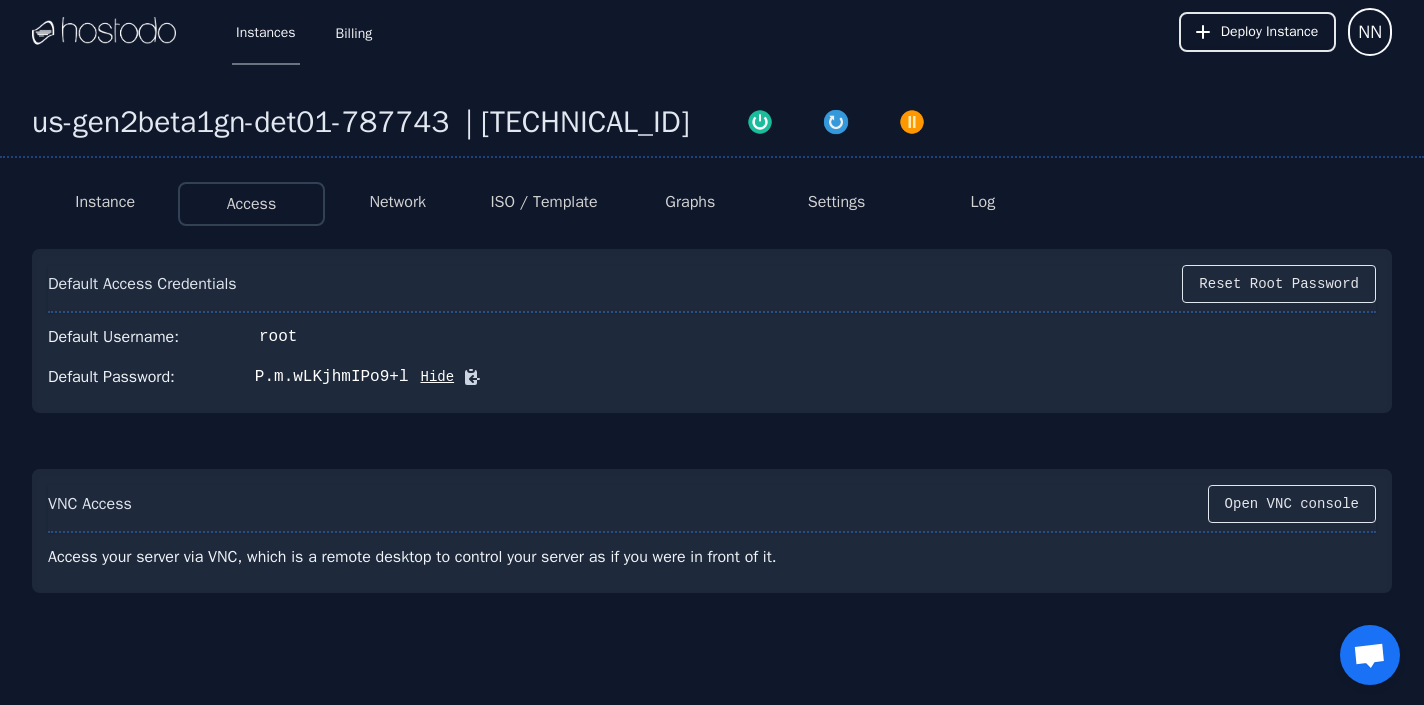 click on "Settings" at bounding box center (836, 204) 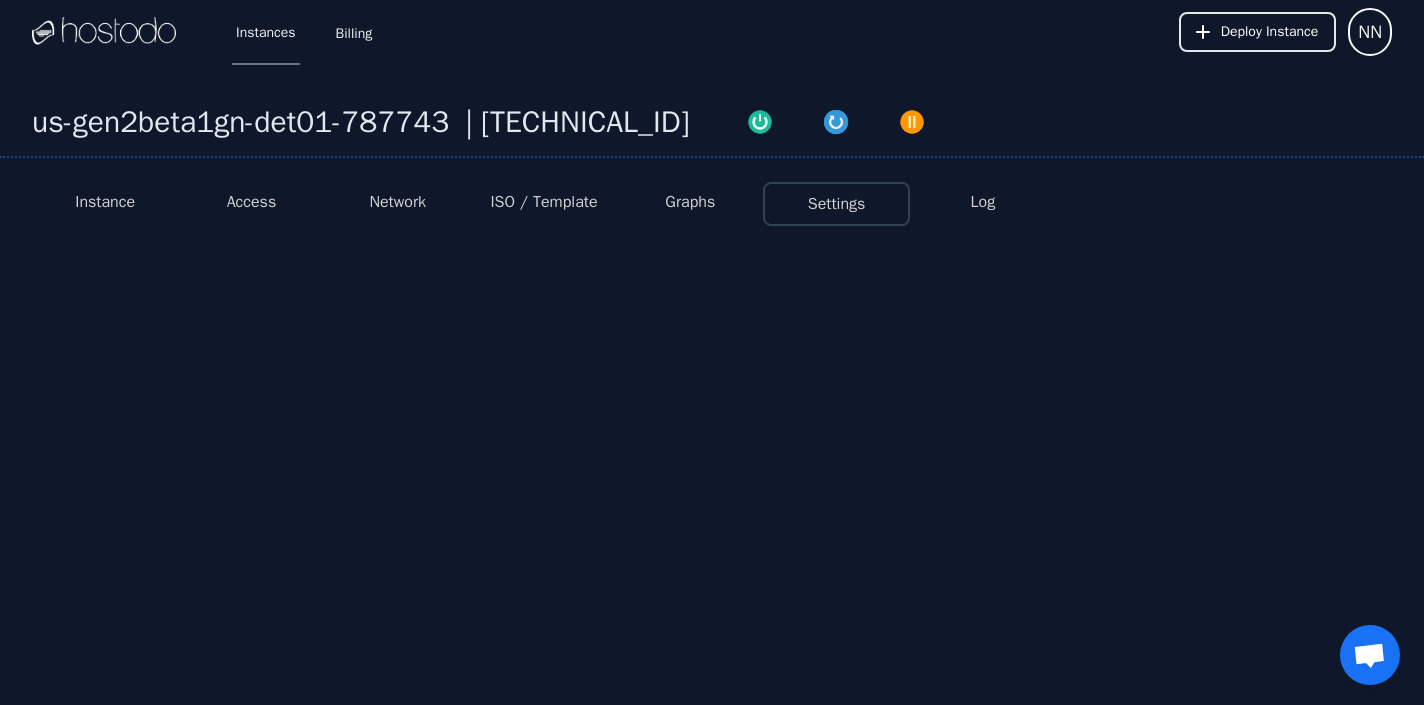 select on "***" 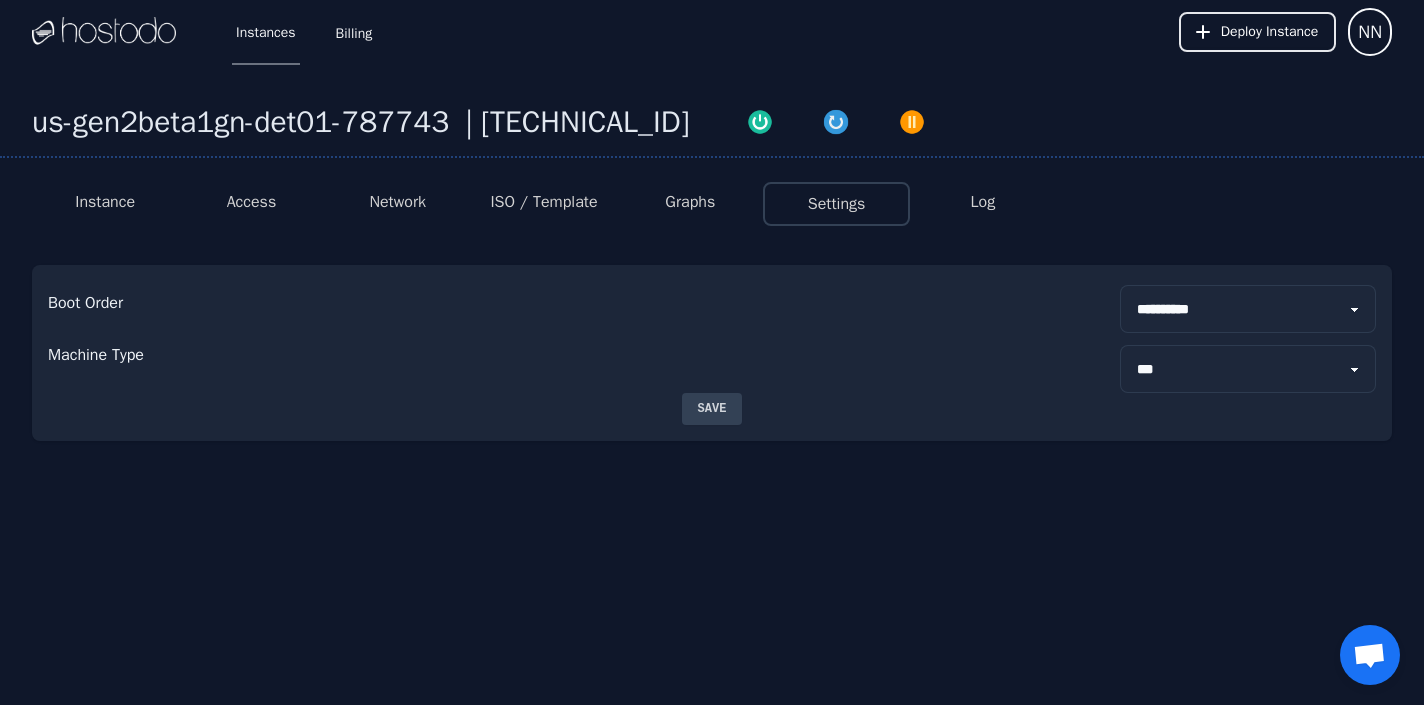 click on "Graphs" at bounding box center [690, 202] 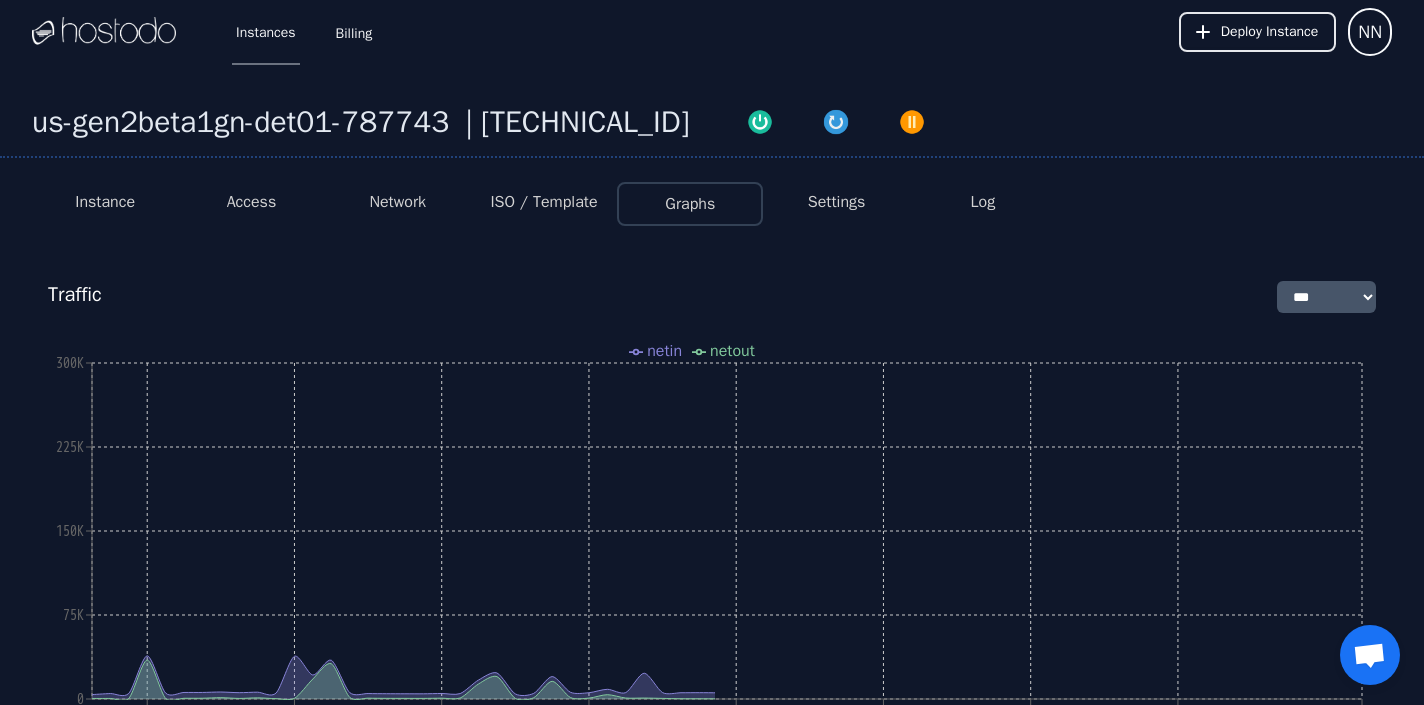click on "ISO / Template" at bounding box center (543, 202) 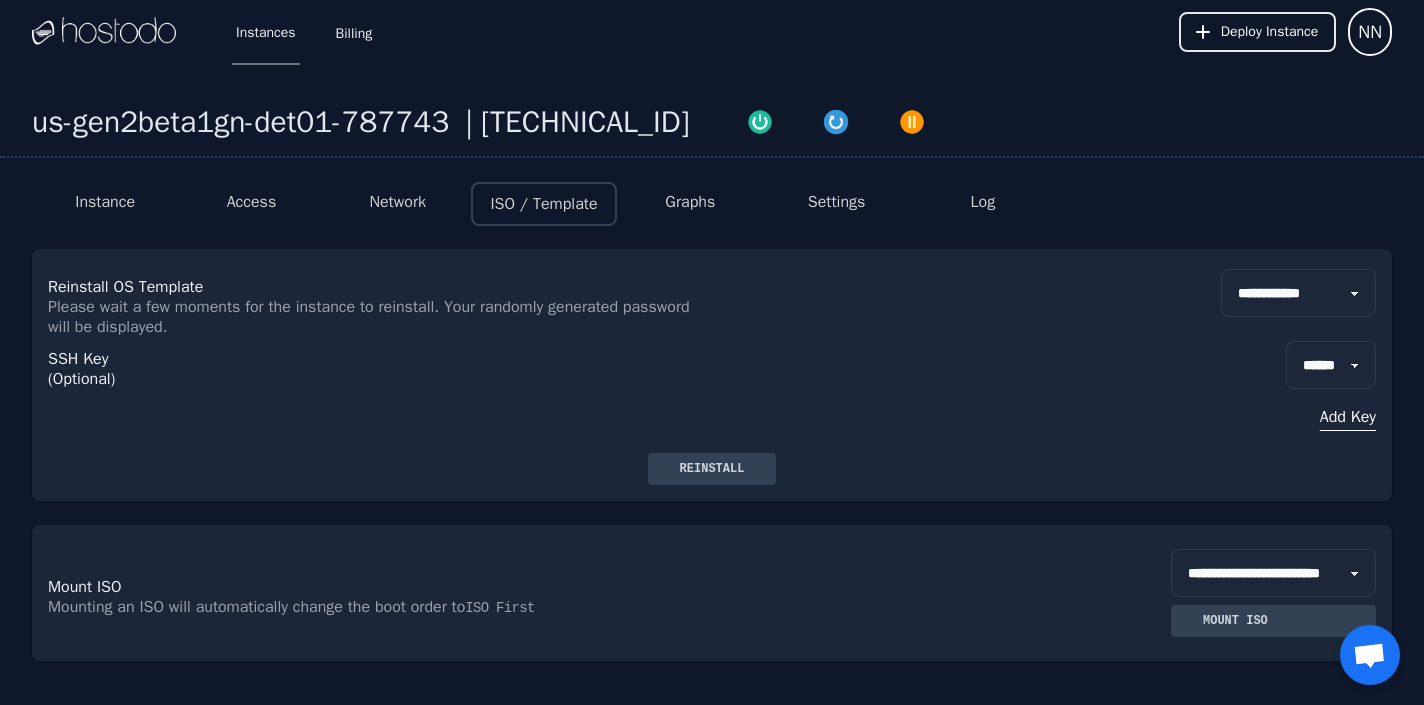 click on "Instance" at bounding box center (105, 202) 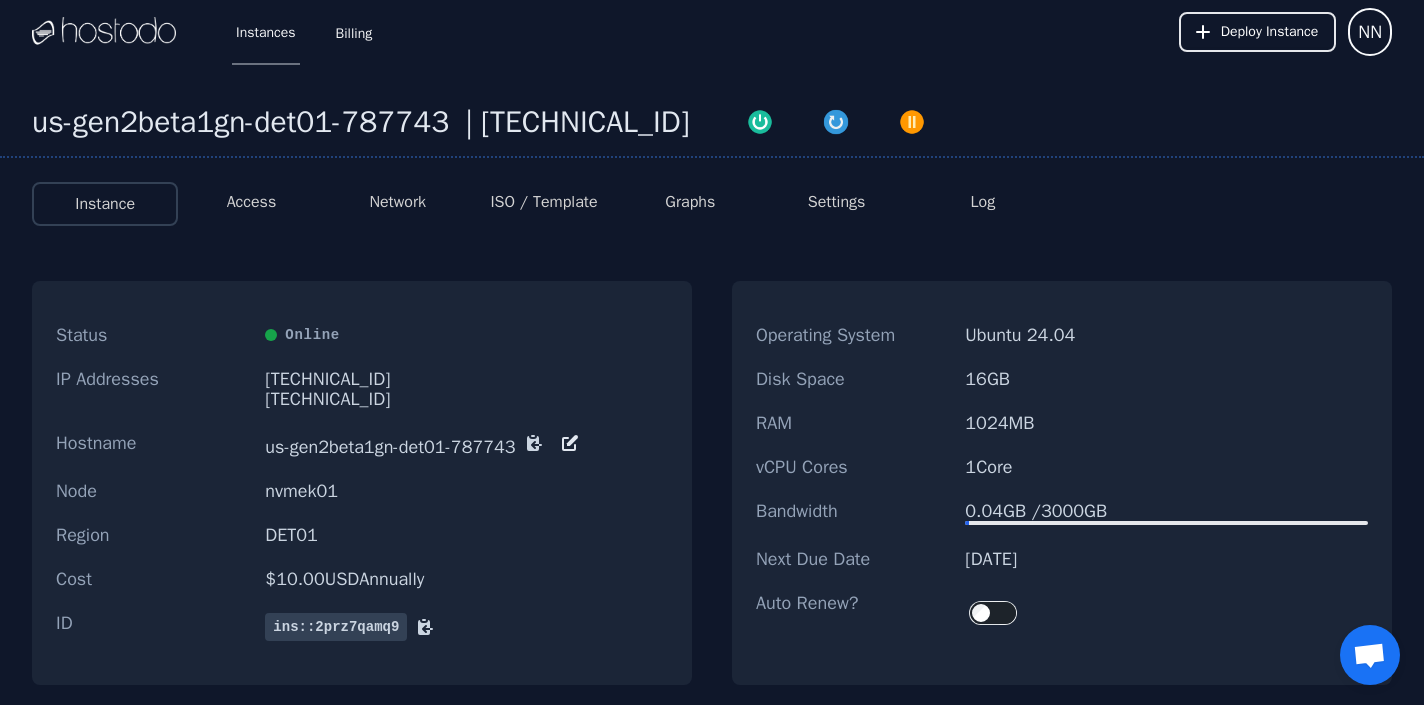 scroll, scrollTop: 0, scrollLeft: 0, axis: both 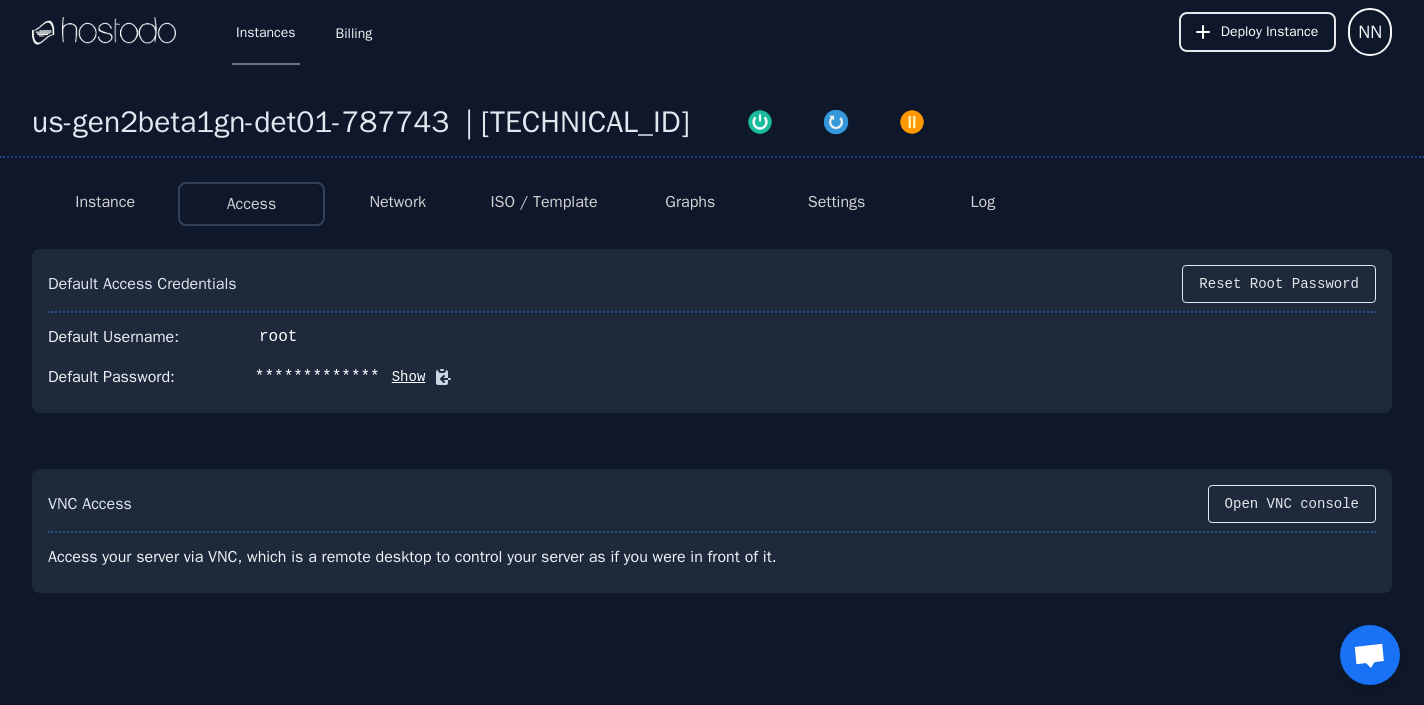 click on "Network" at bounding box center (397, 202) 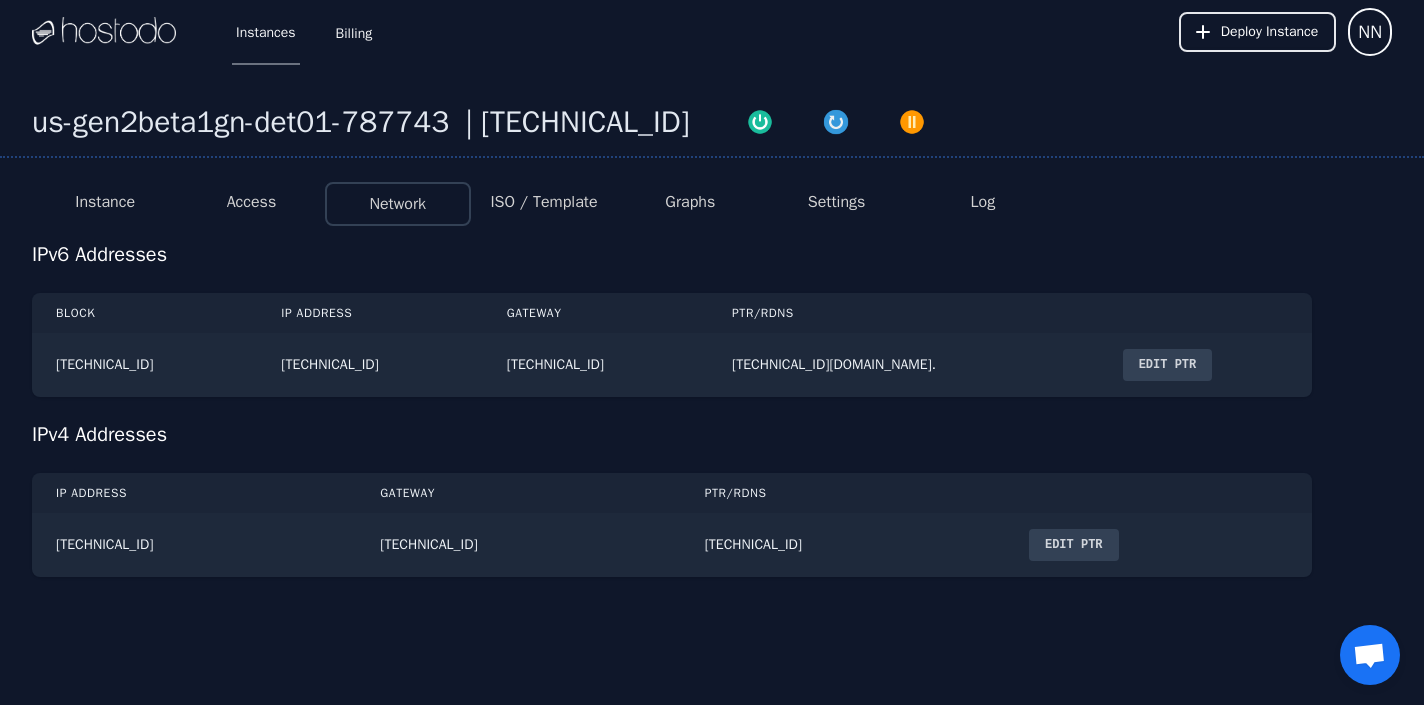 click on "ISO / Template" at bounding box center (543, 202) 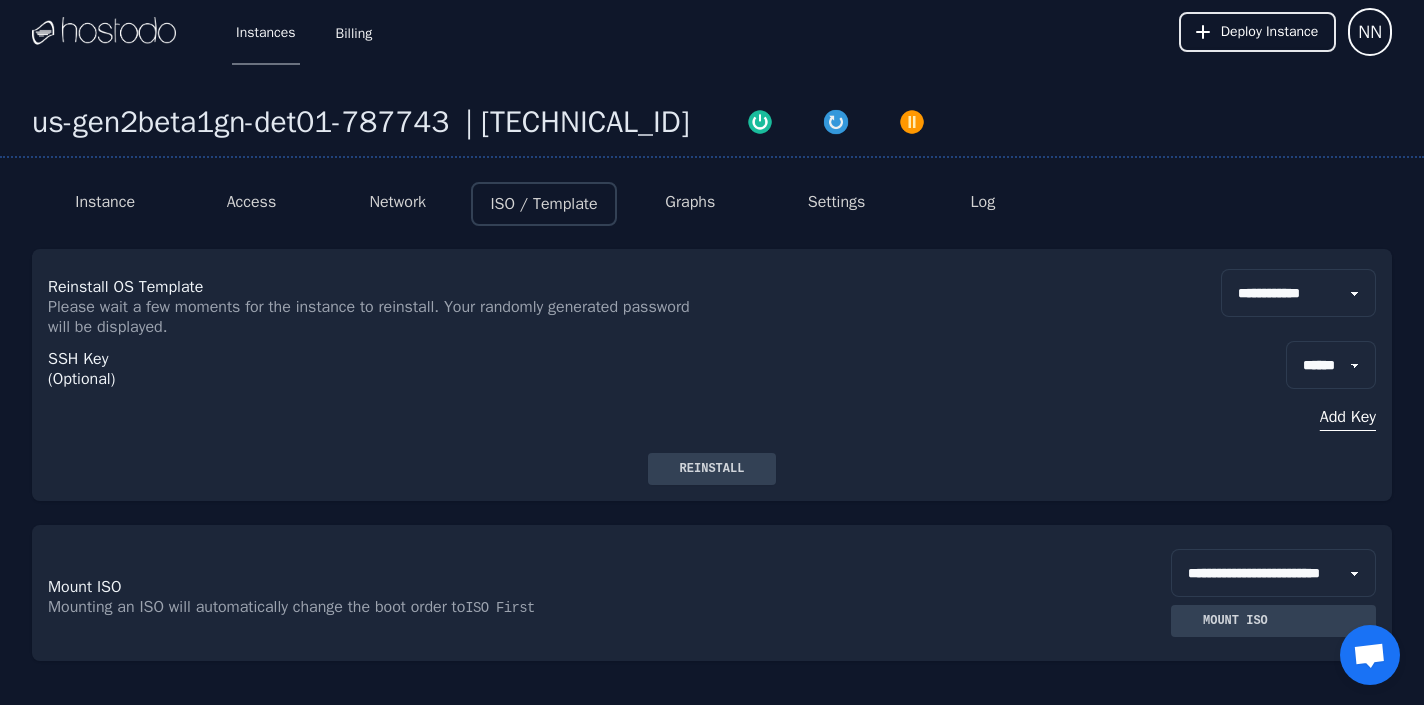 click on "Add Key" at bounding box center [1331, 417] 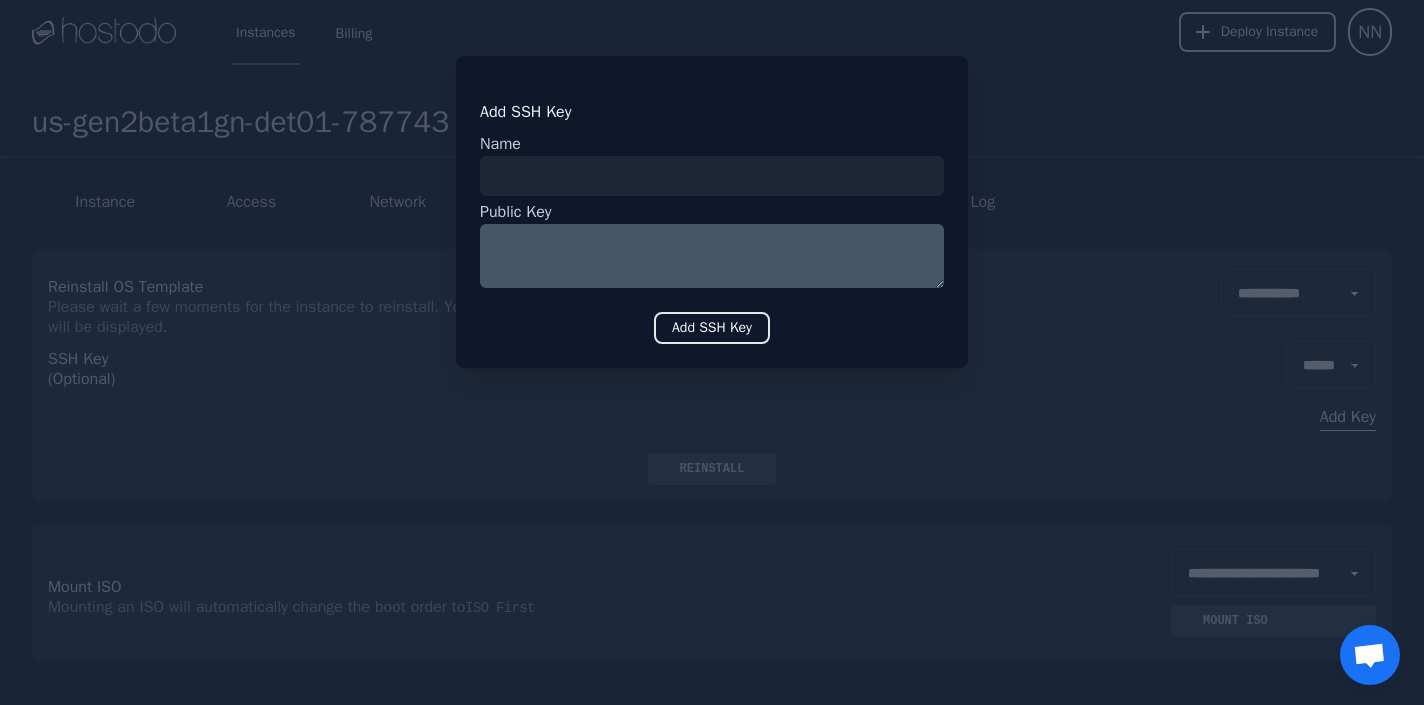 click at bounding box center (712, 256) 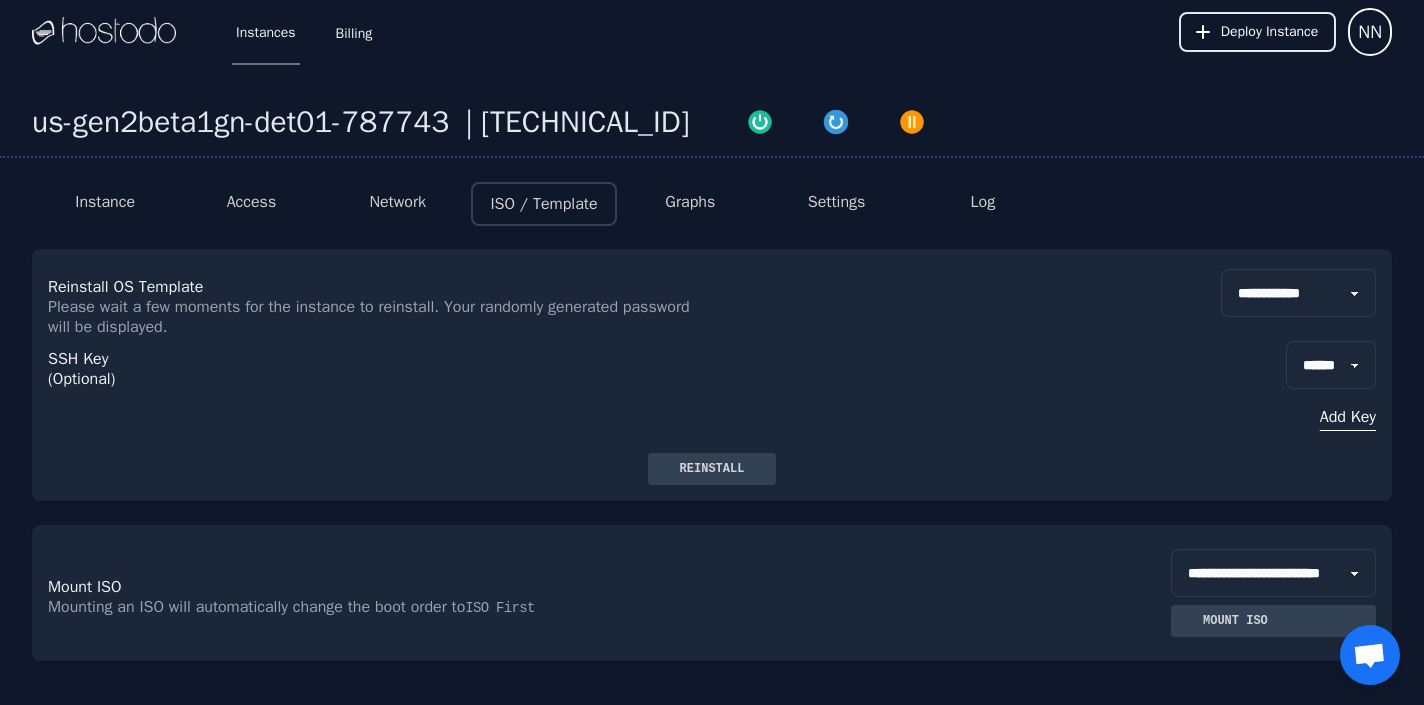 click on "Graphs" at bounding box center [690, 204] 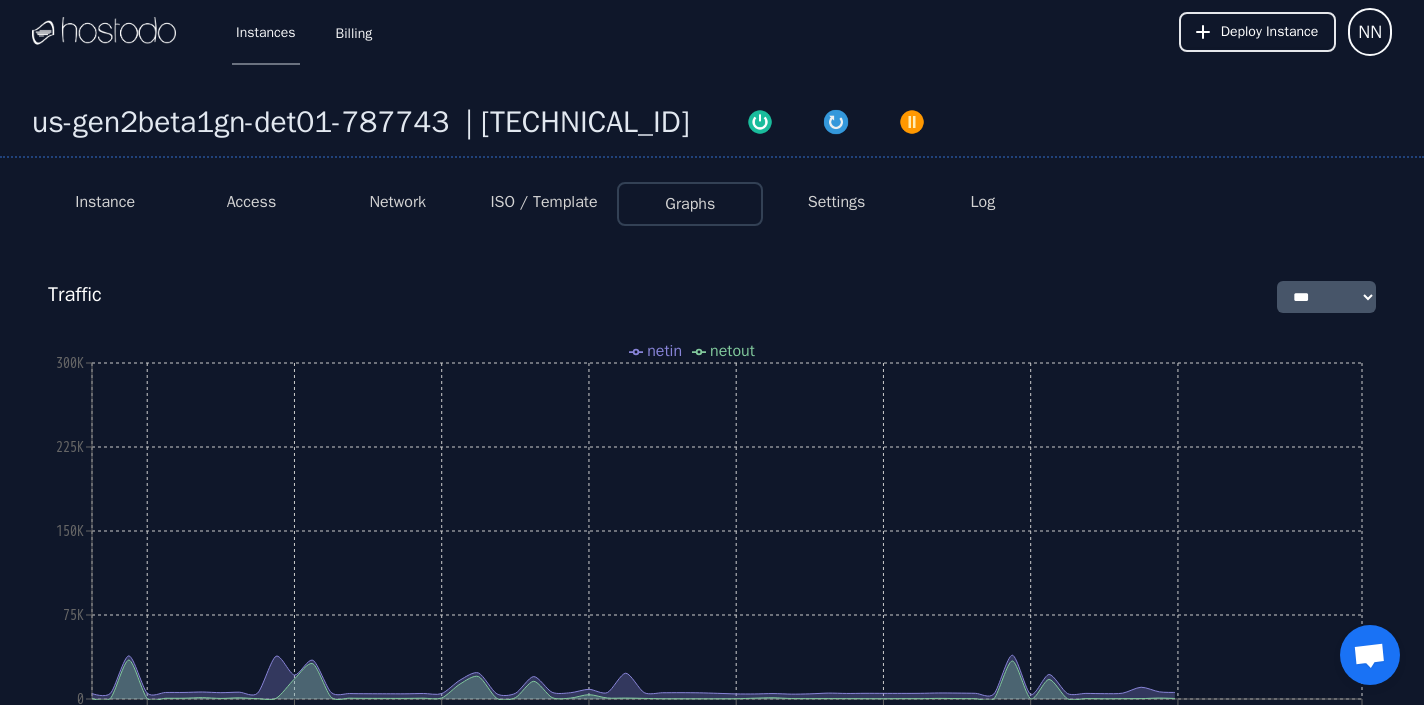 click on "Settings" at bounding box center [837, 202] 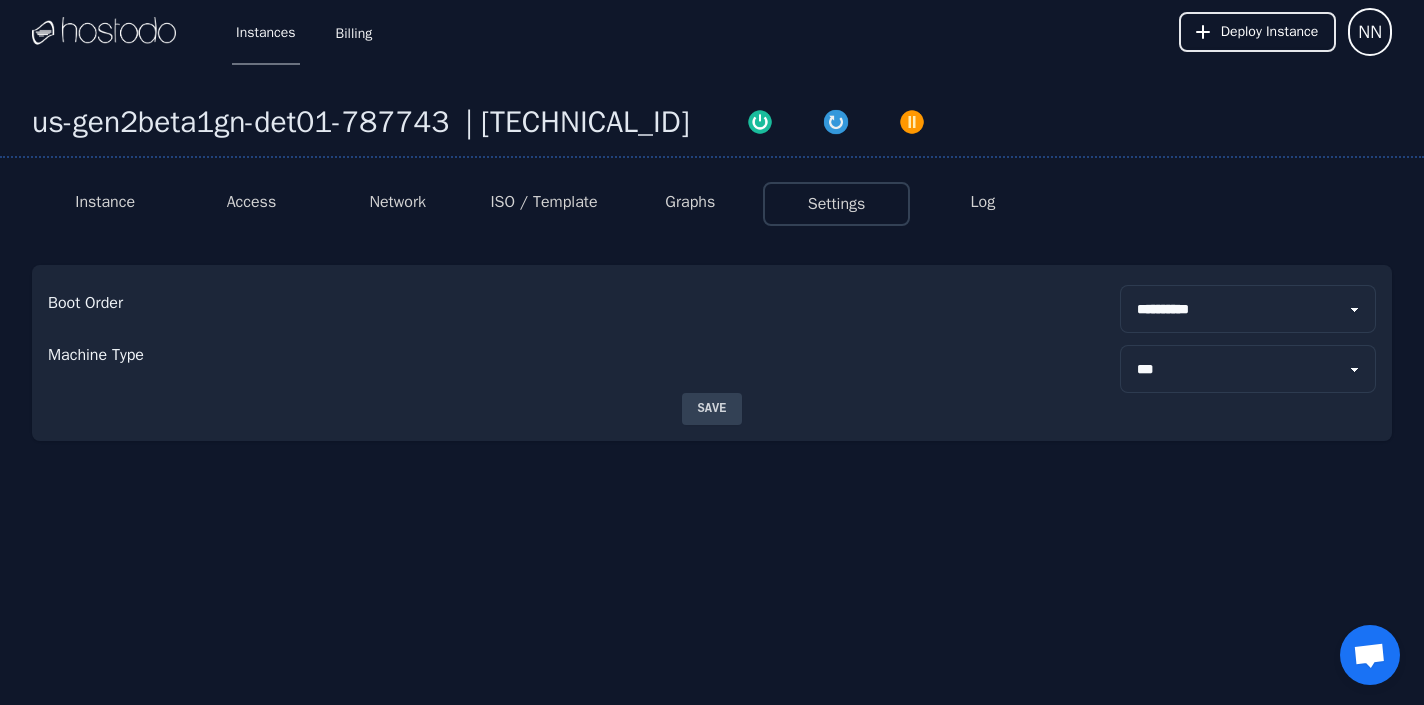 click on "Log" at bounding box center [983, 204] 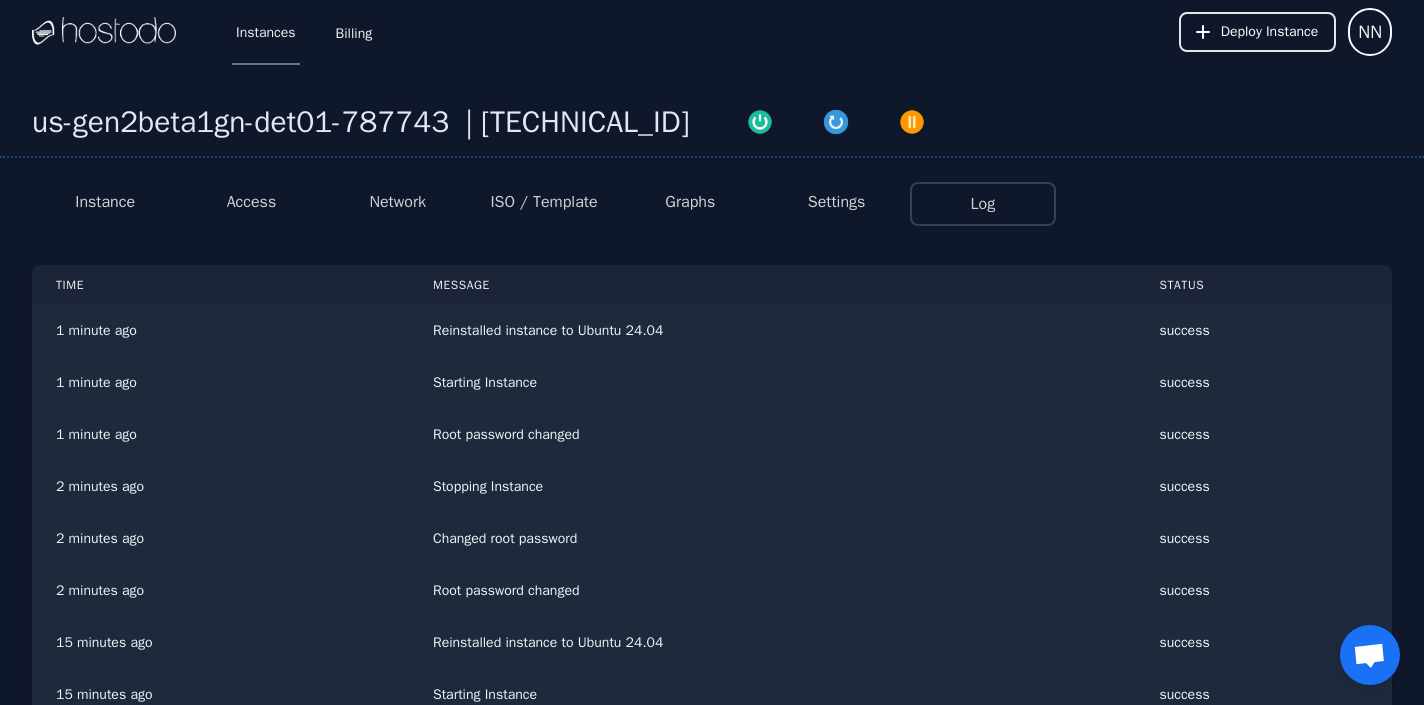 click on "Access" at bounding box center (252, 202) 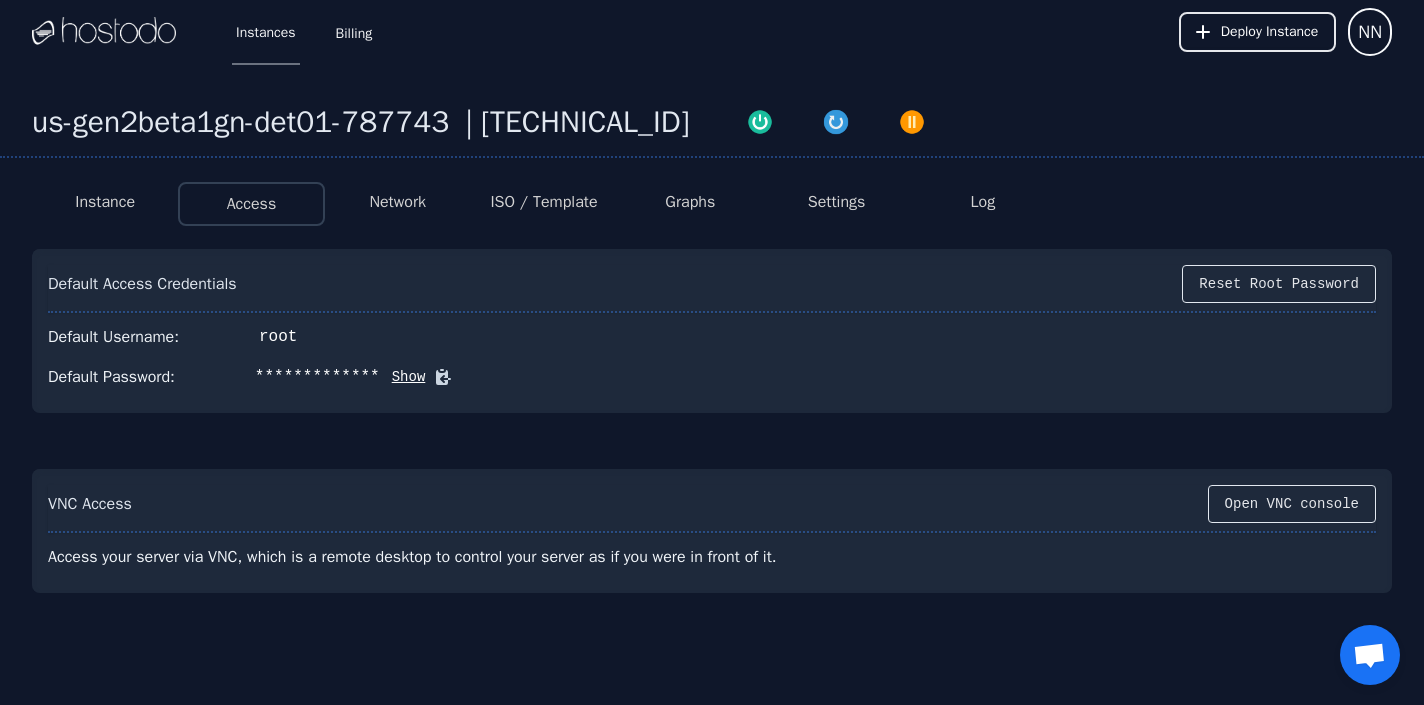click on "Network" at bounding box center [397, 202] 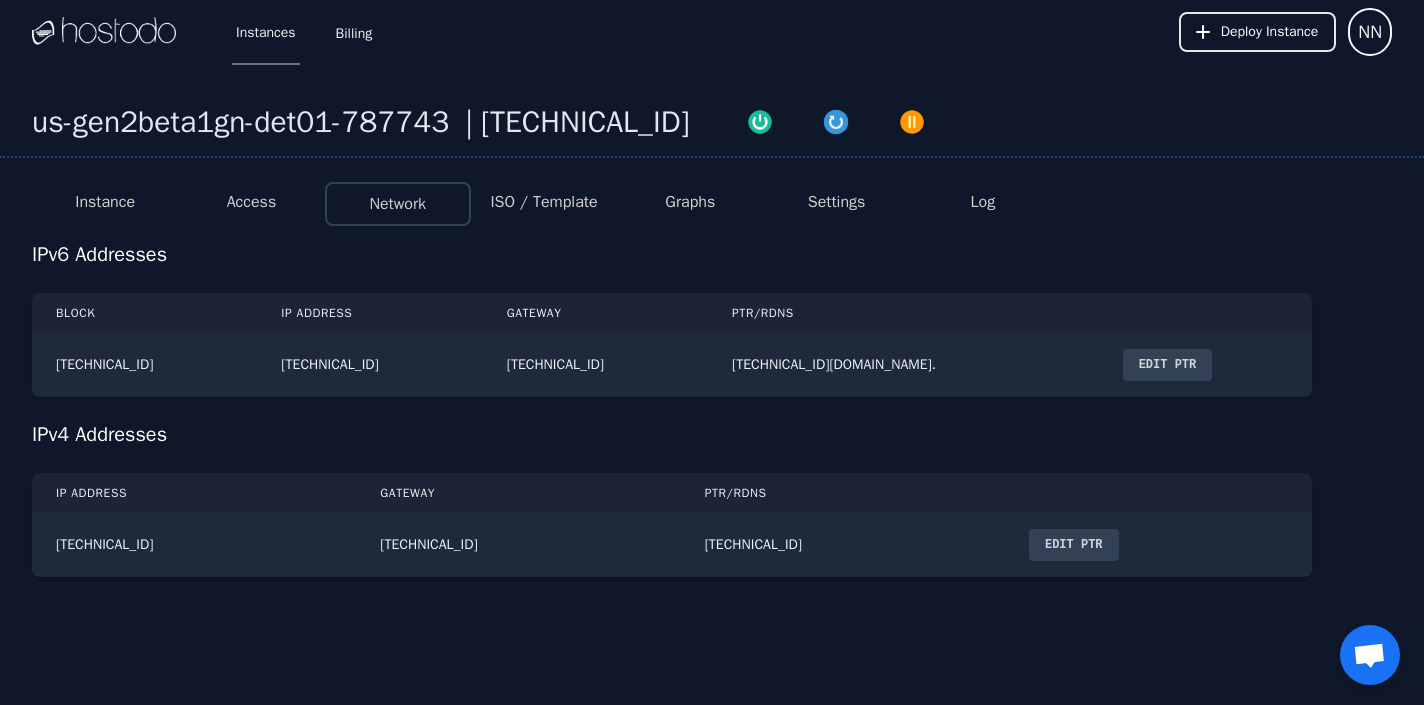 click on "Access" at bounding box center [252, 202] 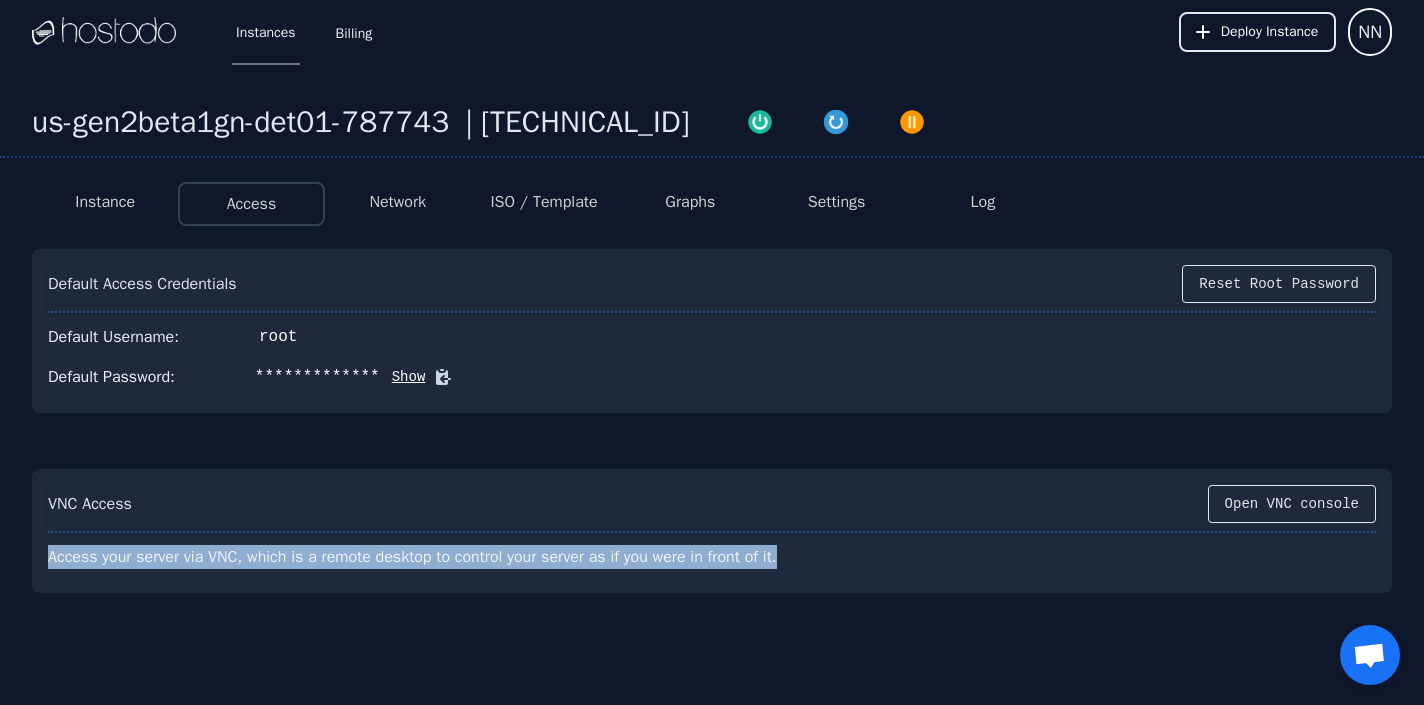 drag, startPoint x: 831, startPoint y: 547, endPoint x: -7, endPoint y: 559, distance: 838.08594 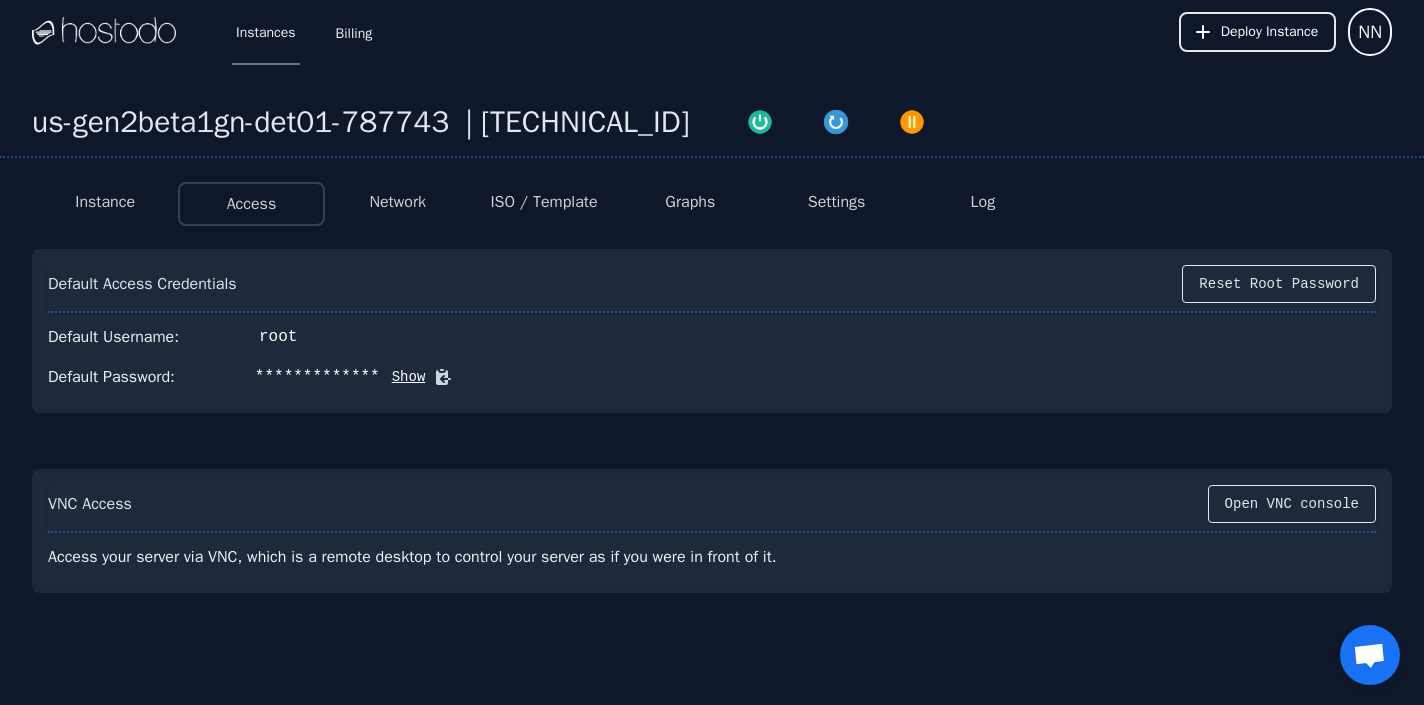 click on "Default Username:  root" at bounding box center (712, 337) 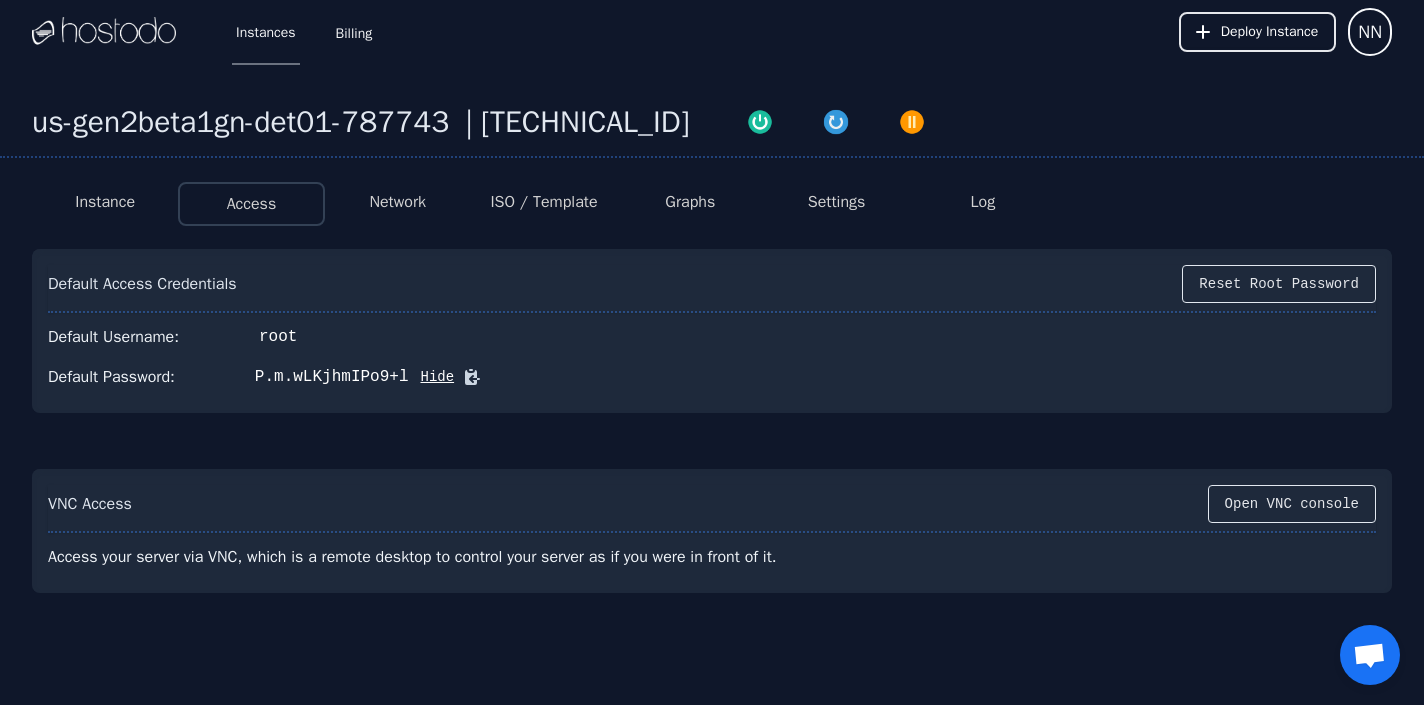 click 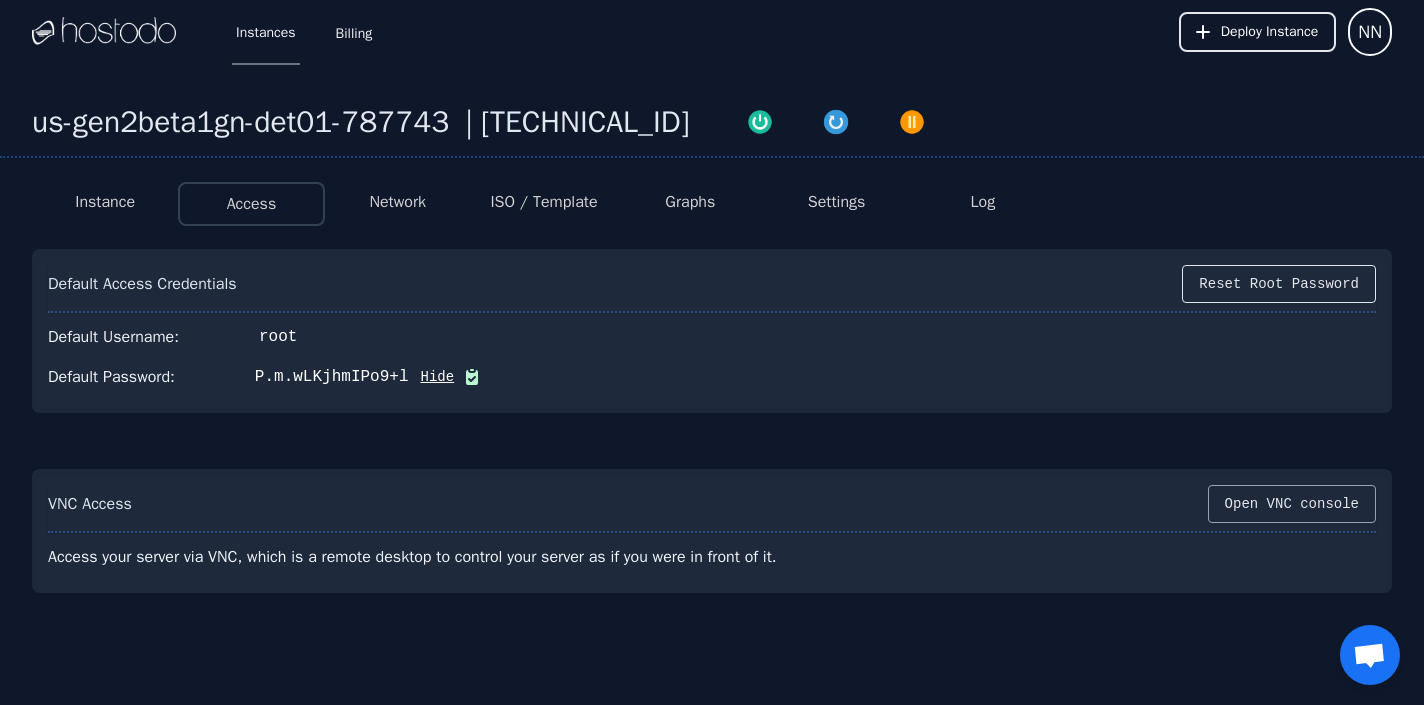 click on "Open VNC console" at bounding box center (1292, 504) 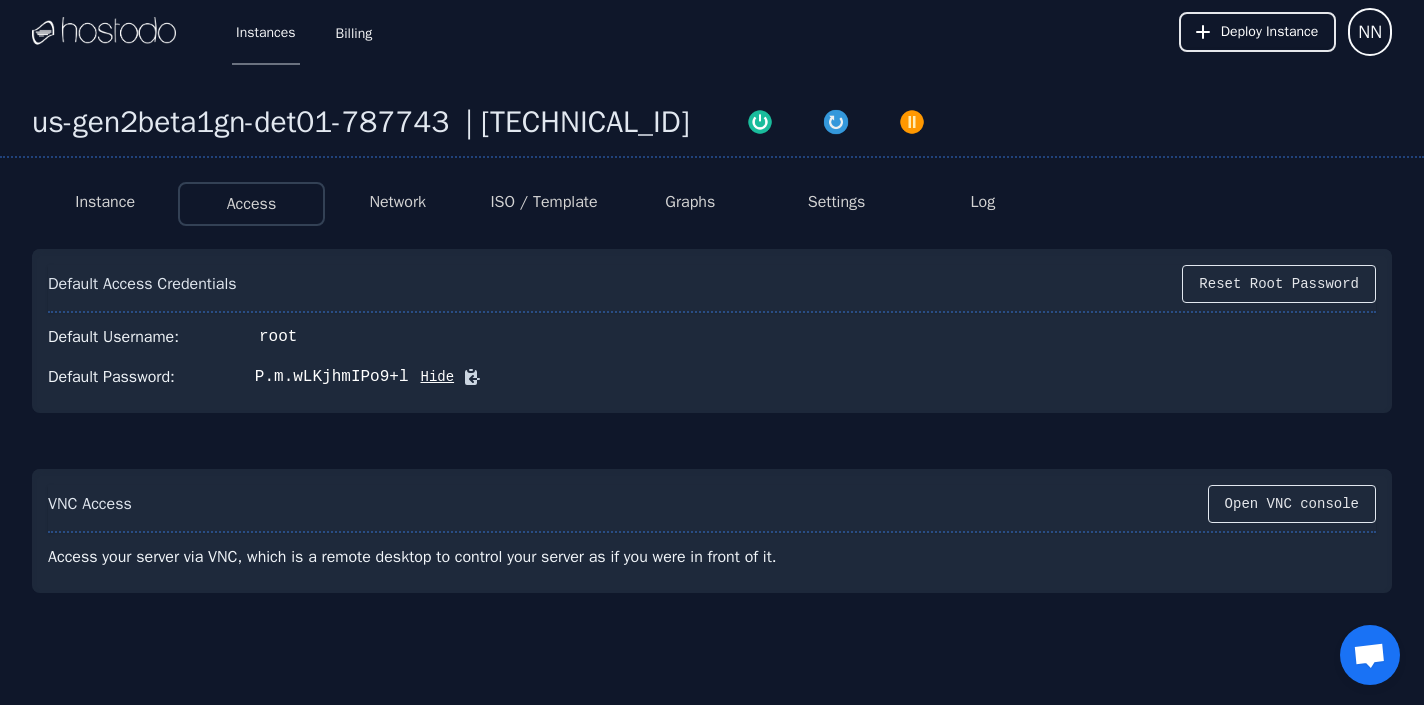 click on "VNC Access Open VNC console Access your server via VNC, which is a remote desktop to control your server as if you were in front of it." at bounding box center (712, 531) 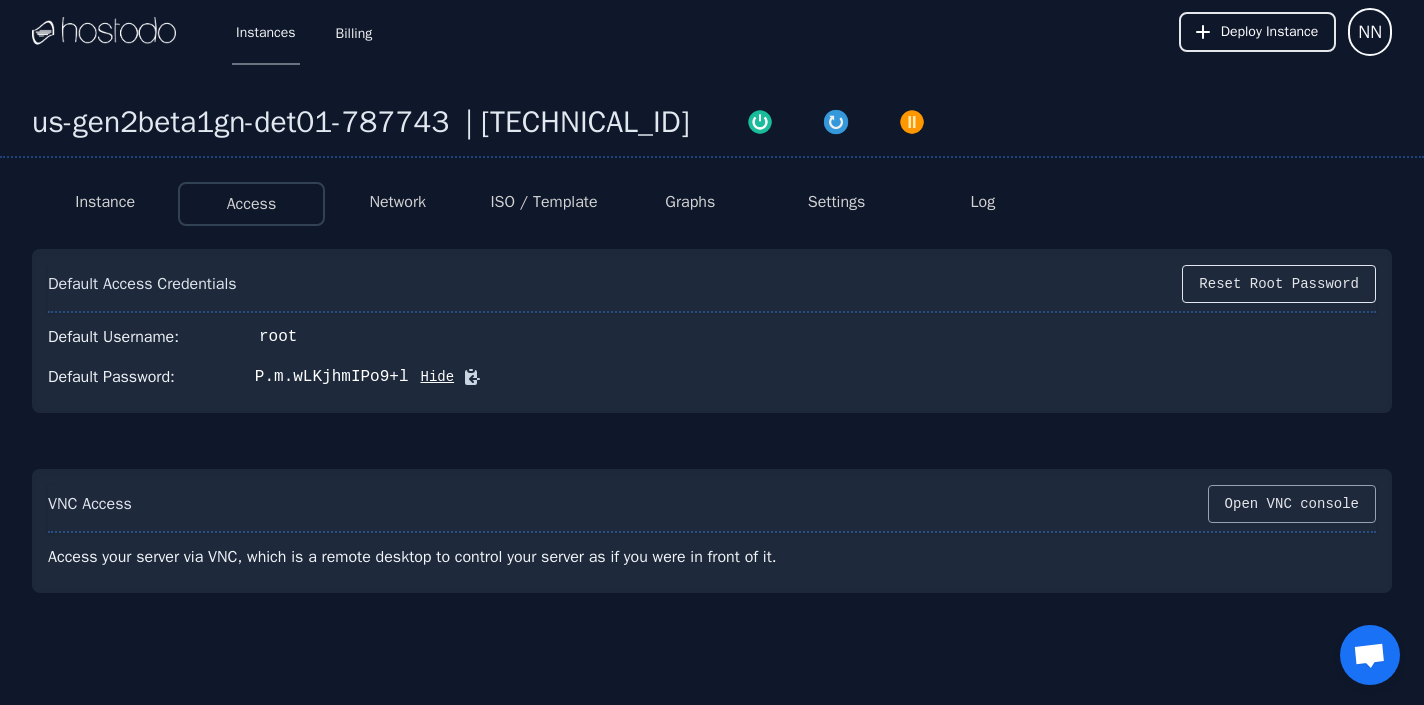 click on "Open VNC console" at bounding box center [1292, 504] 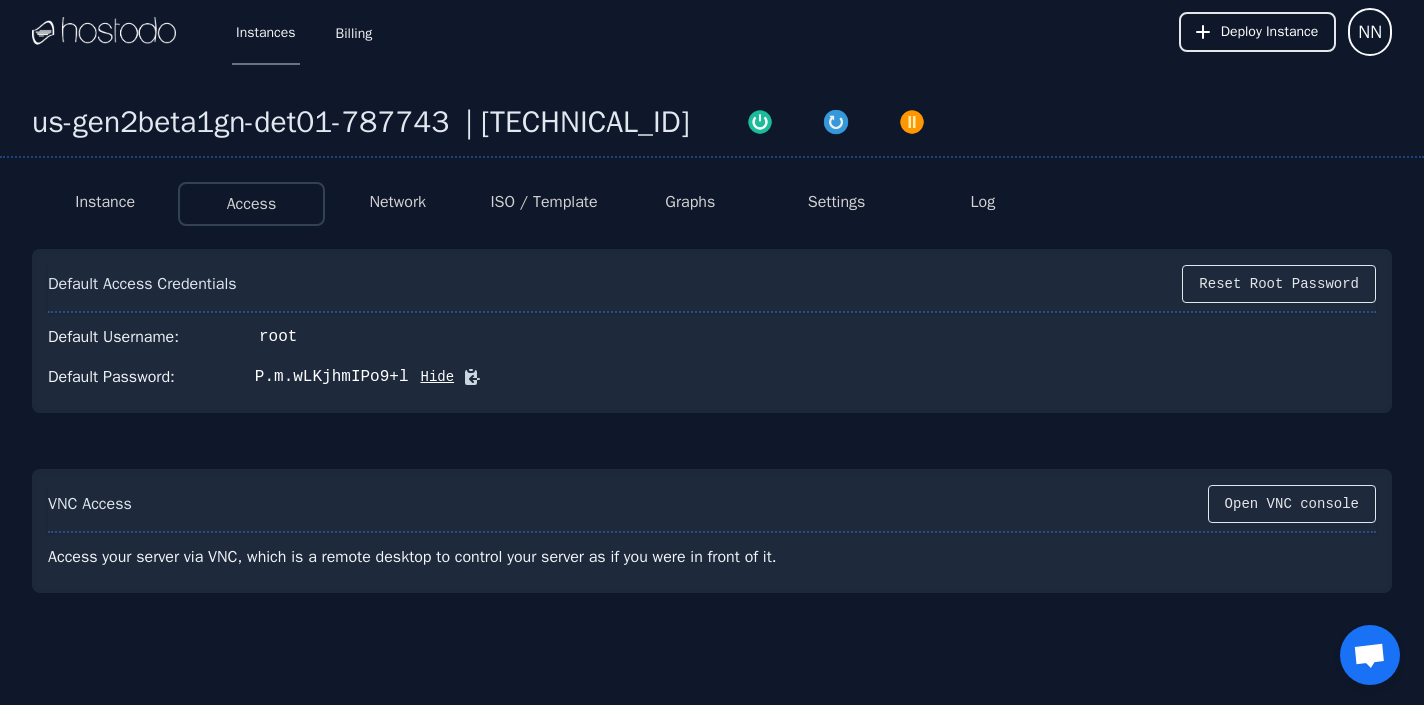 click on "Default Username:  root" at bounding box center (712, 337) 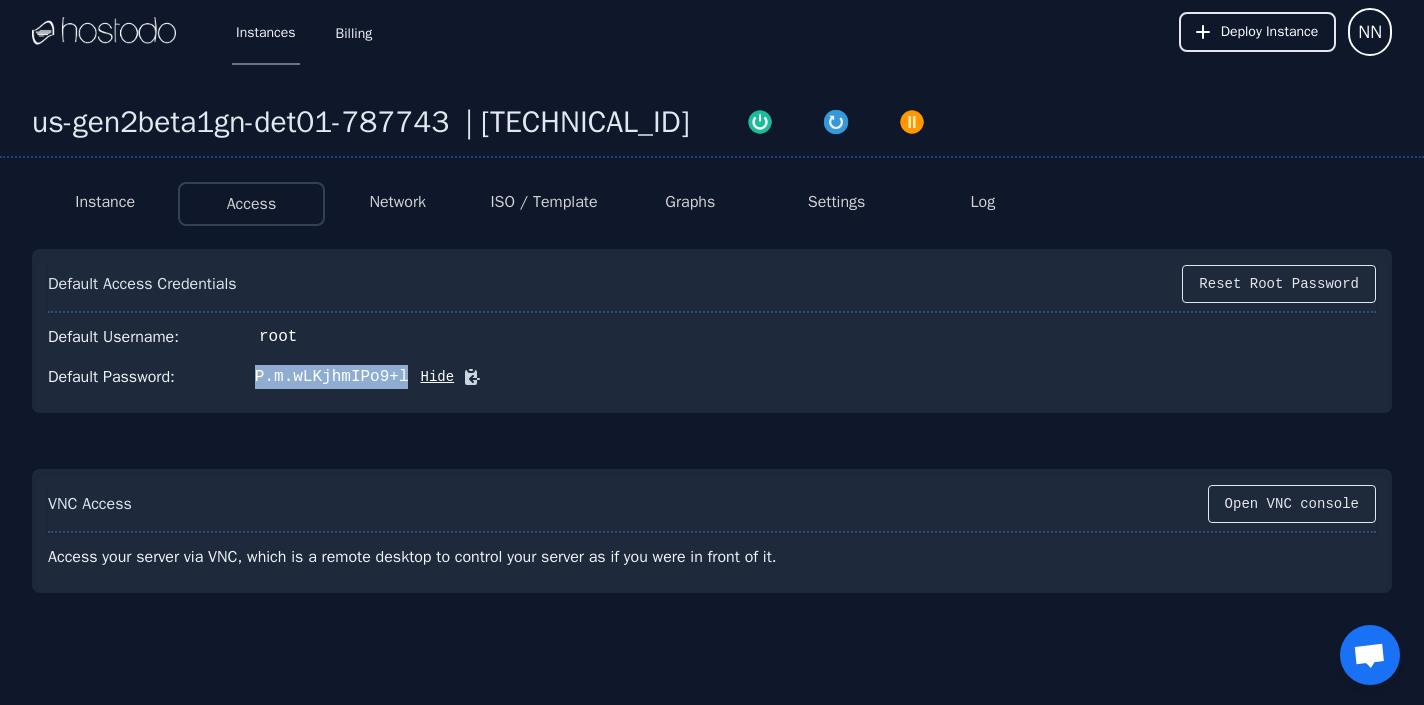 drag, startPoint x: 255, startPoint y: 380, endPoint x: 413, endPoint y: 379, distance: 158.00316 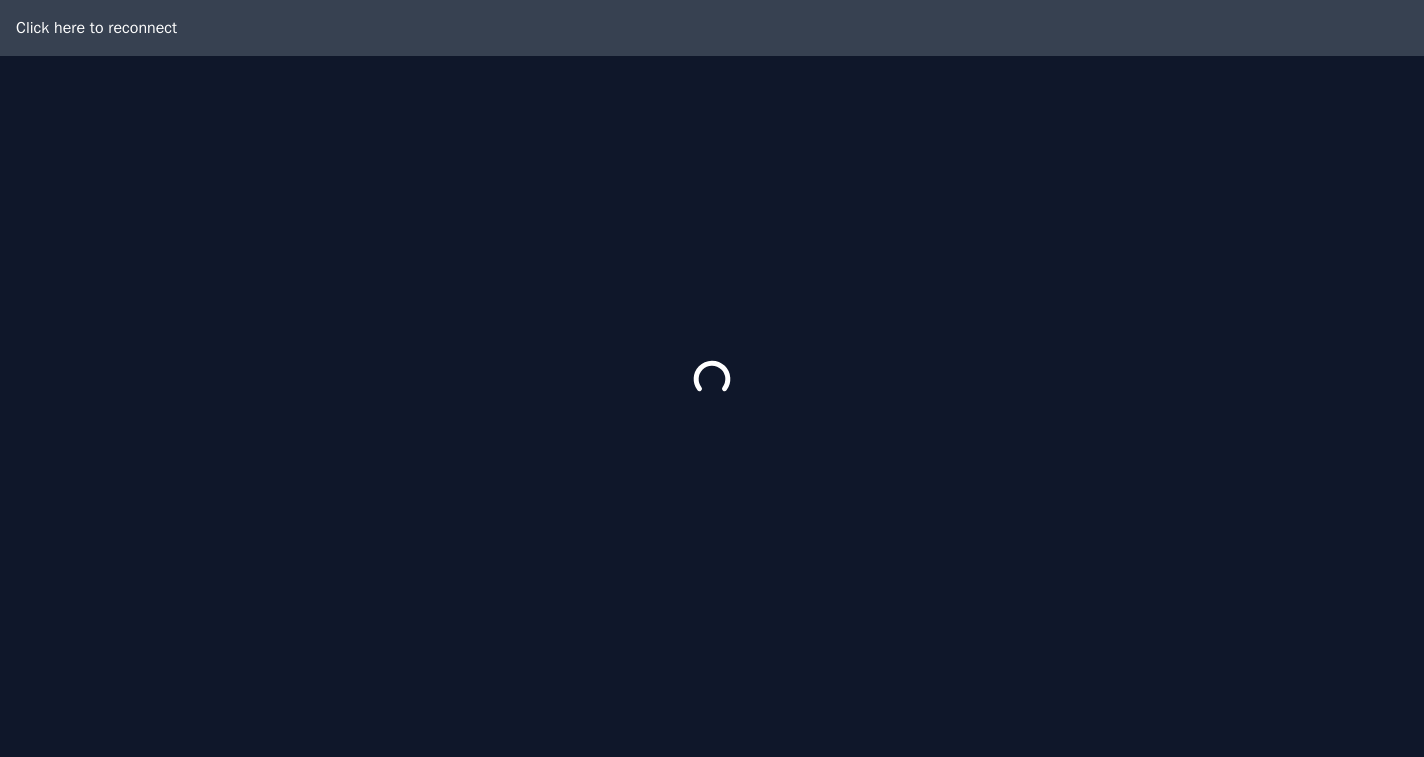 scroll, scrollTop: 0, scrollLeft: 0, axis: both 